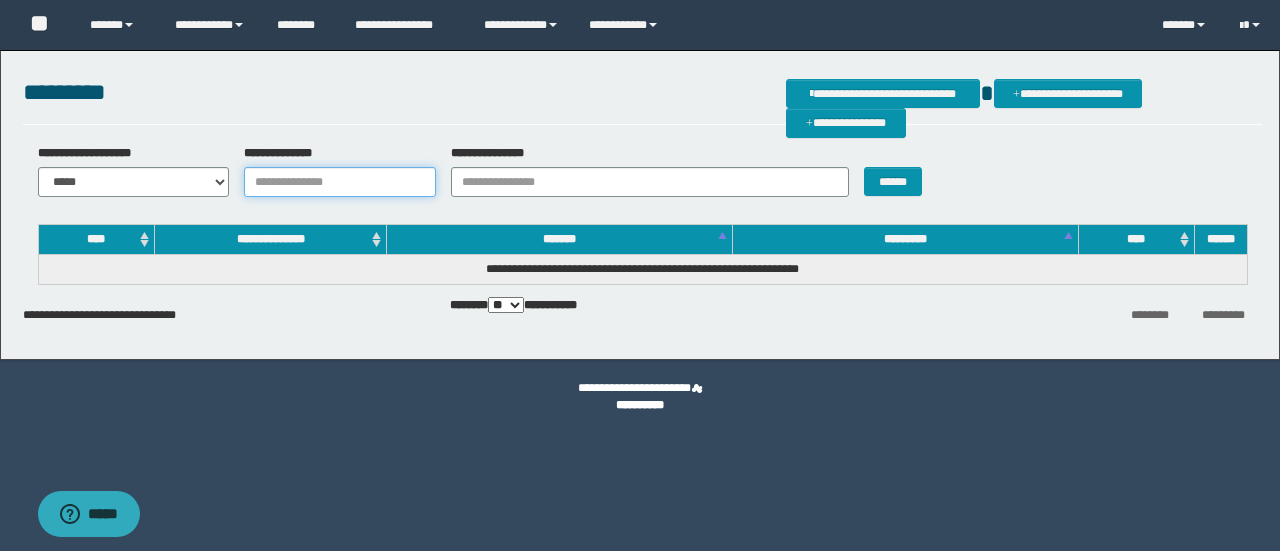 scroll, scrollTop: 0, scrollLeft: 0, axis: both 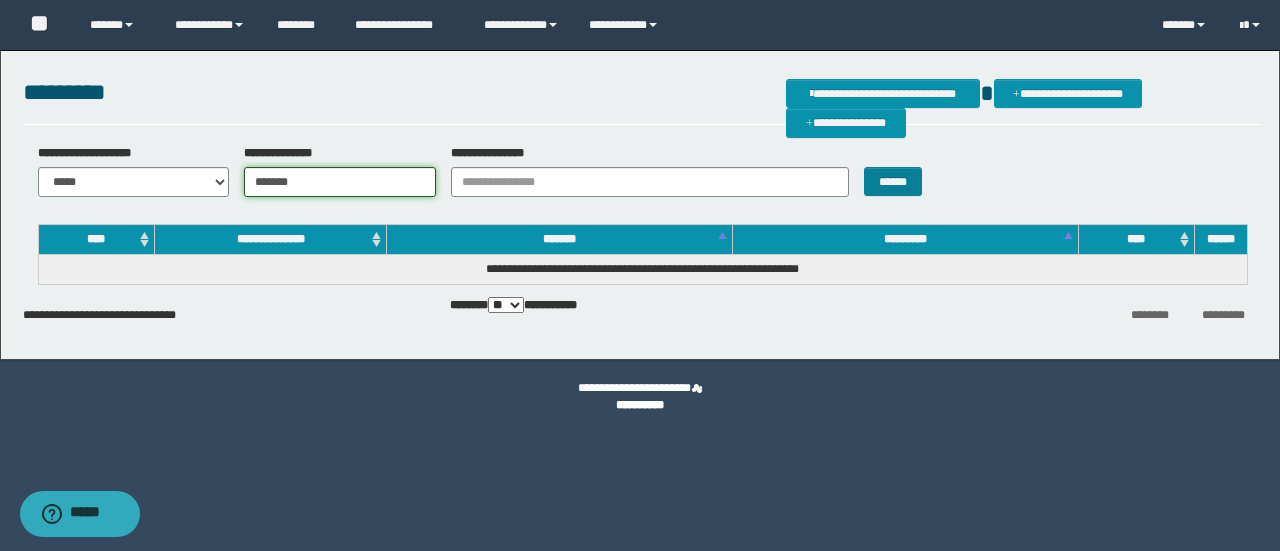 type on "*******" 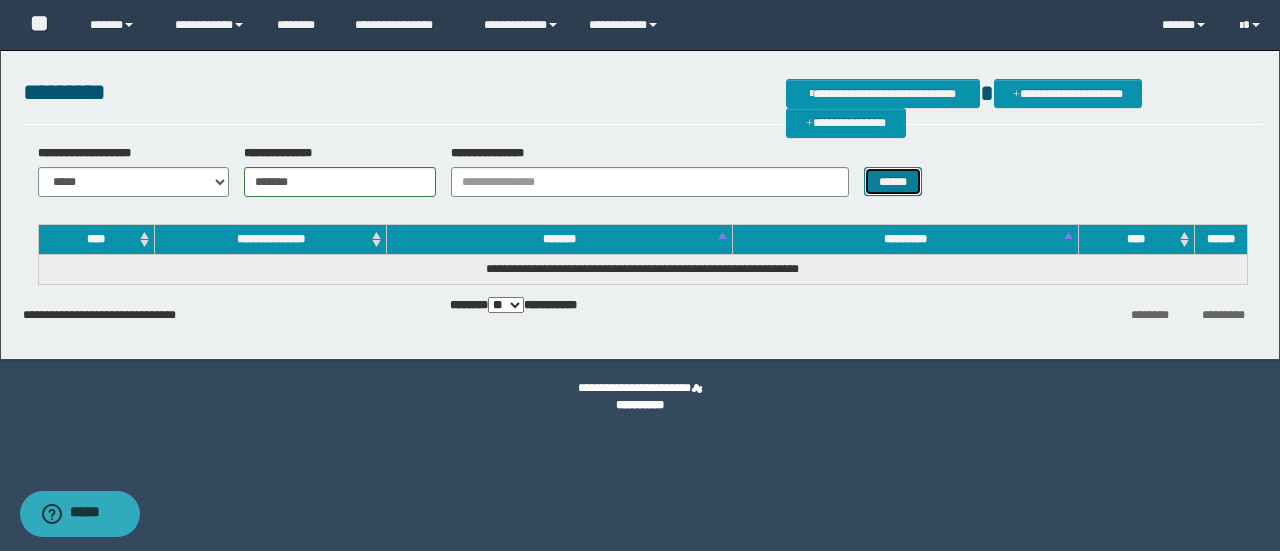 click on "******" at bounding box center (893, 181) 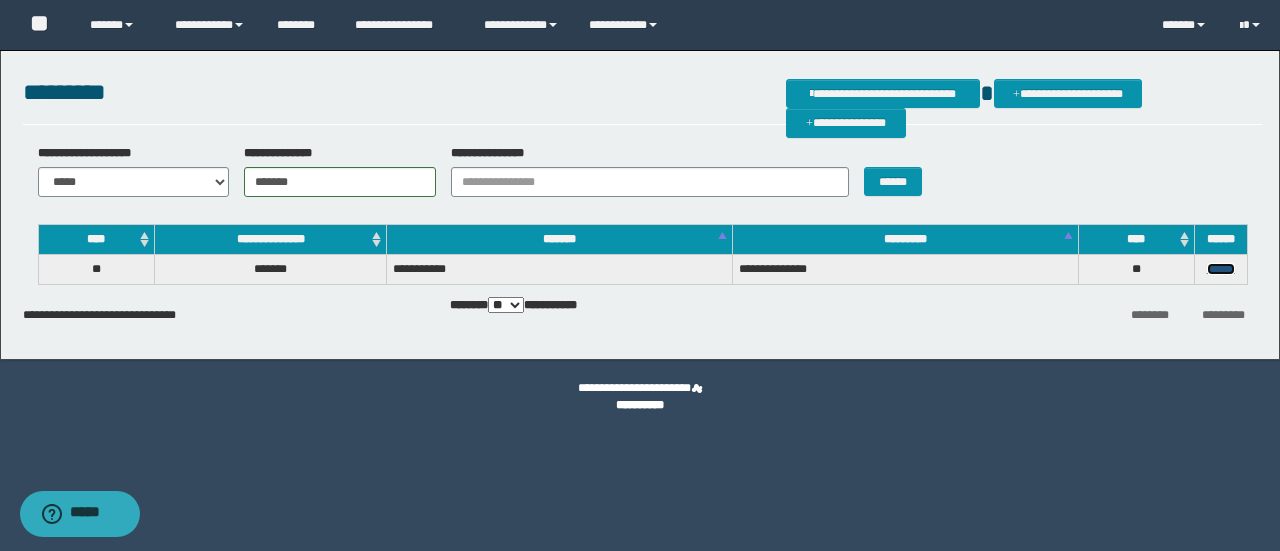 click on "******" at bounding box center (1221, 269) 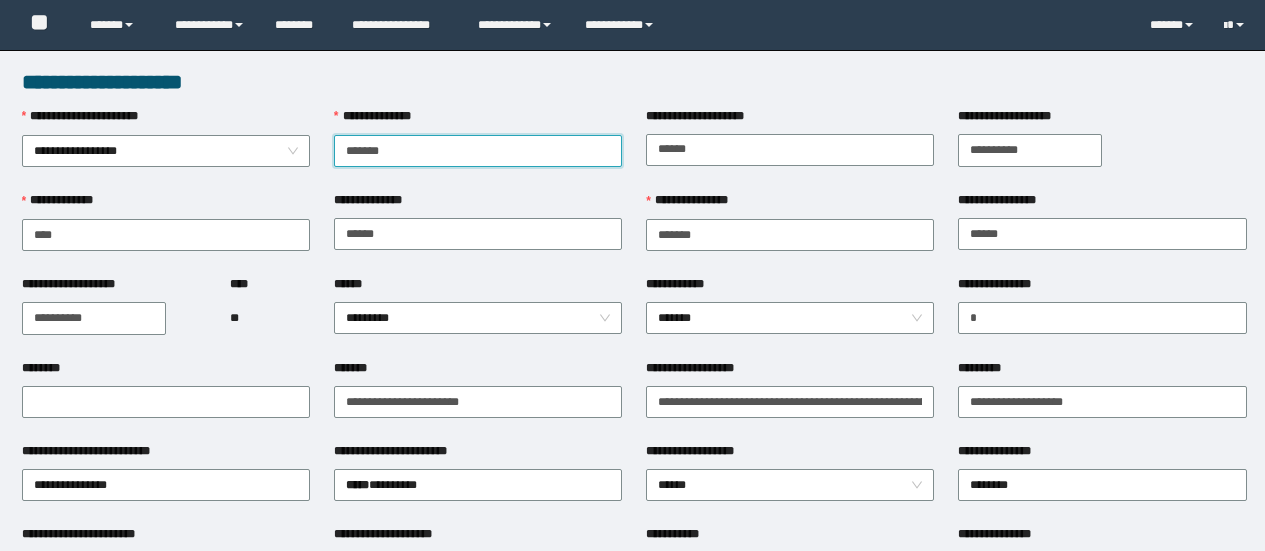 scroll, scrollTop: 0, scrollLeft: 0, axis: both 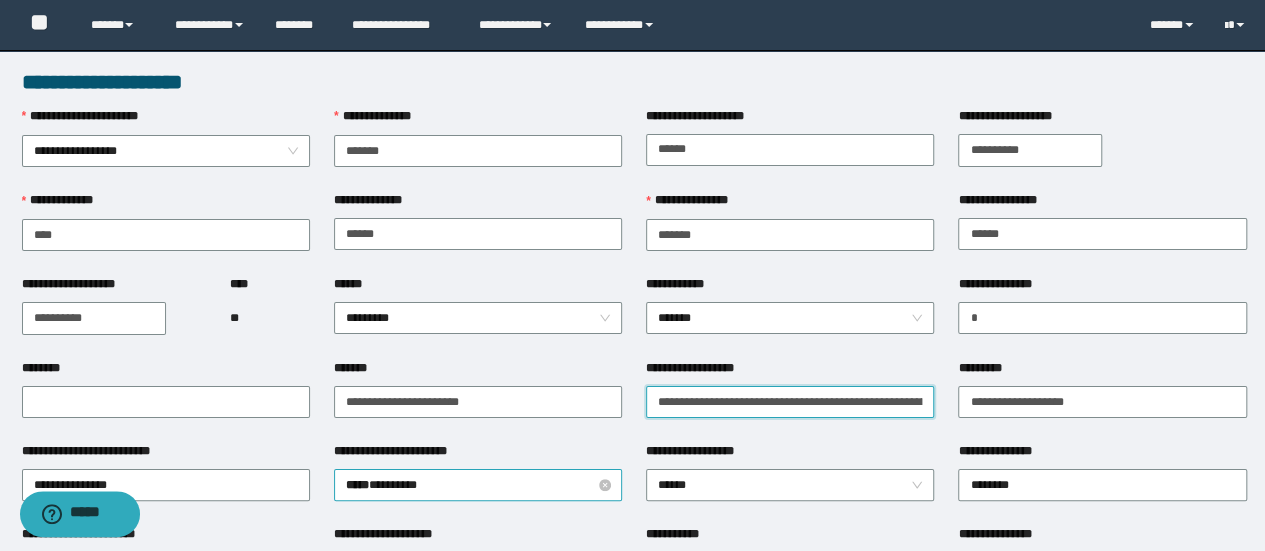 drag, startPoint x: 646, startPoint y: 404, endPoint x: 580, endPoint y: 491, distance: 109.201645 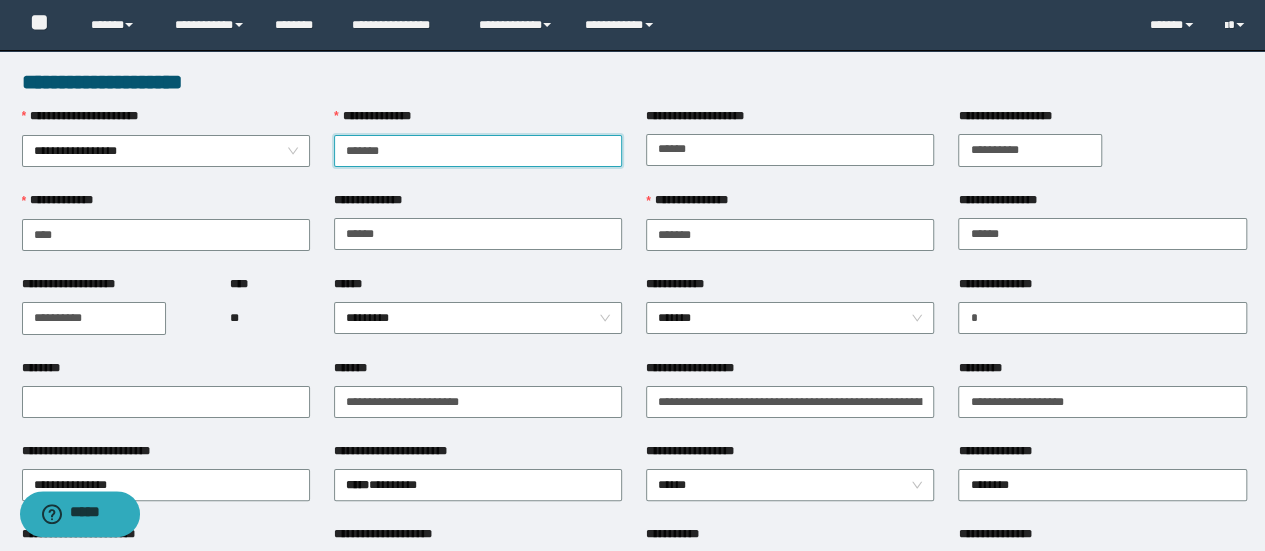 click on "*******" at bounding box center (478, 151) 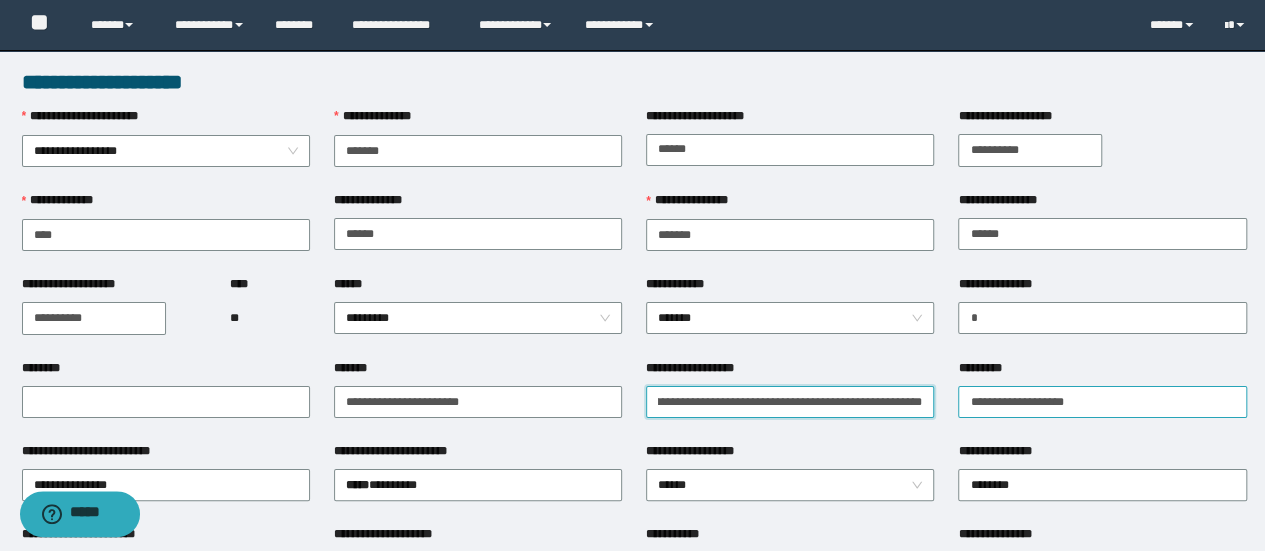drag, startPoint x: 654, startPoint y: 392, endPoint x: 1108, endPoint y: 396, distance: 454.0176 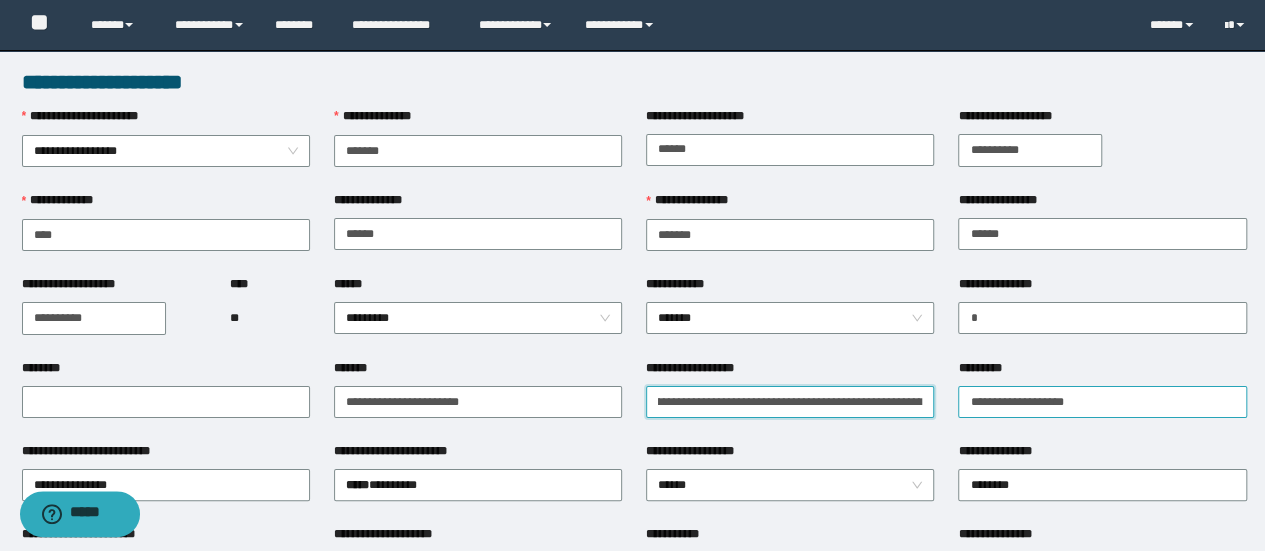 scroll, scrollTop: 0, scrollLeft: 242, axis: horizontal 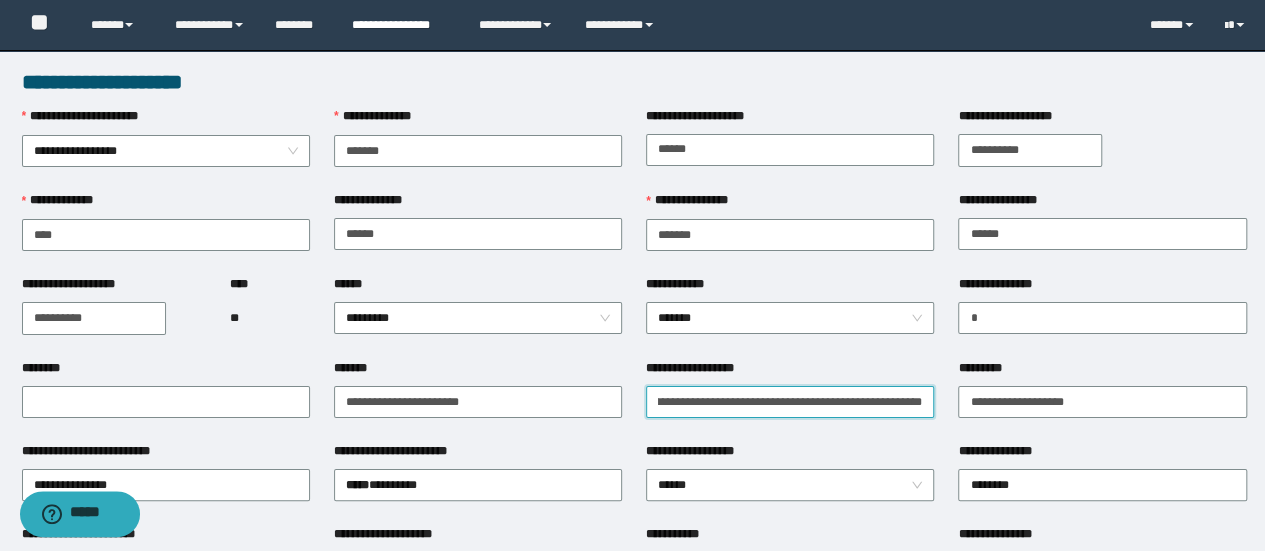 type on "**********" 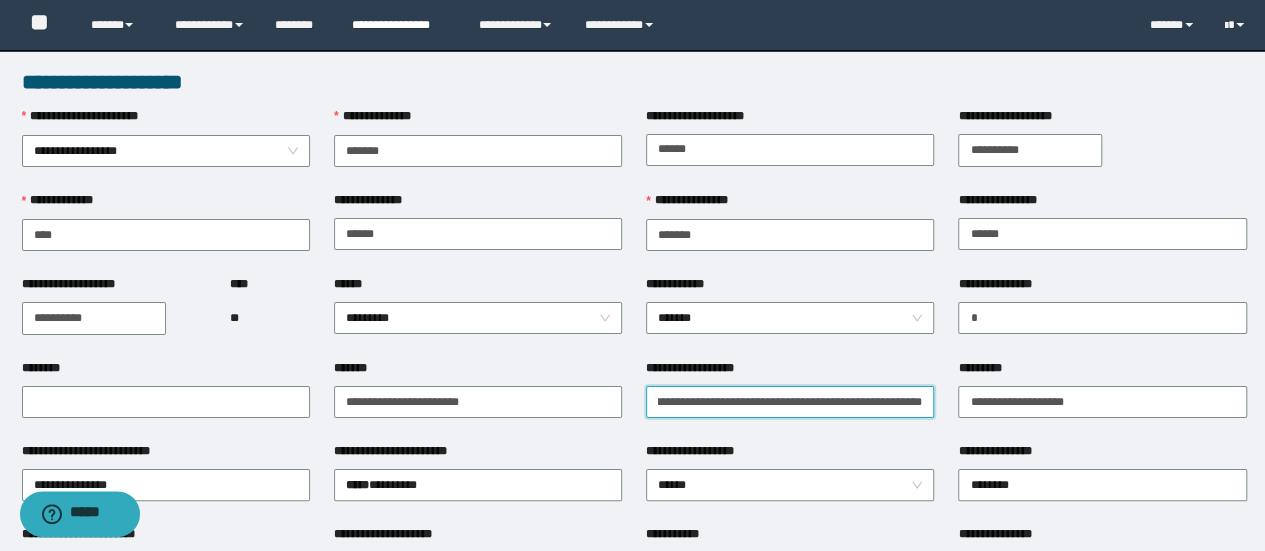 scroll, scrollTop: 0, scrollLeft: 0, axis: both 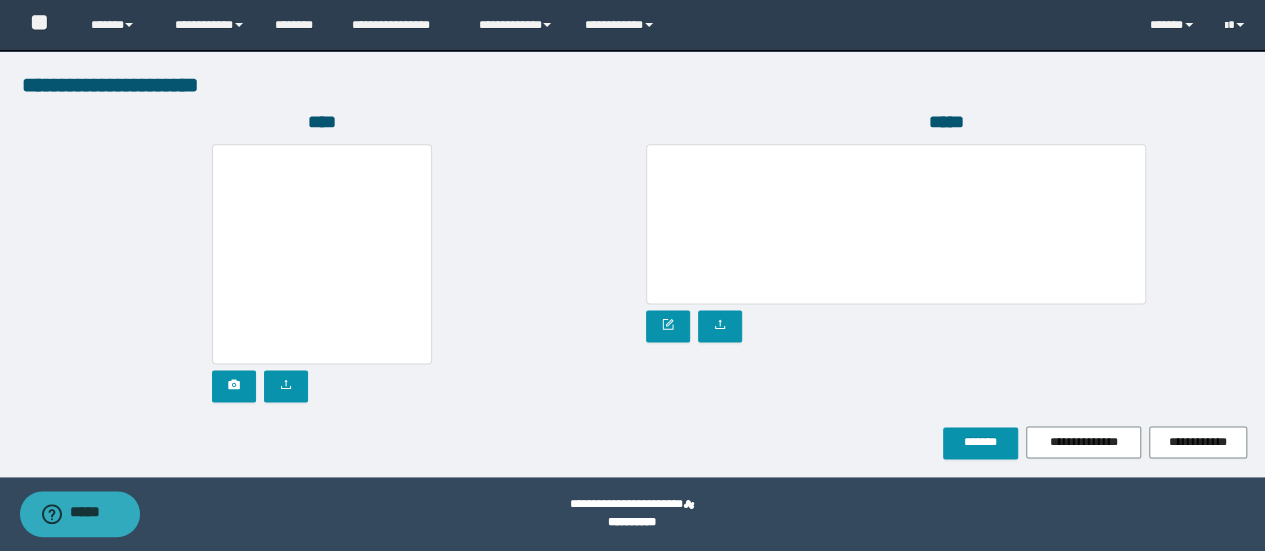 click on "*****" at bounding box center [946, 268] 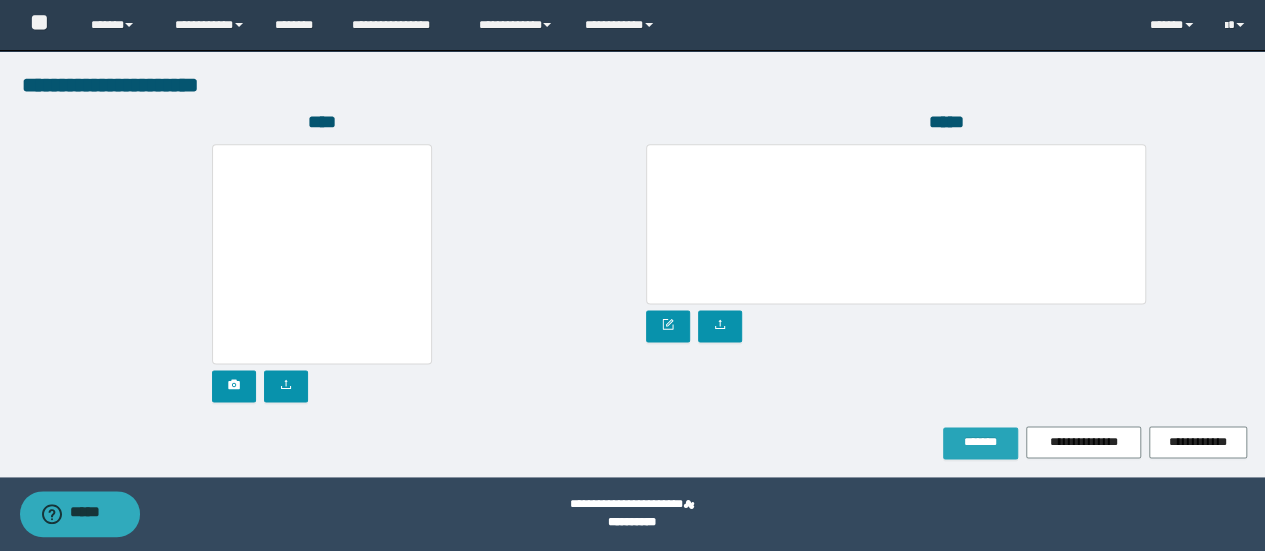 click on "*******" at bounding box center [980, 442] 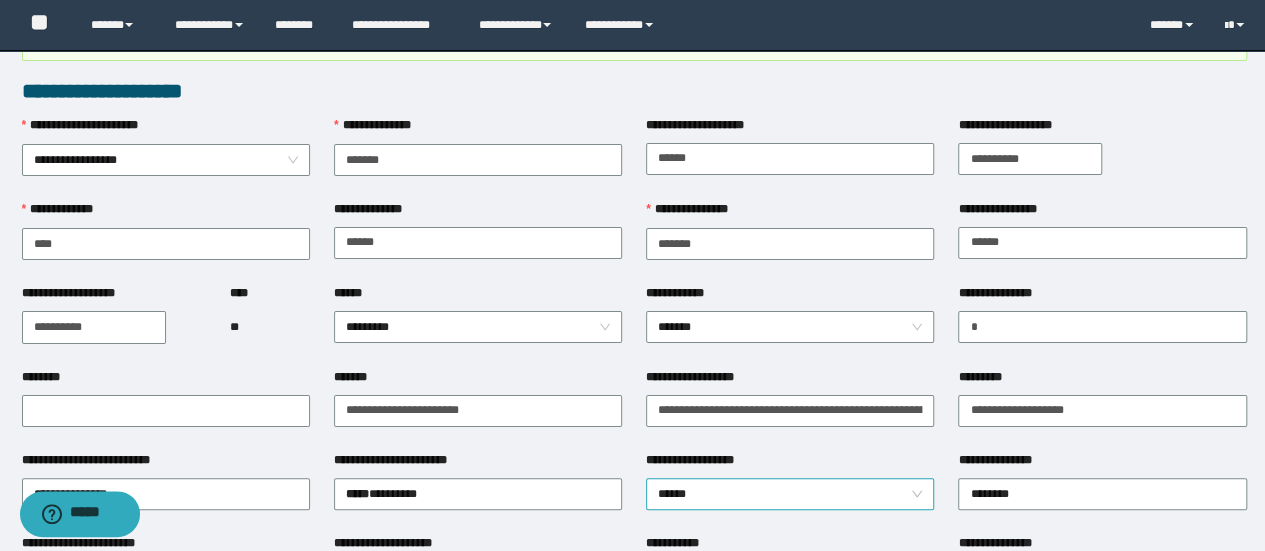 scroll, scrollTop: 0, scrollLeft: 0, axis: both 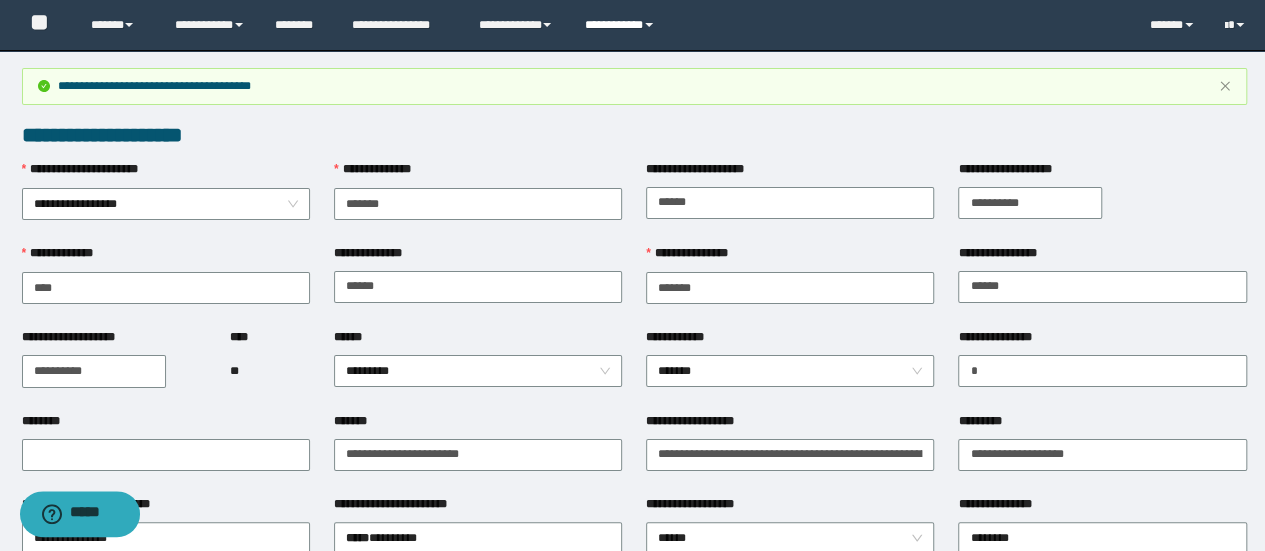 click on "**********" at bounding box center [622, 25] 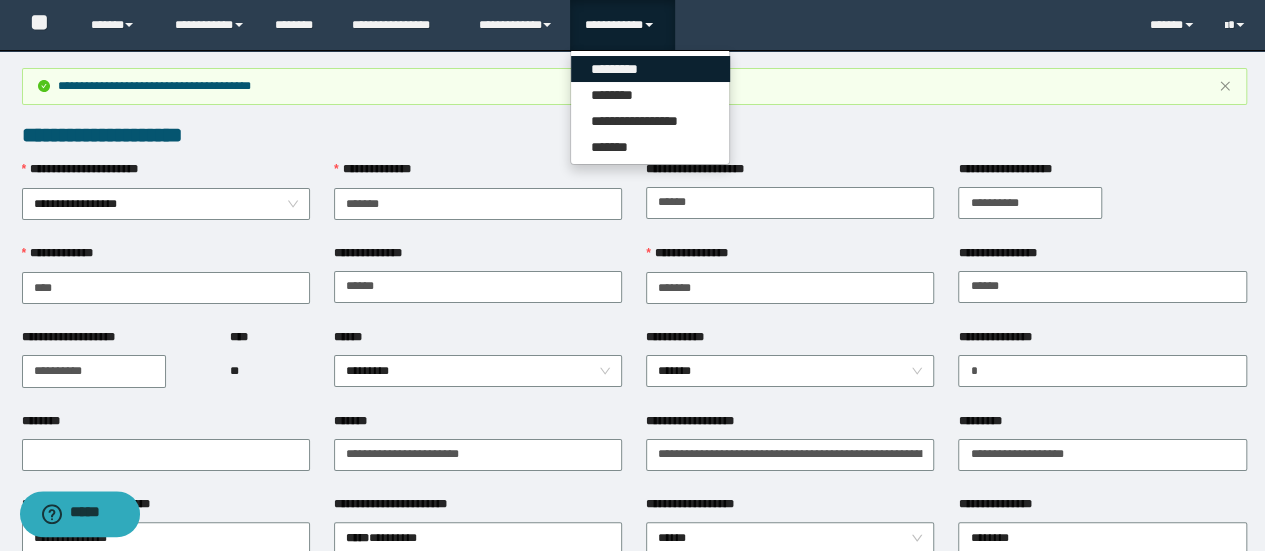 click on "*********" at bounding box center [650, 69] 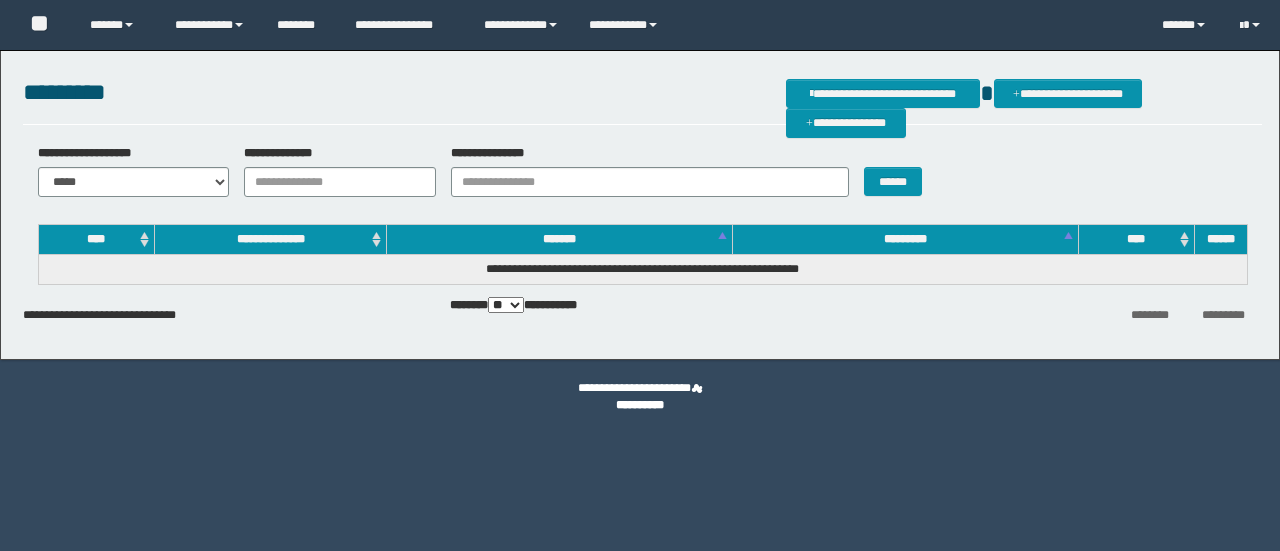 scroll, scrollTop: 0, scrollLeft: 0, axis: both 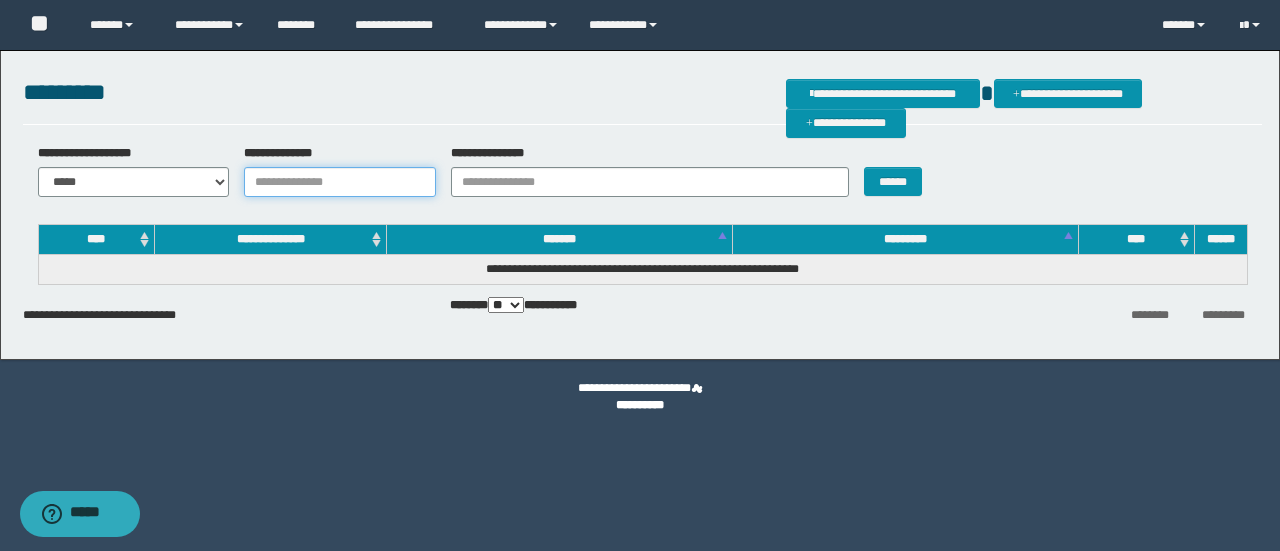 click on "**********" at bounding box center [340, 182] 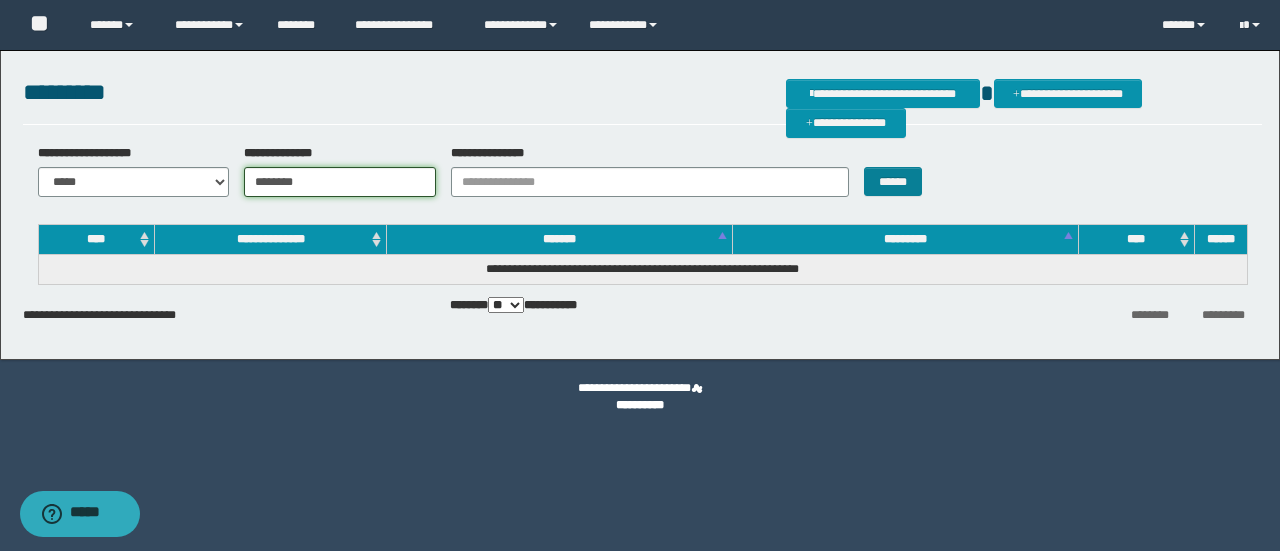 type on "********" 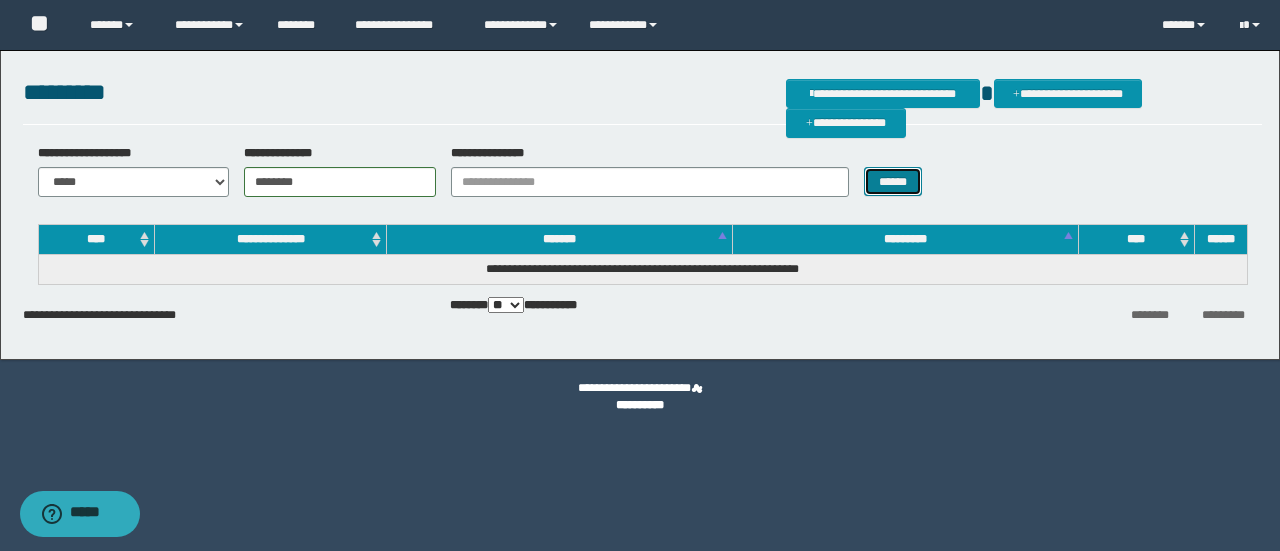 click on "******" at bounding box center [893, 181] 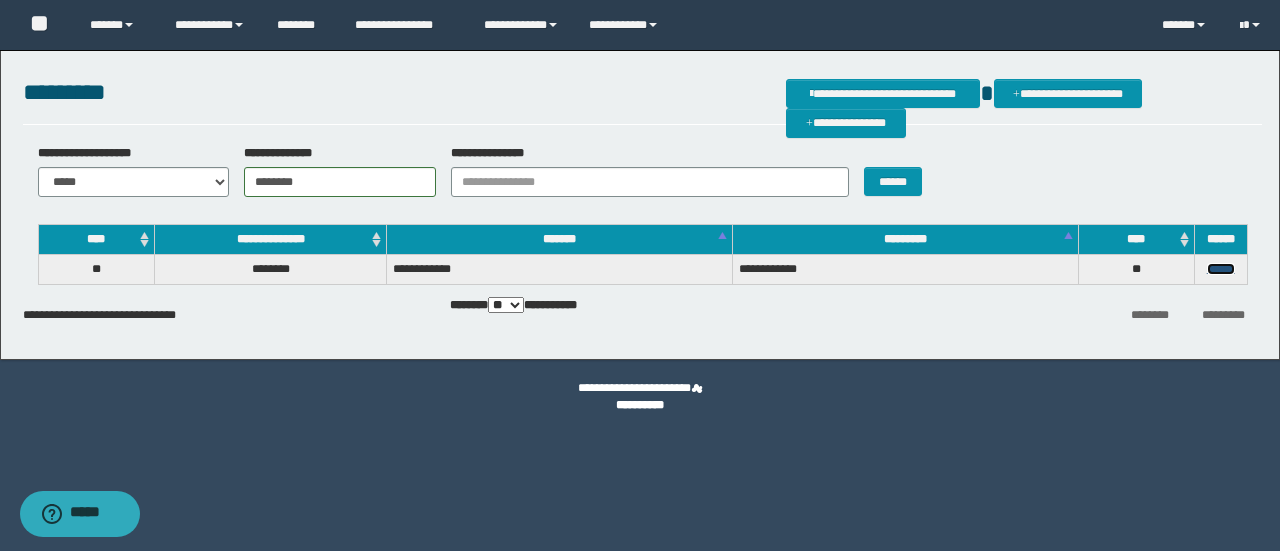 click on "******" at bounding box center [1221, 269] 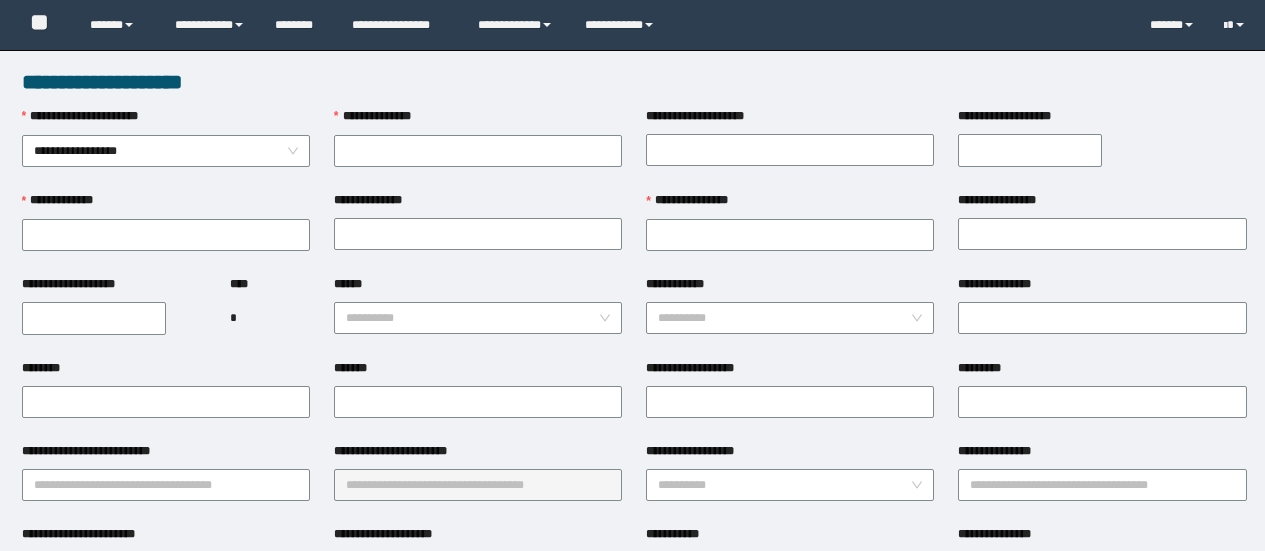 scroll, scrollTop: 0, scrollLeft: 0, axis: both 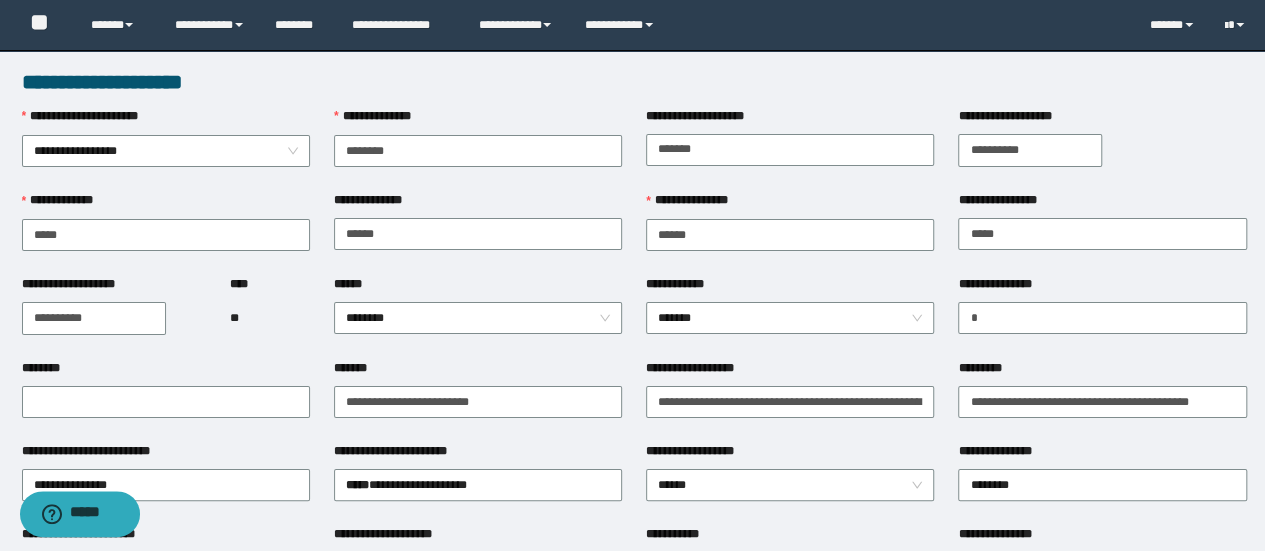 type on "********" 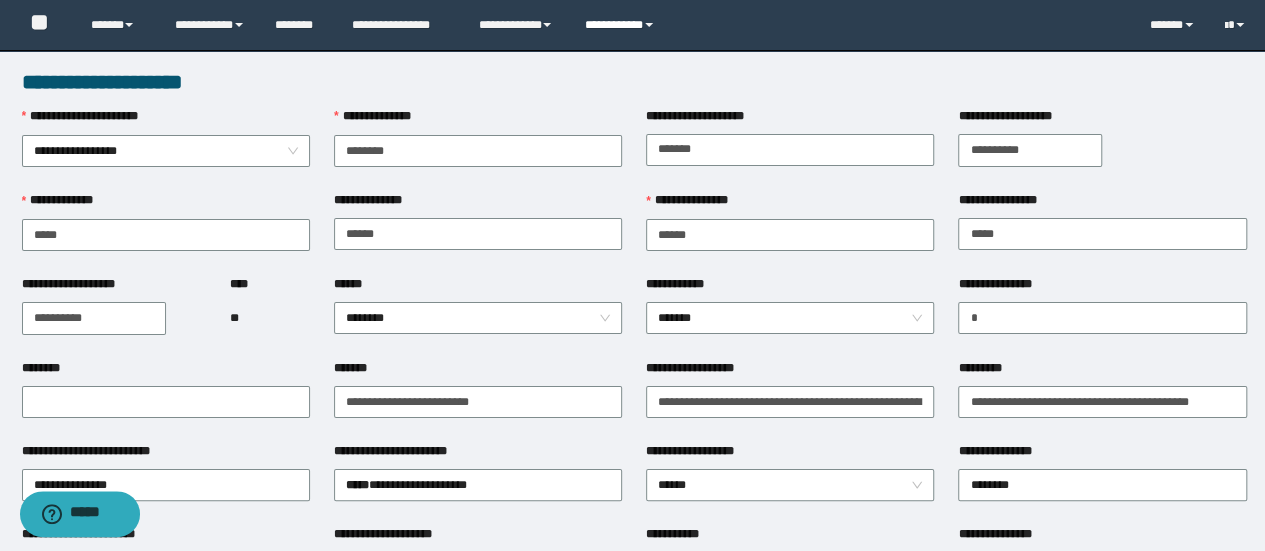click on "**********" at bounding box center (622, 25) 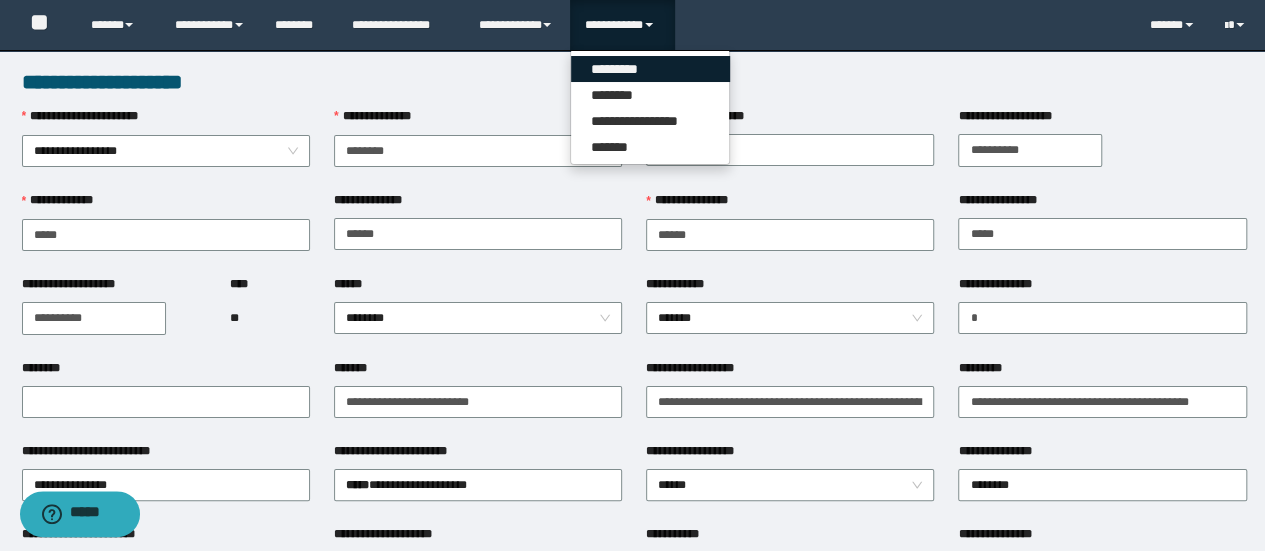 click on "*********" at bounding box center [650, 69] 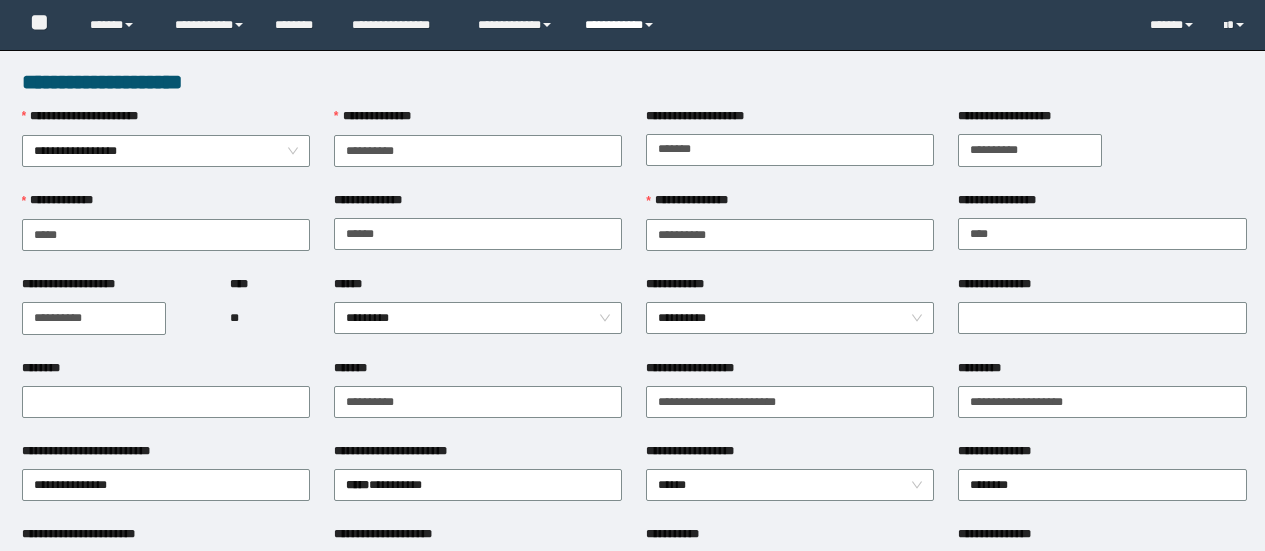 scroll, scrollTop: 0, scrollLeft: 0, axis: both 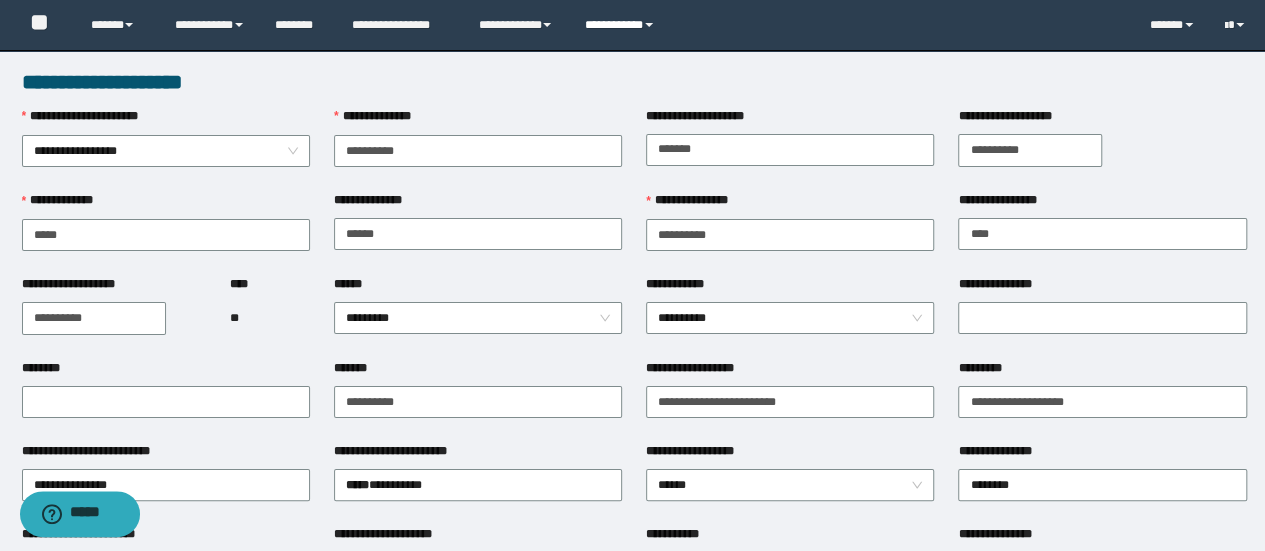 click on "**********" at bounding box center (622, 25) 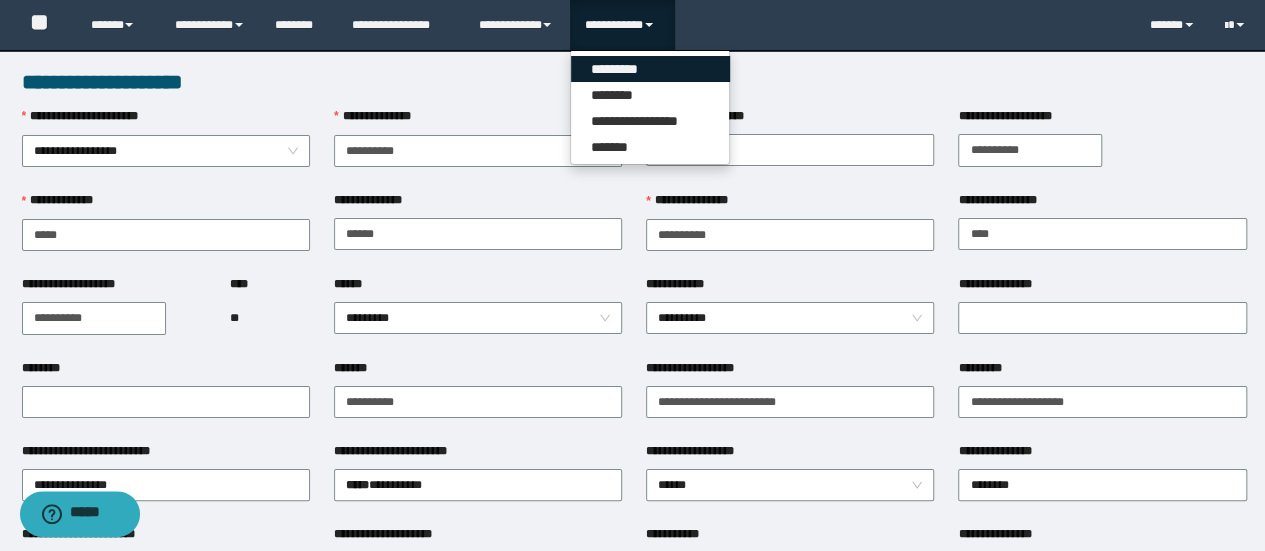 click on "*********" at bounding box center (650, 69) 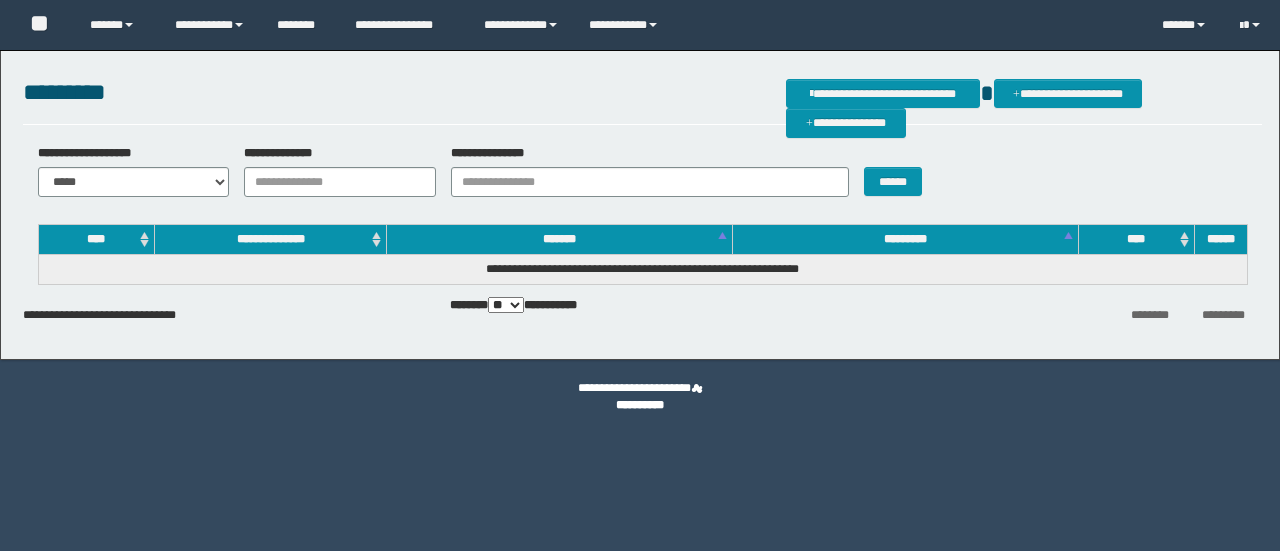 scroll, scrollTop: 0, scrollLeft: 0, axis: both 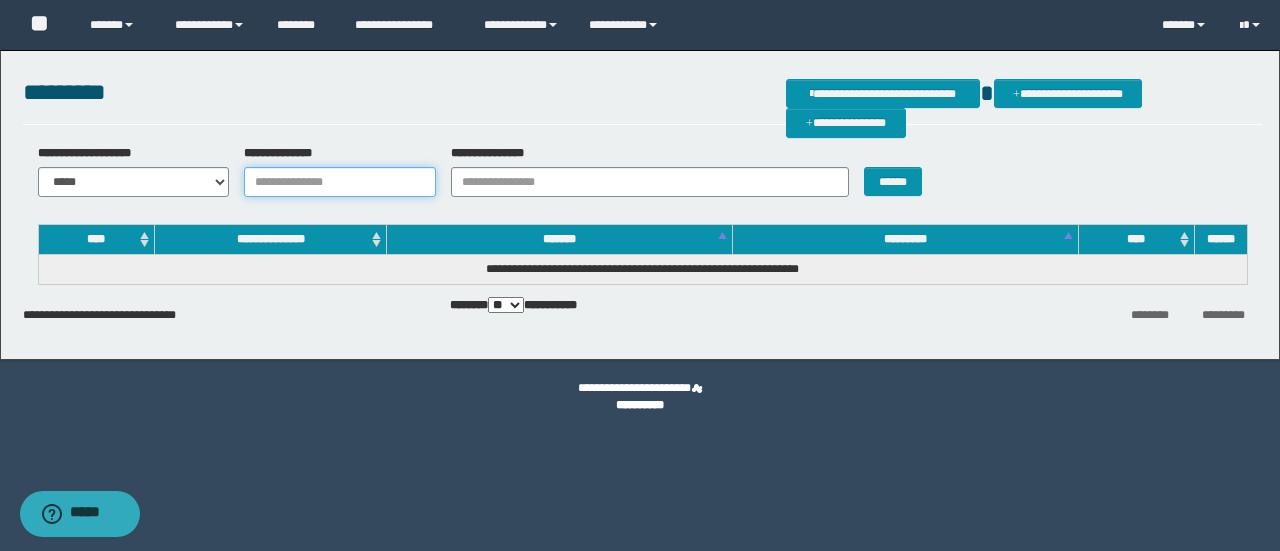 click on "**********" at bounding box center (340, 182) 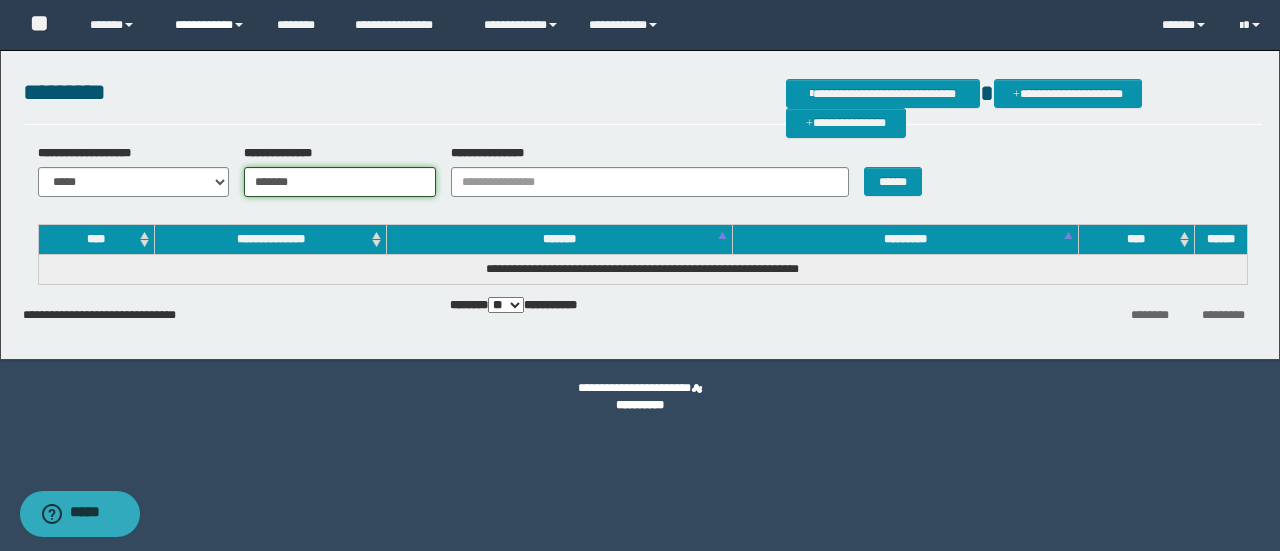 type on "*******" 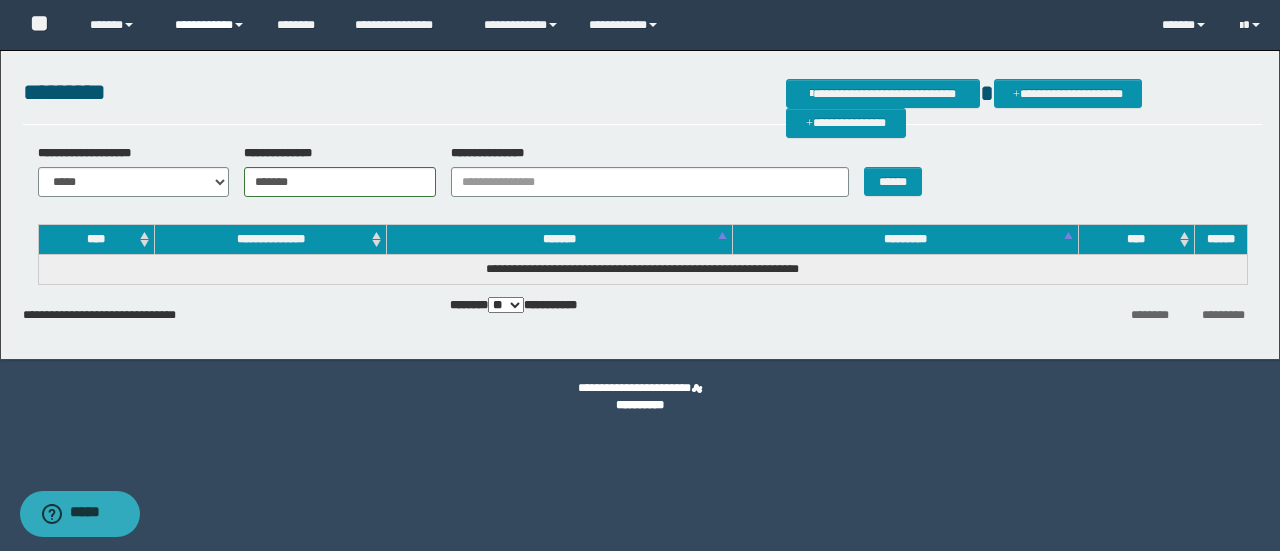 click on "**********" at bounding box center [210, 25] 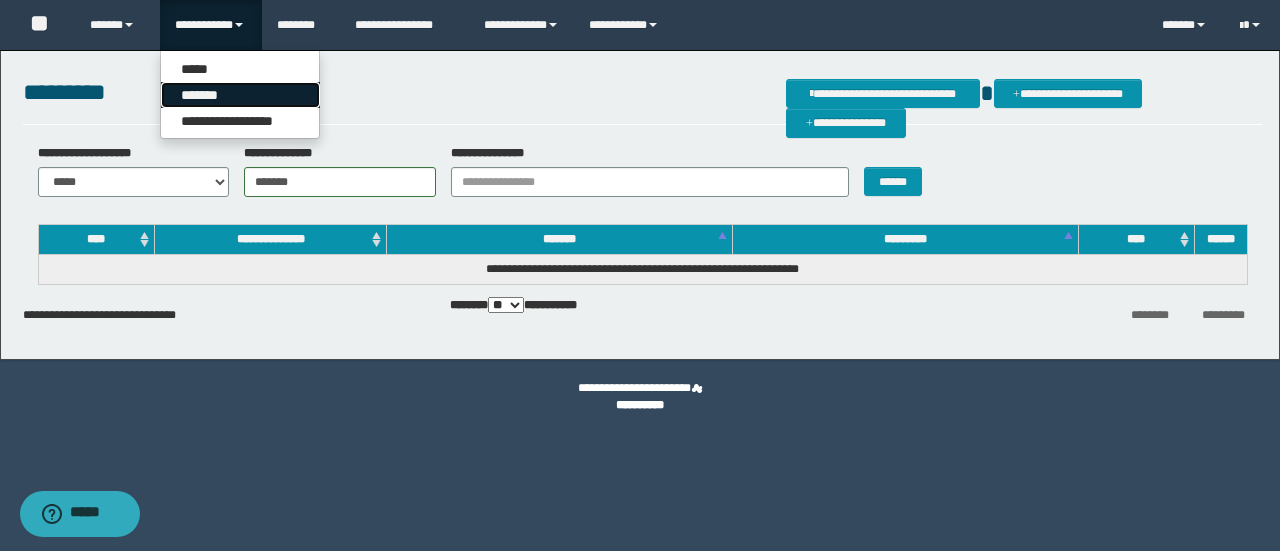 click on "*******" at bounding box center (240, 95) 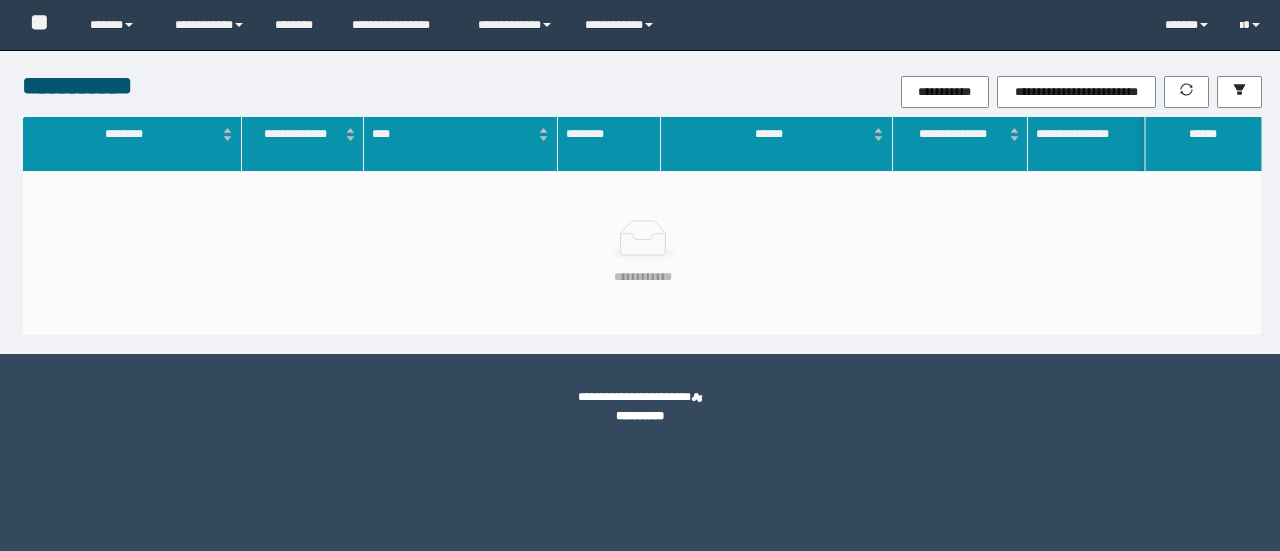 scroll, scrollTop: 0, scrollLeft: 0, axis: both 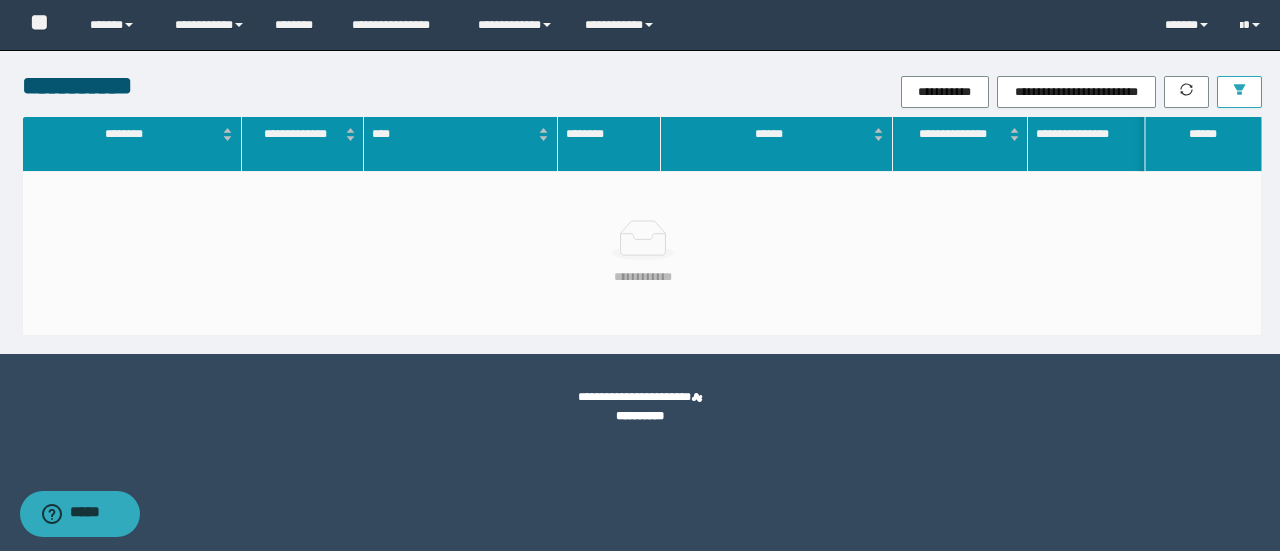 click at bounding box center [1239, 92] 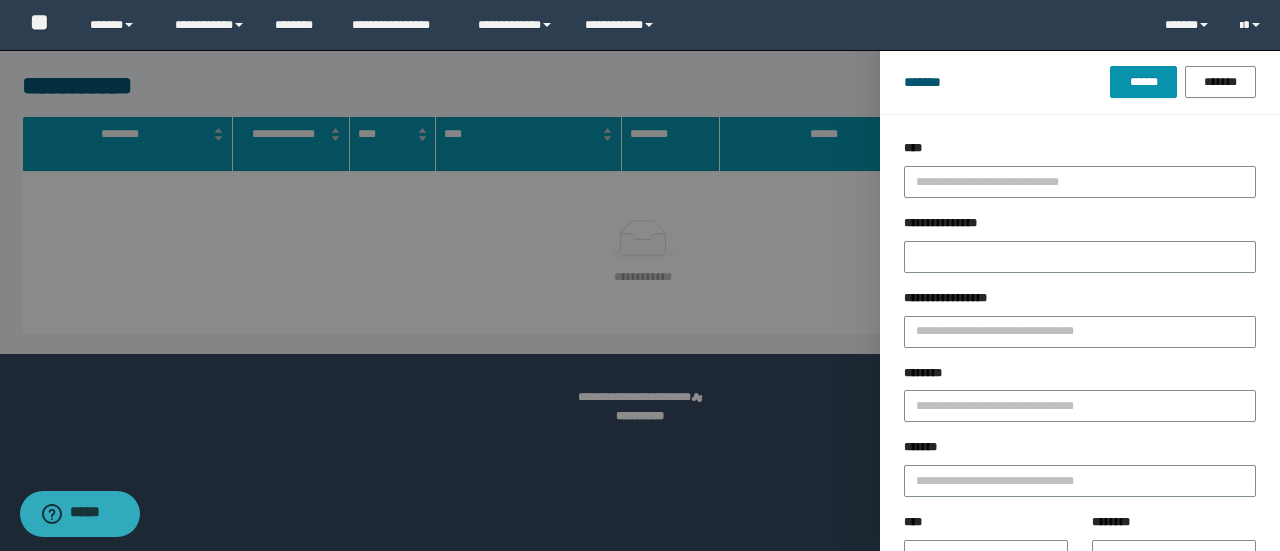 click on "********" at bounding box center (1080, 377) 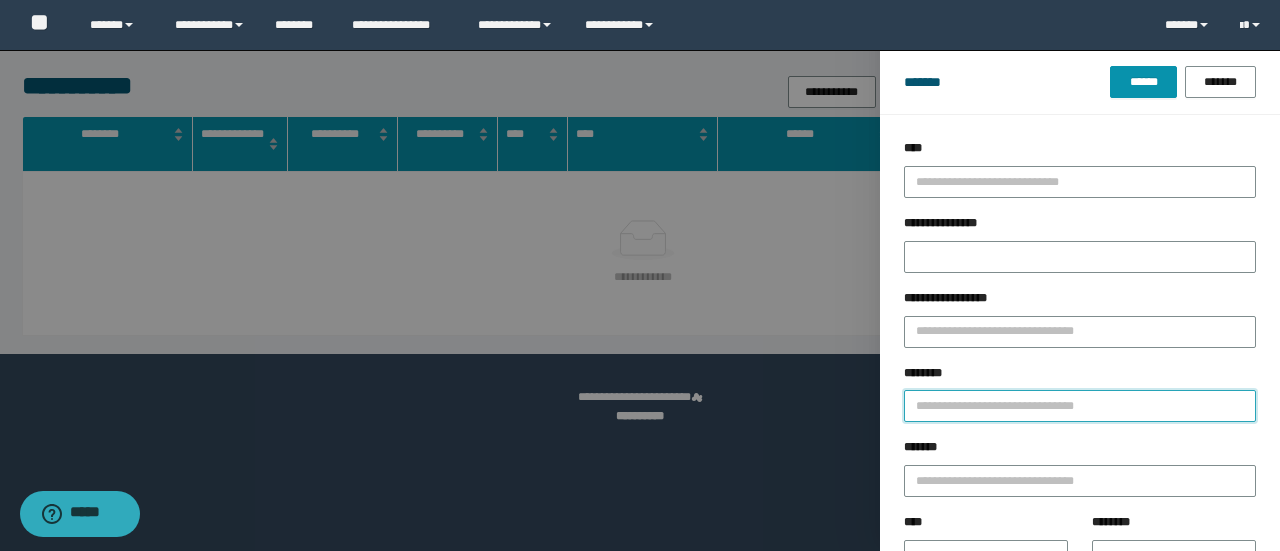 click on "********" at bounding box center (1080, 406) 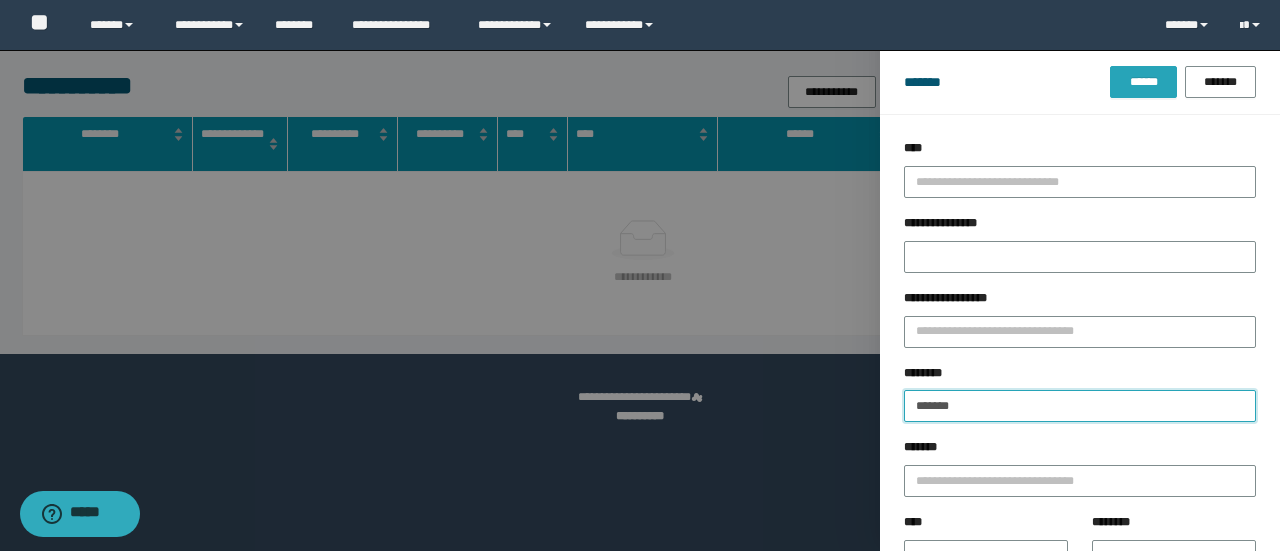 type on "*******" 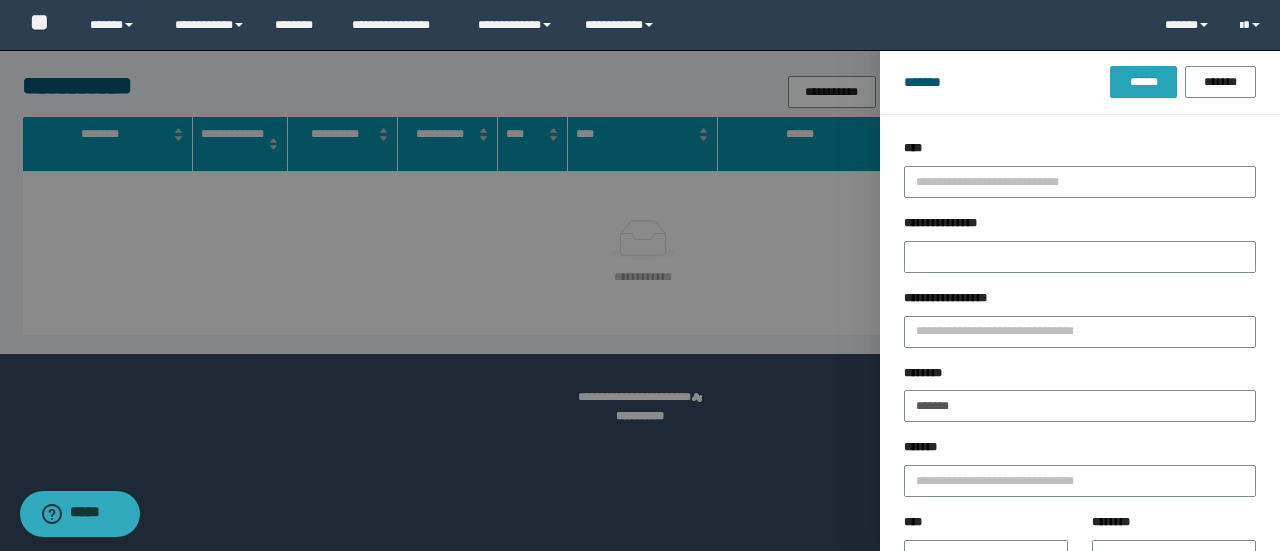 click on "******" at bounding box center [1143, 82] 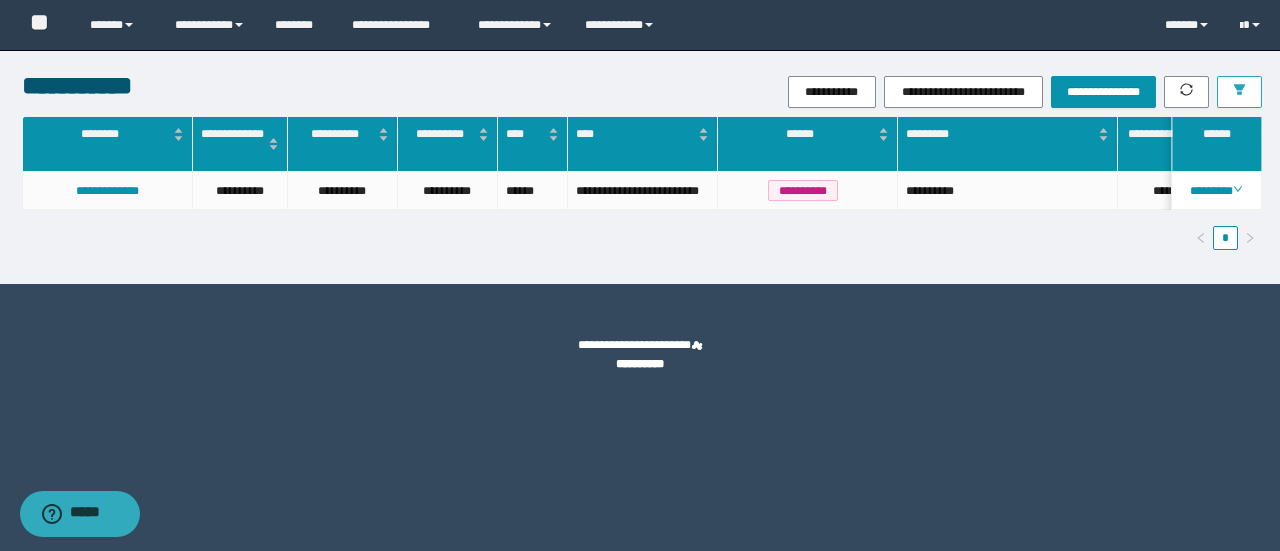 scroll, scrollTop: 0, scrollLeft: 339, axis: horizontal 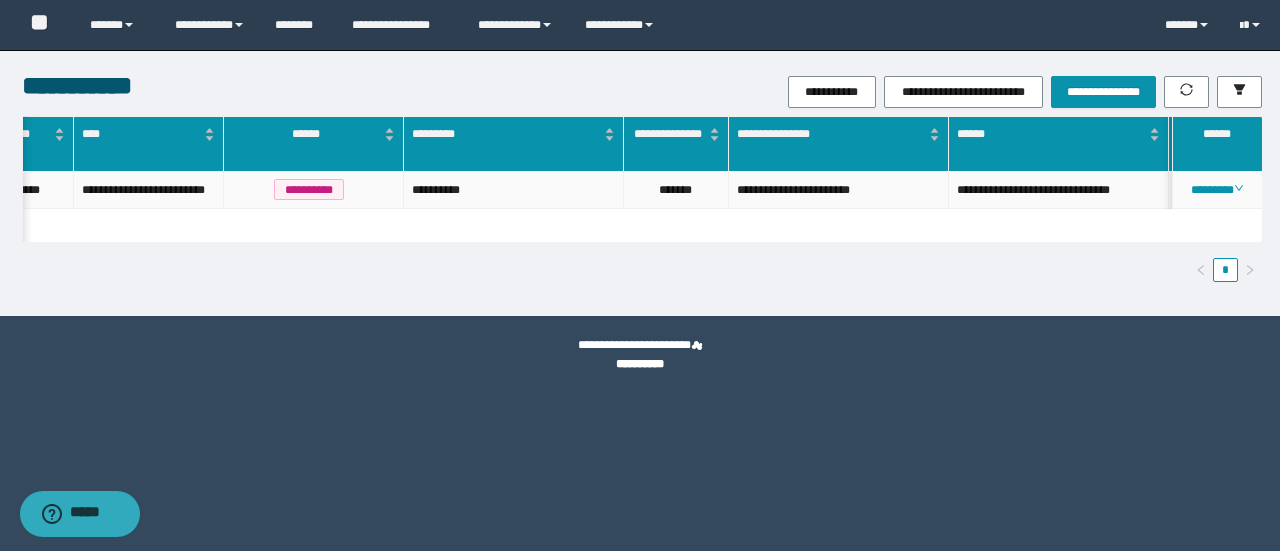 click on "*******" at bounding box center [676, 190] 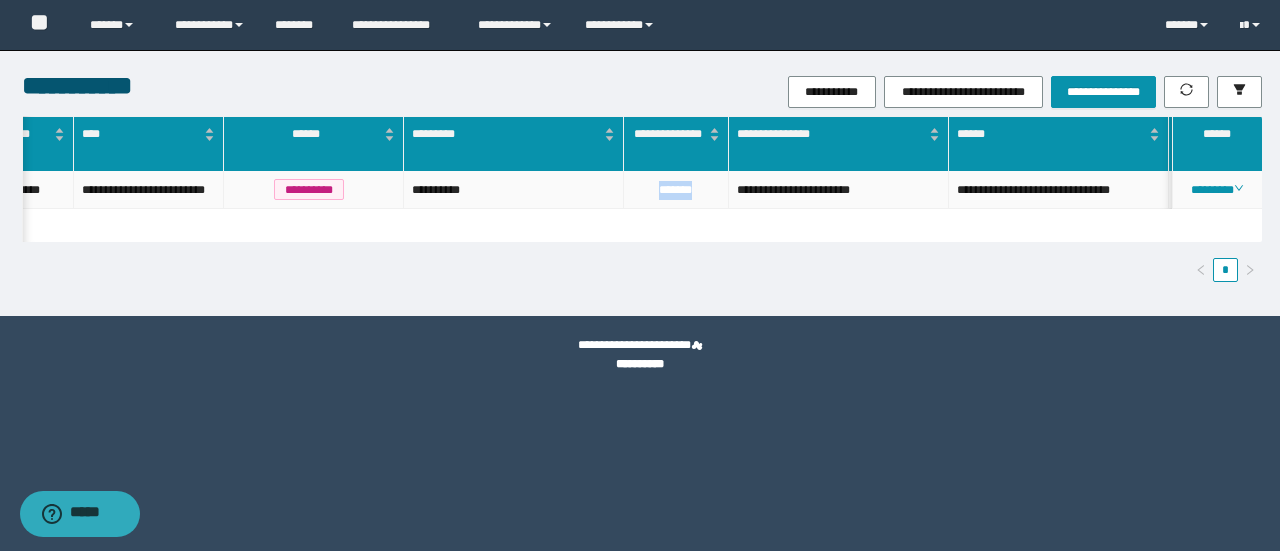 click on "*******" at bounding box center (676, 190) 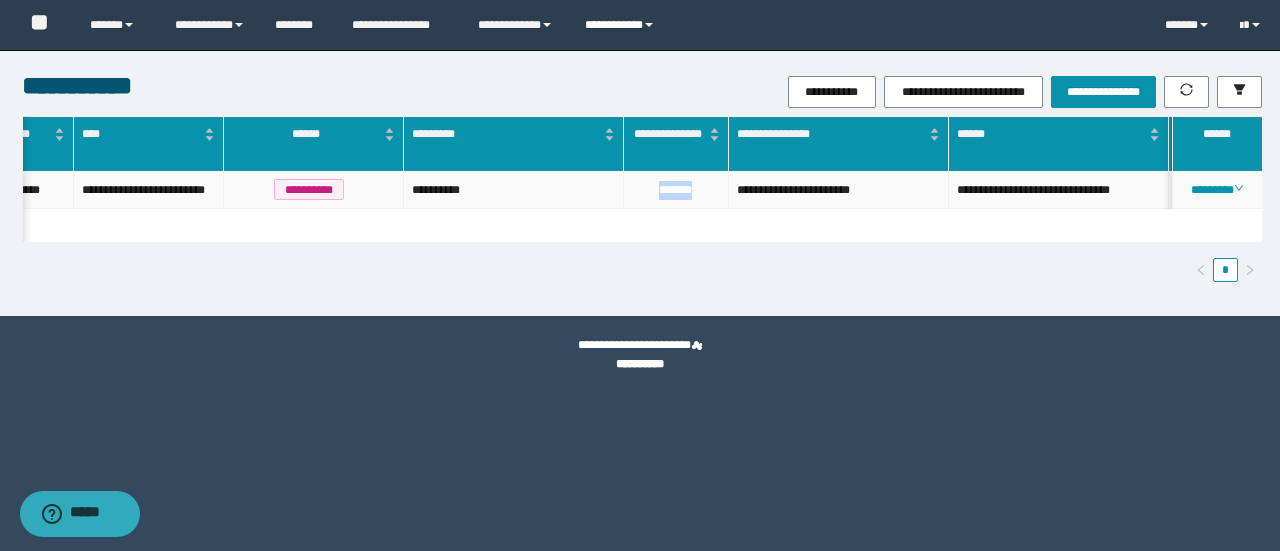 copy on "*******" 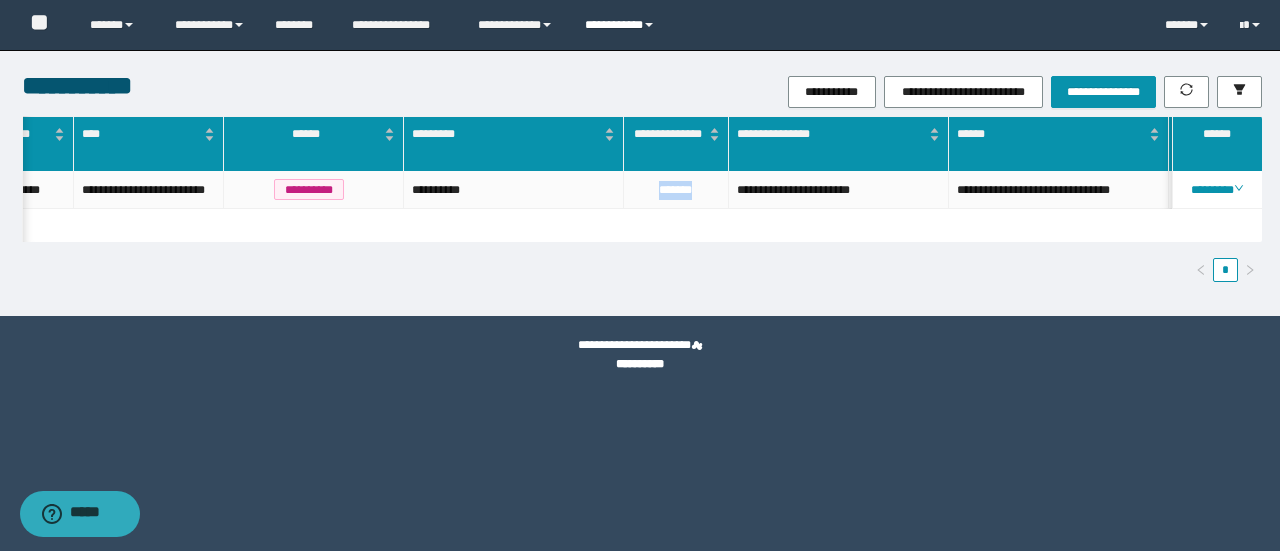 click on "**********" at bounding box center (622, 25) 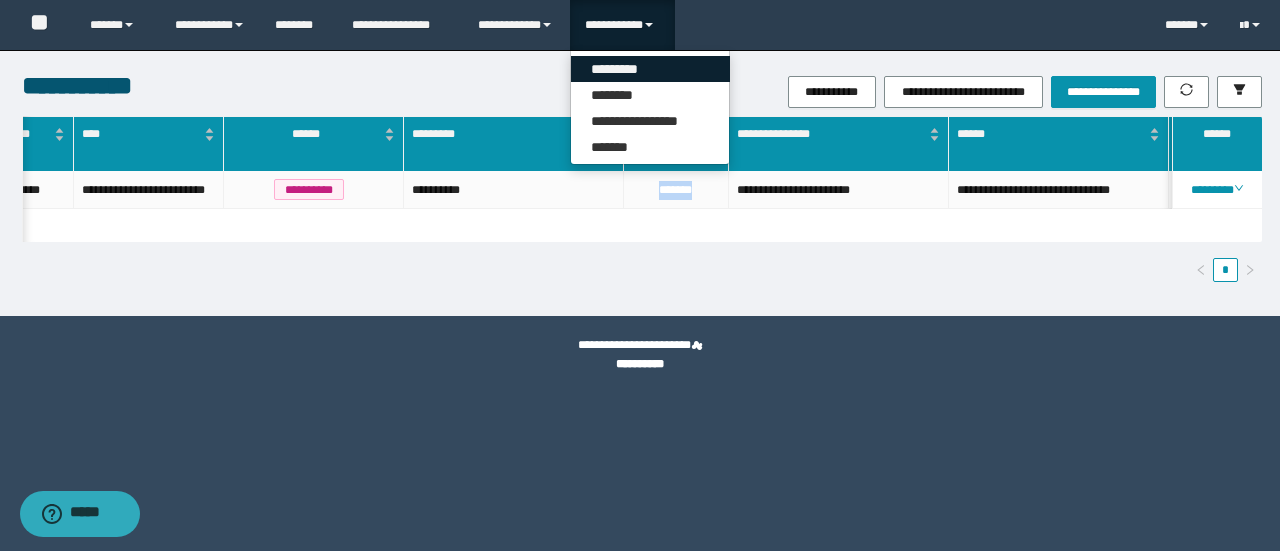 click on "*********" at bounding box center (650, 69) 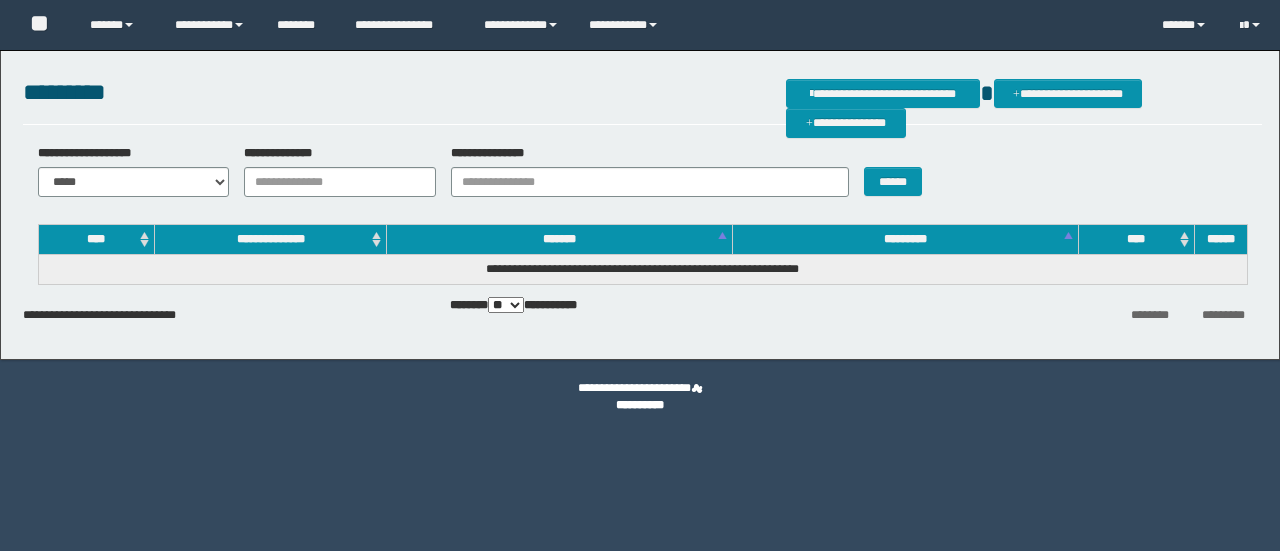 scroll, scrollTop: 0, scrollLeft: 0, axis: both 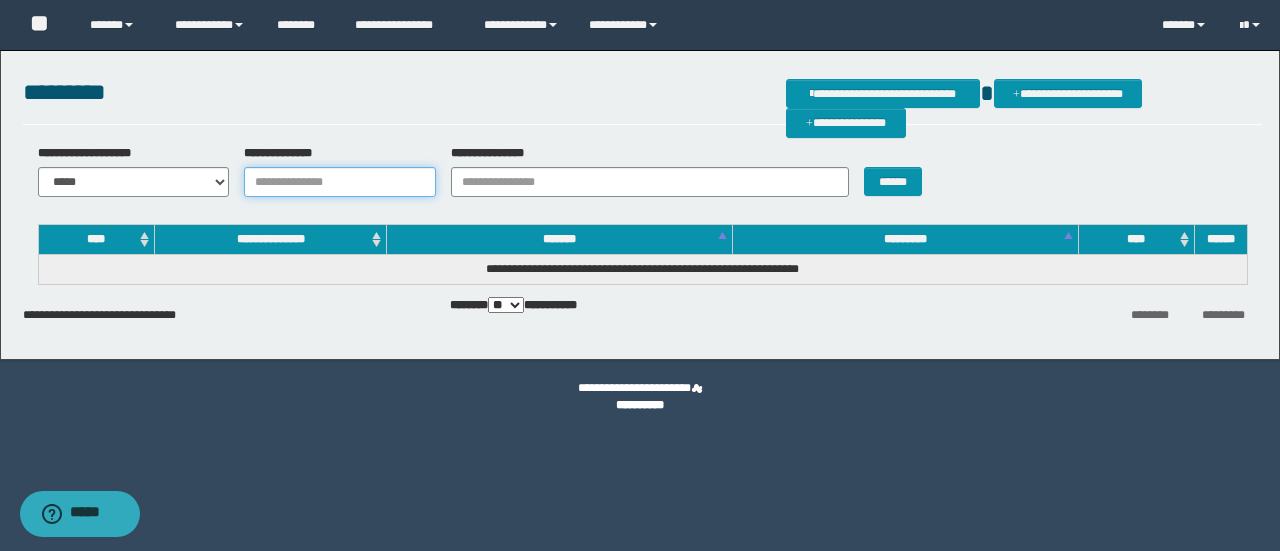 drag, startPoint x: 324, startPoint y: 179, endPoint x: 354, endPoint y: 181, distance: 30.066593 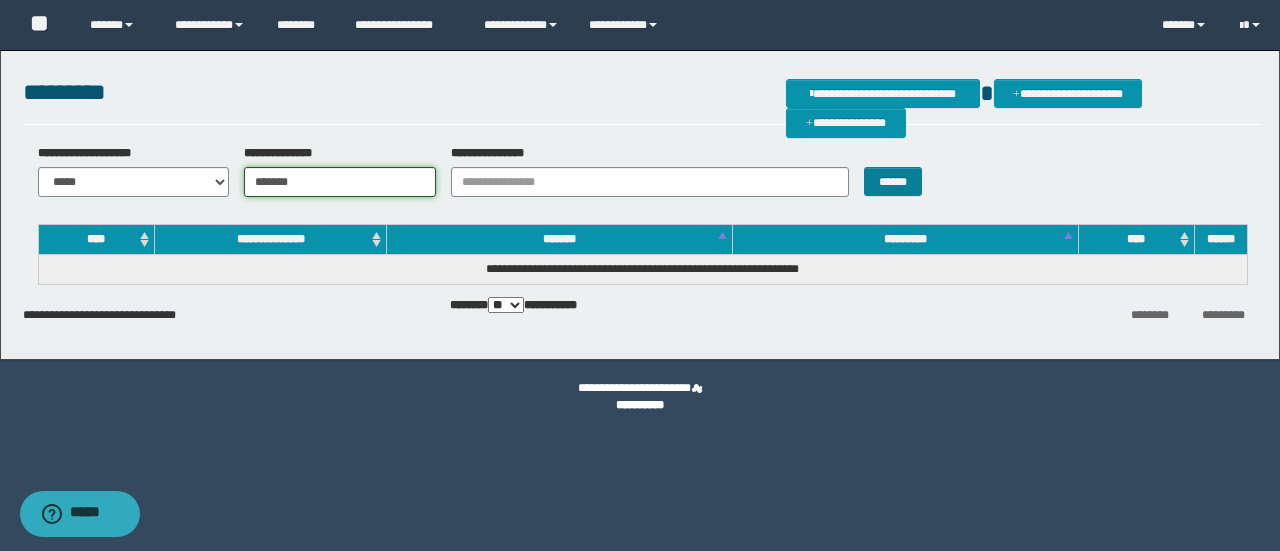 type on "*******" 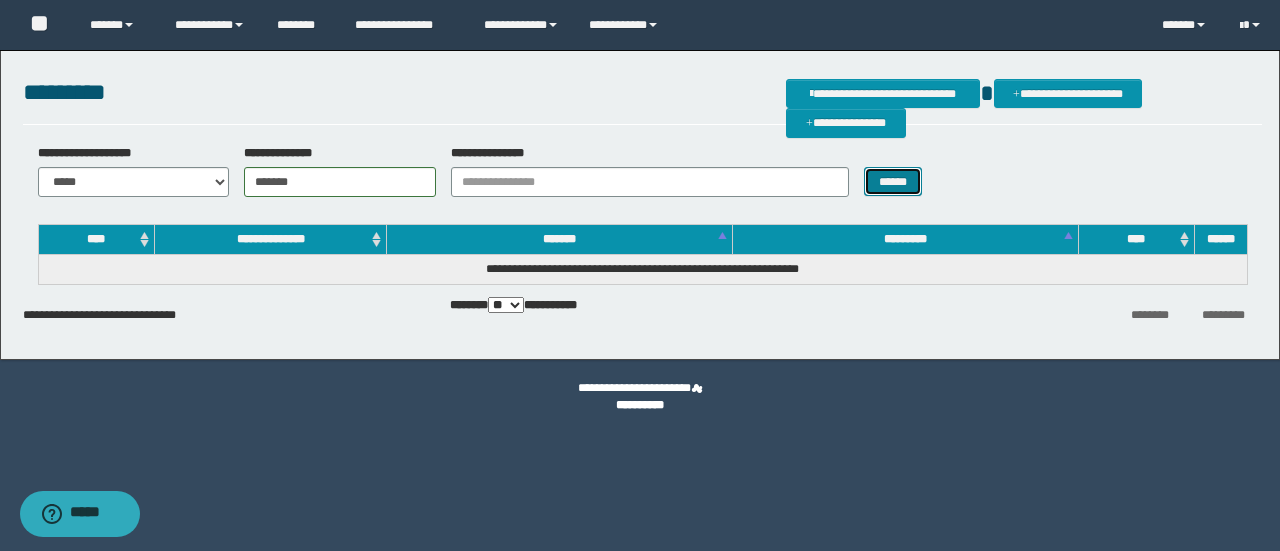 click on "******" at bounding box center (893, 181) 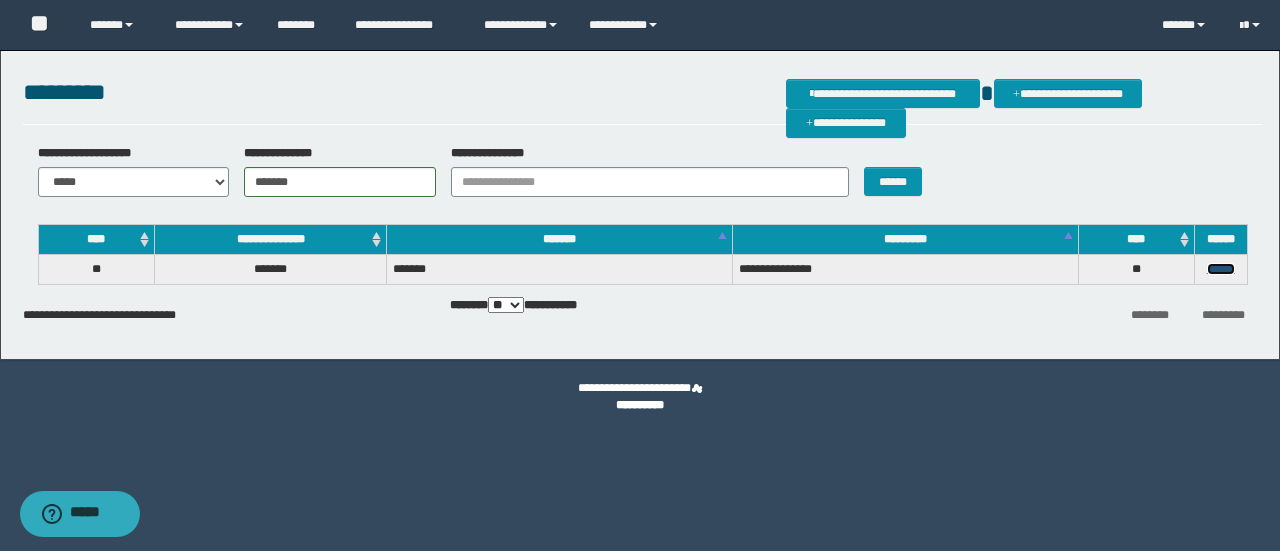 click on "******" at bounding box center [1221, 269] 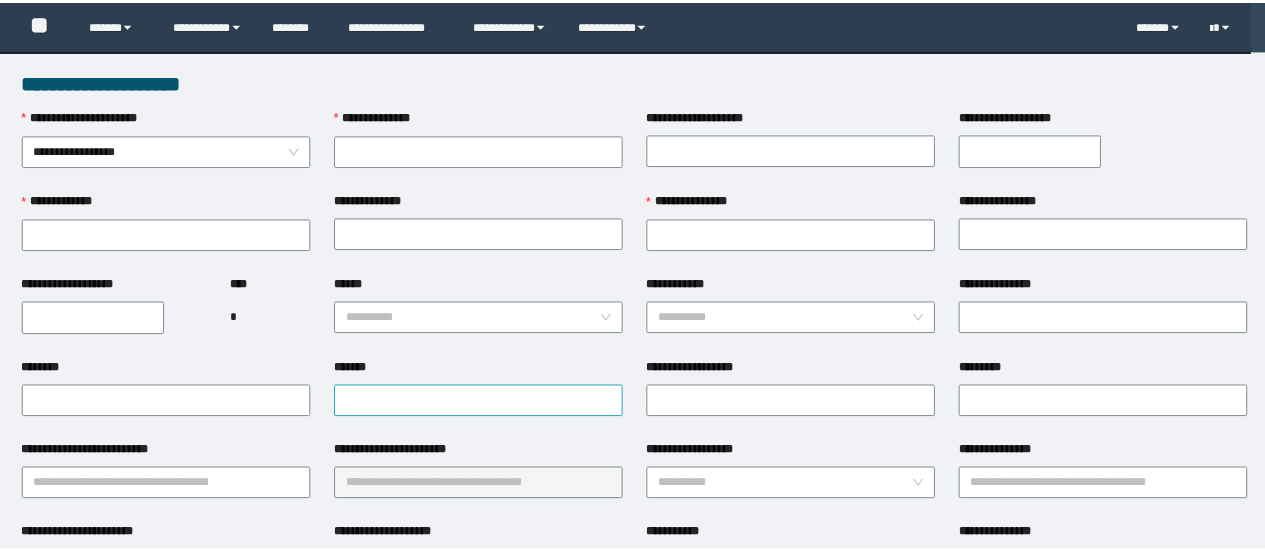scroll, scrollTop: 0, scrollLeft: 0, axis: both 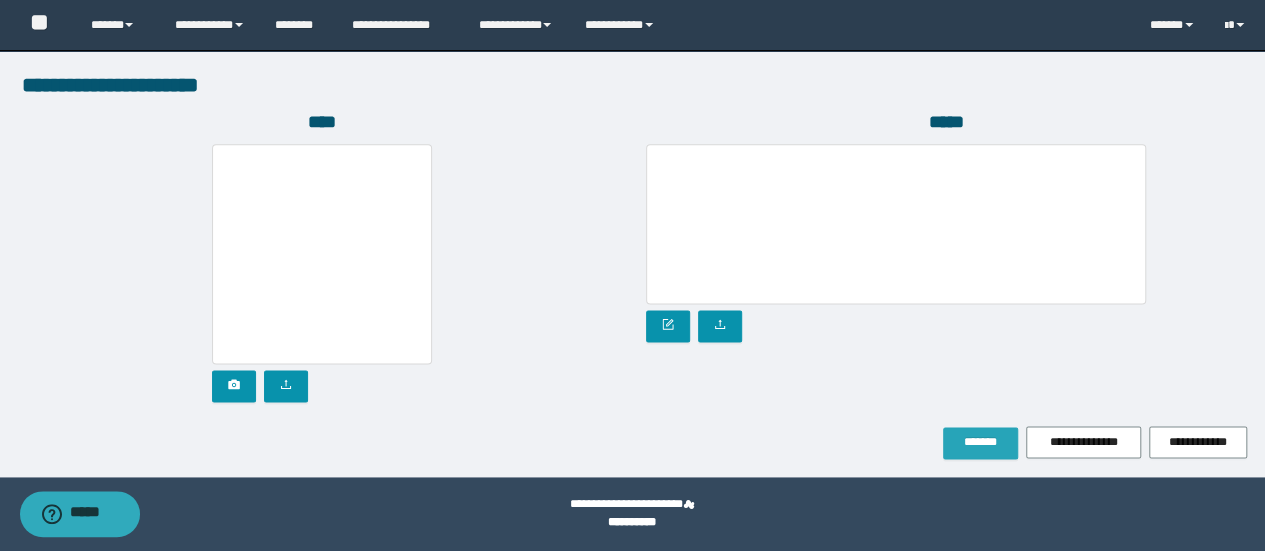 type on "********" 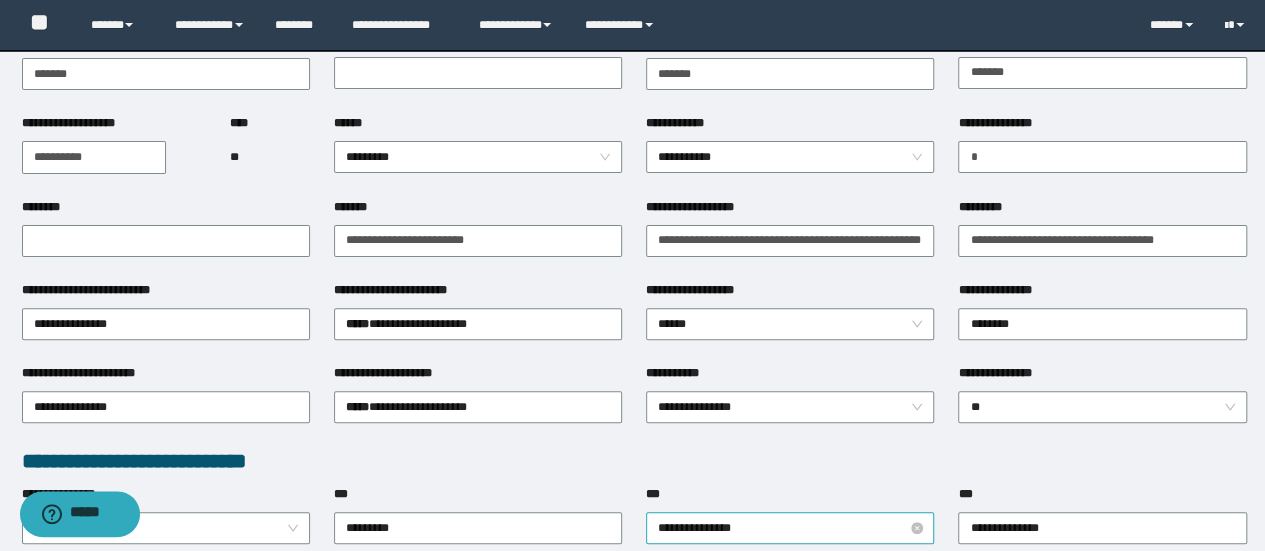 scroll, scrollTop: 0, scrollLeft: 0, axis: both 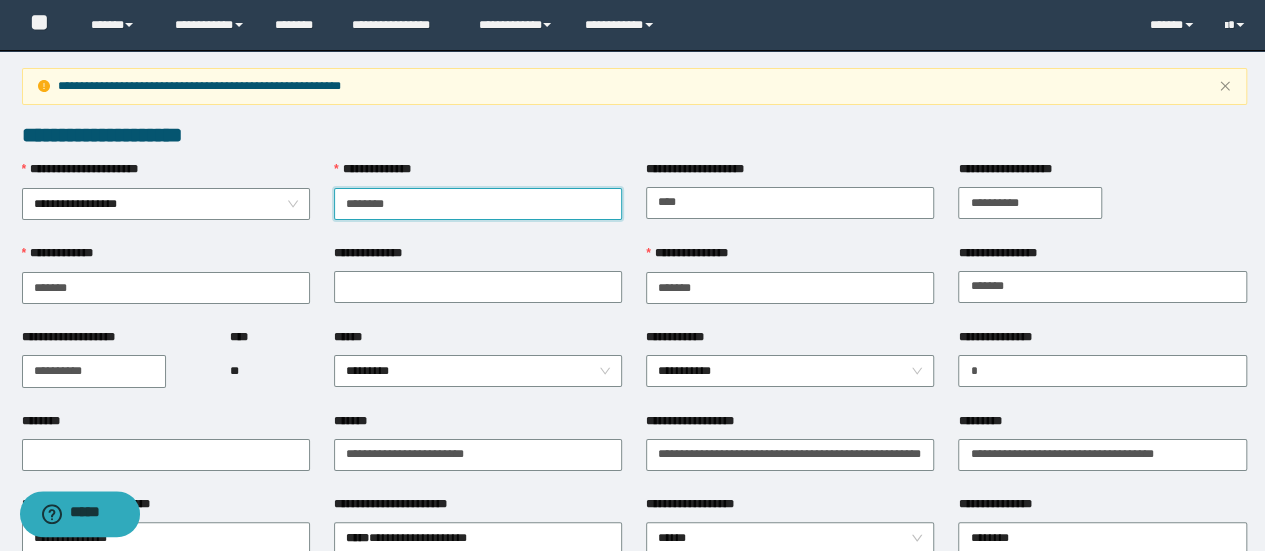 click on "********" at bounding box center (478, 204) 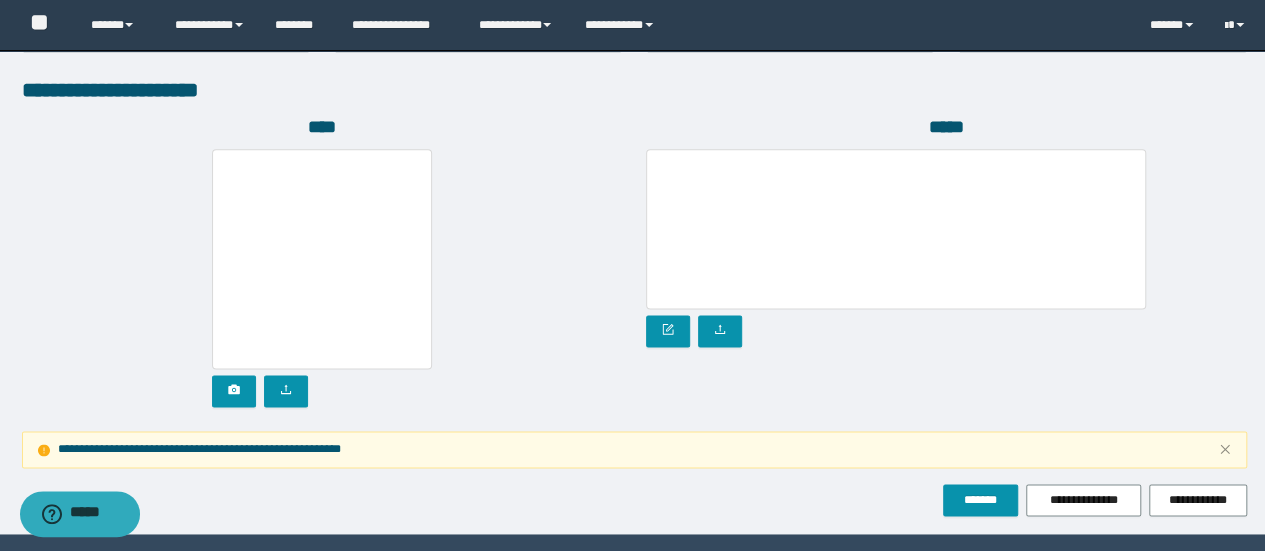 scroll, scrollTop: 1200, scrollLeft: 0, axis: vertical 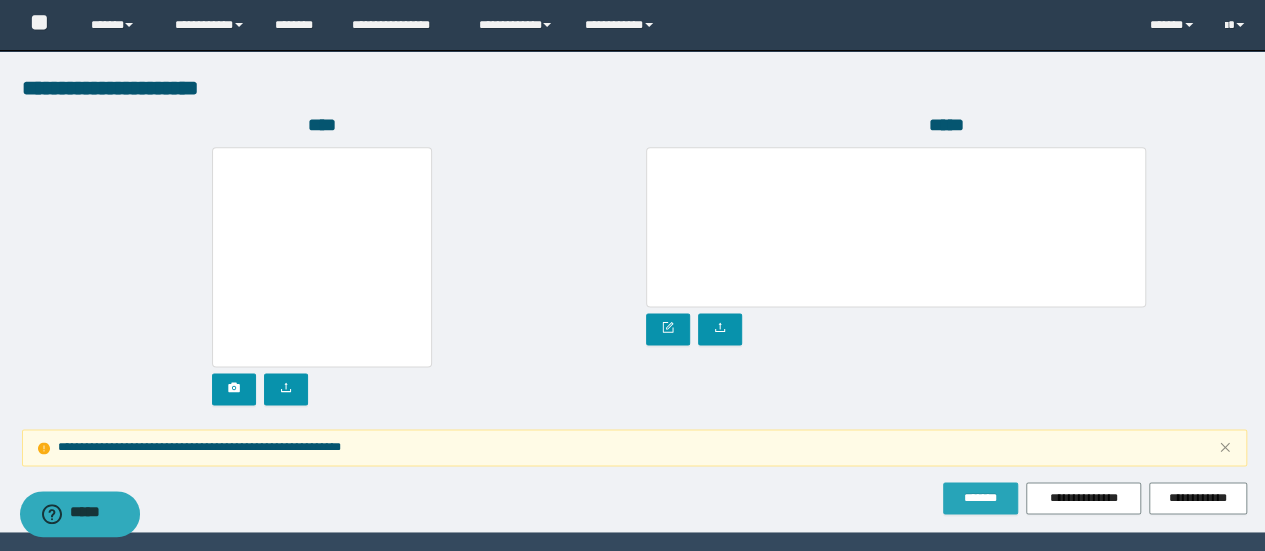 click on "*******" at bounding box center [980, 498] 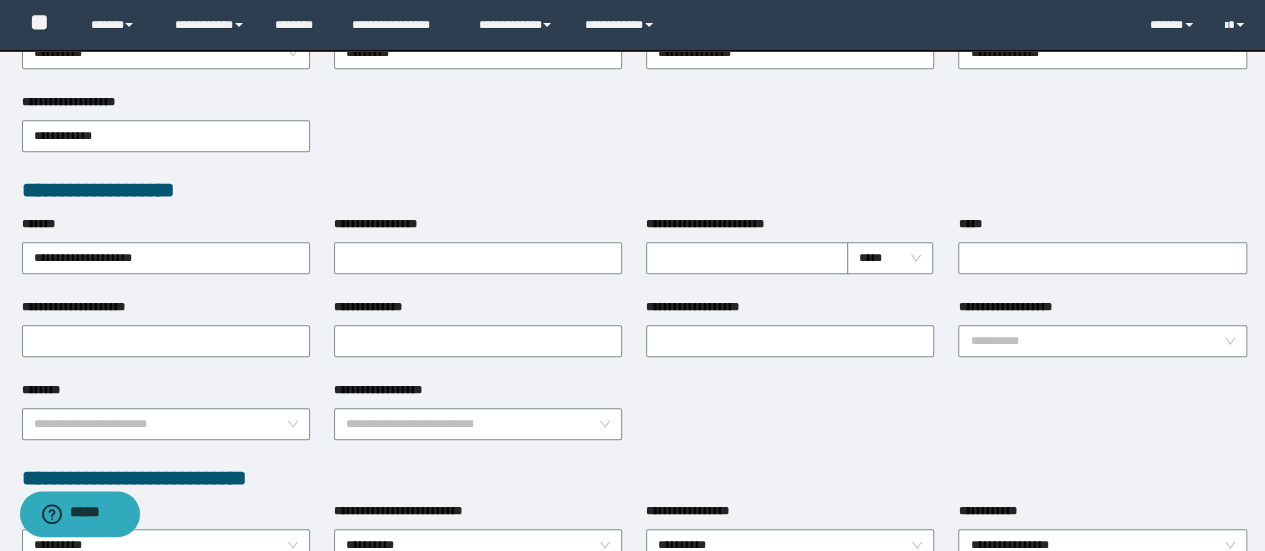 scroll, scrollTop: 0, scrollLeft: 0, axis: both 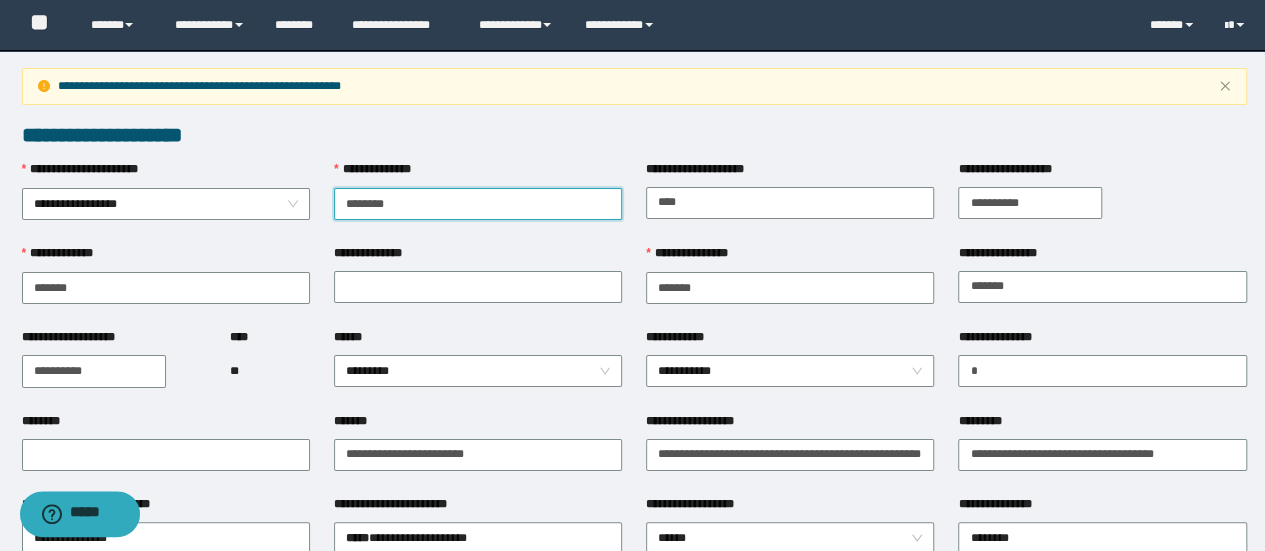 click on "********" at bounding box center [478, 204] 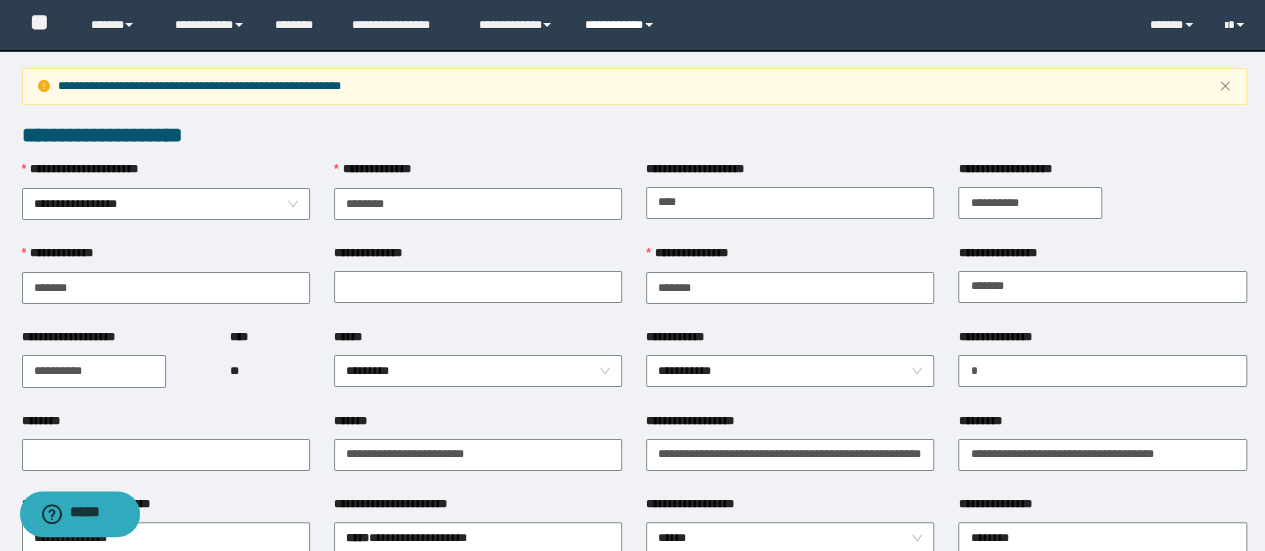 click on "**********" at bounding box center [622, 25] 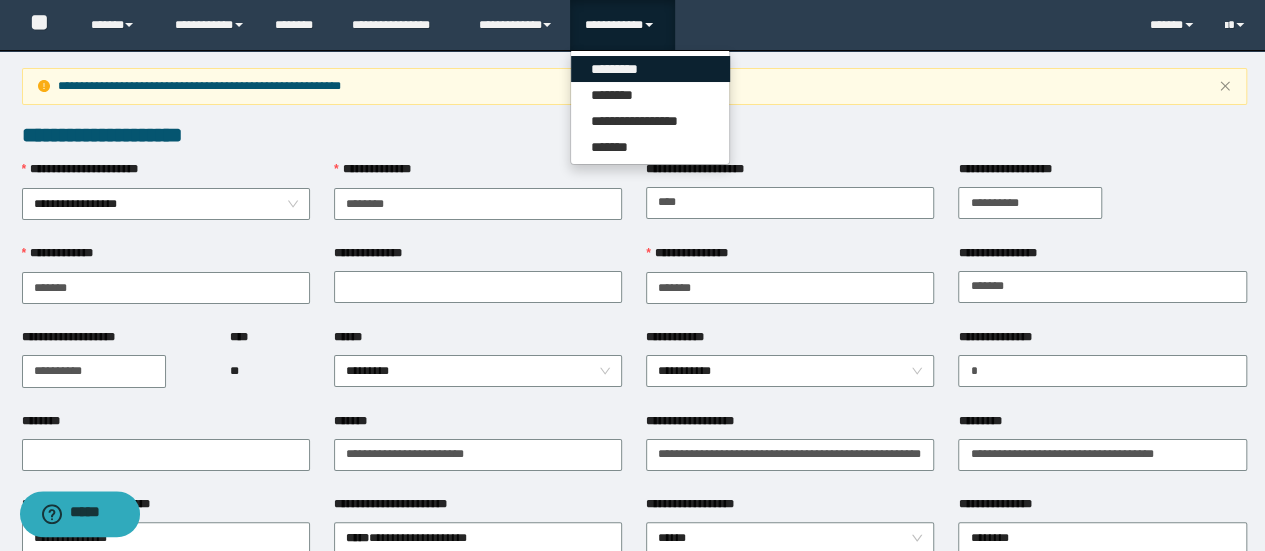 click on "*********" at bounding box center (650, 69) 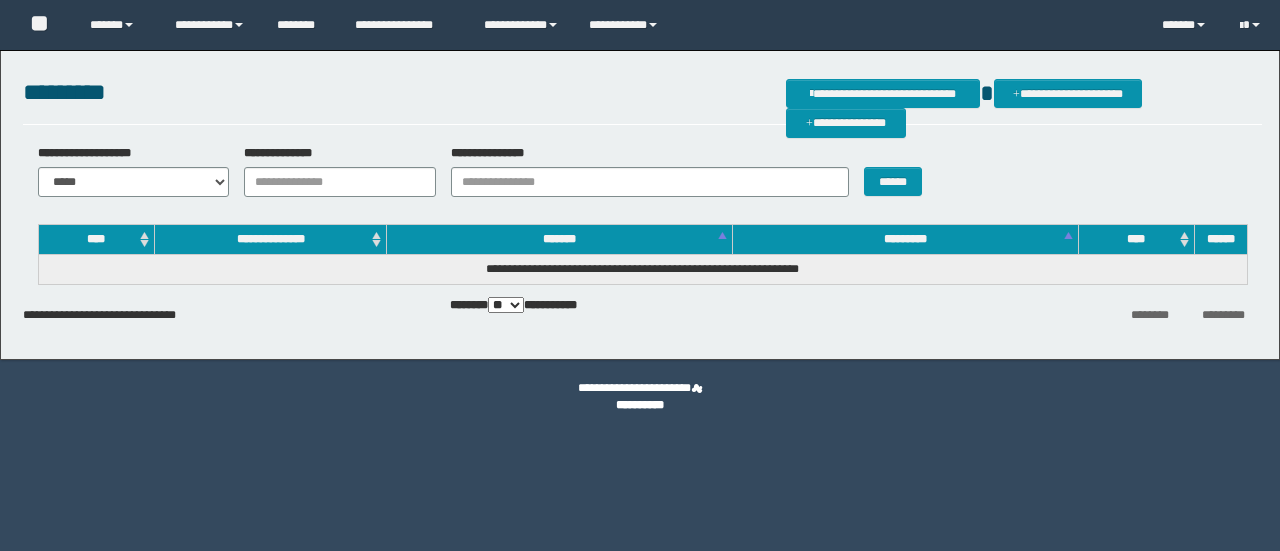 scroll, scrollTop: 0, scrollLeft: 0, axis: both 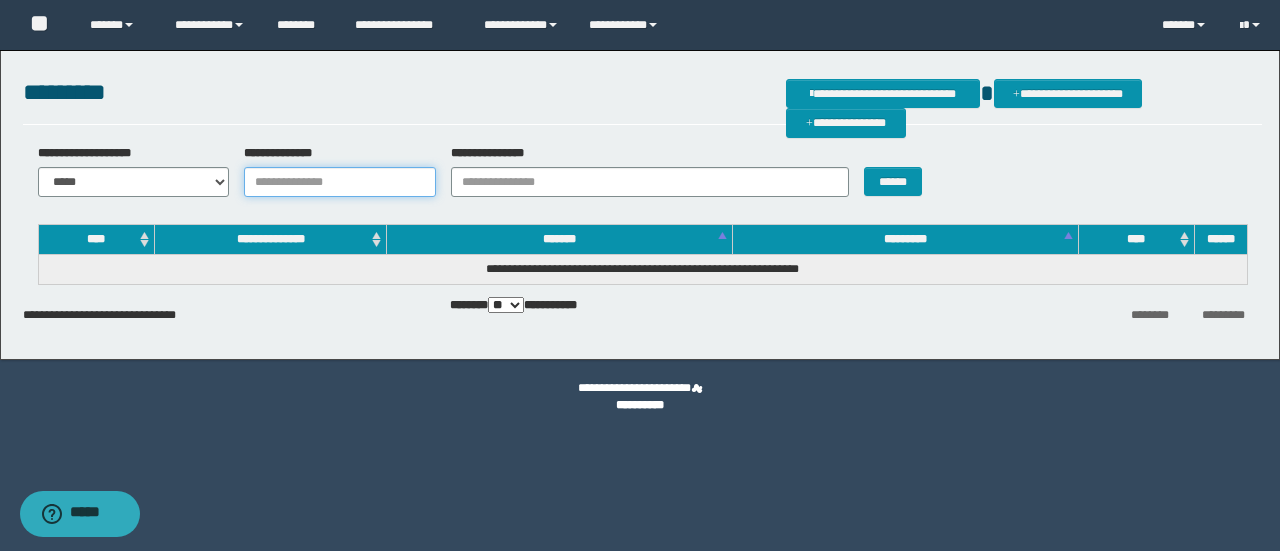 click on "**********" at bounding box center [340, 182] 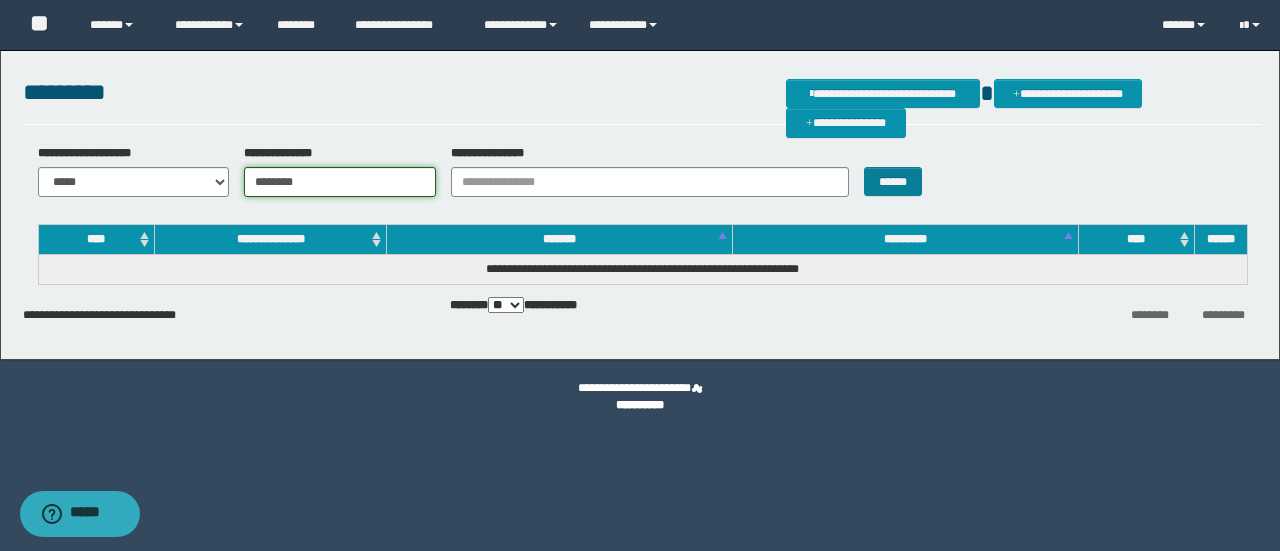 type on "********" 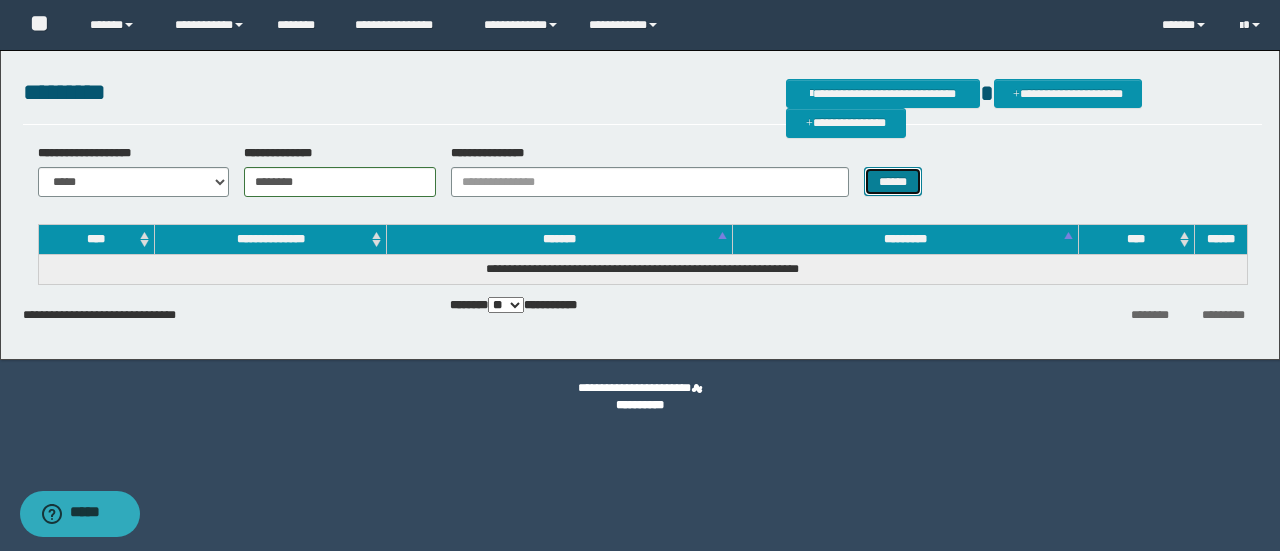 click on "******" at bounding box center (893, 181) 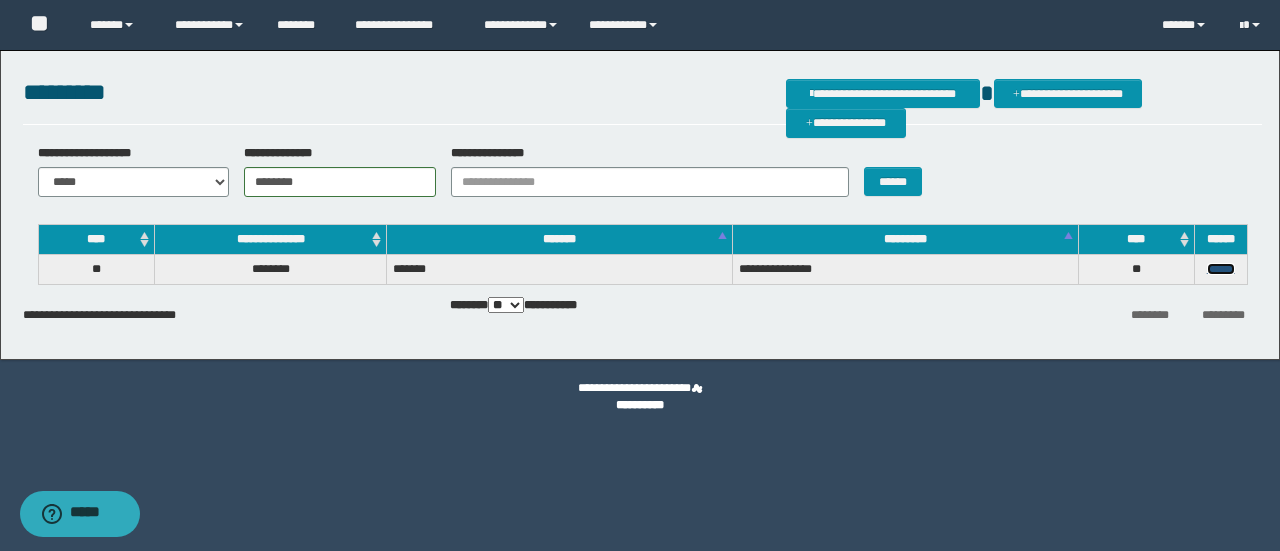 click on "******" at bounding box center [1221, 269] 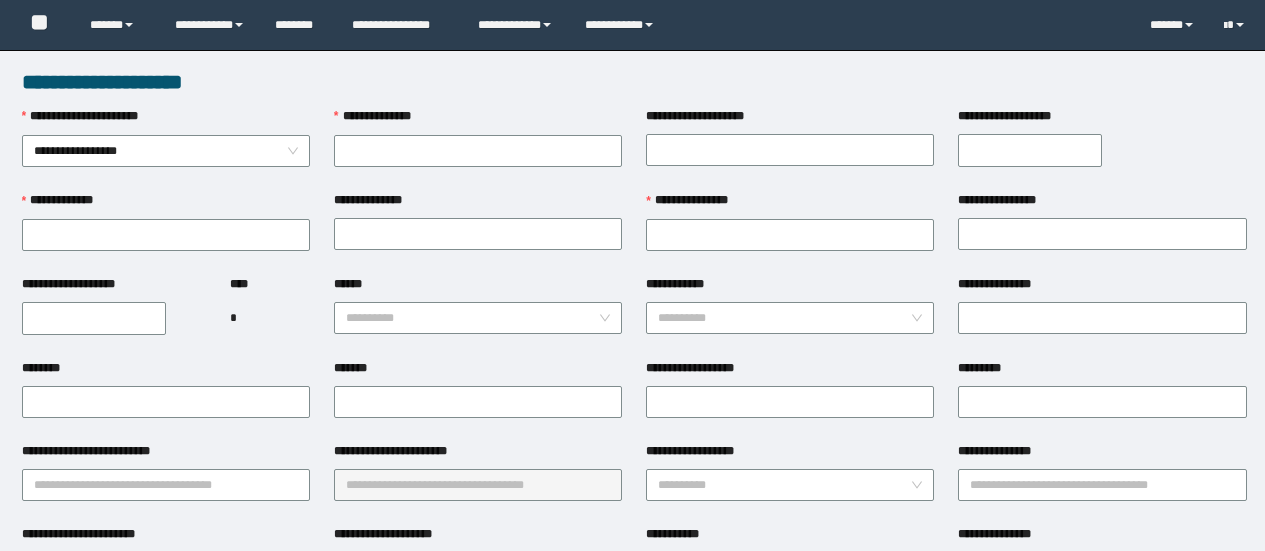 scroll, scrollTop: 0, scrollLeft: 0, axis: both 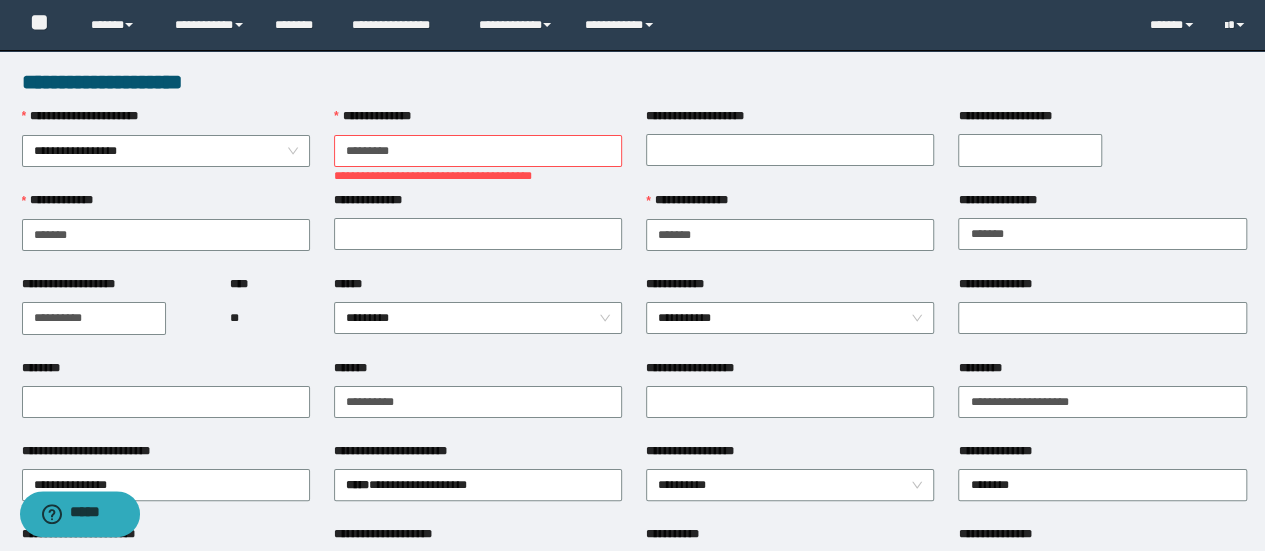 type on "********" 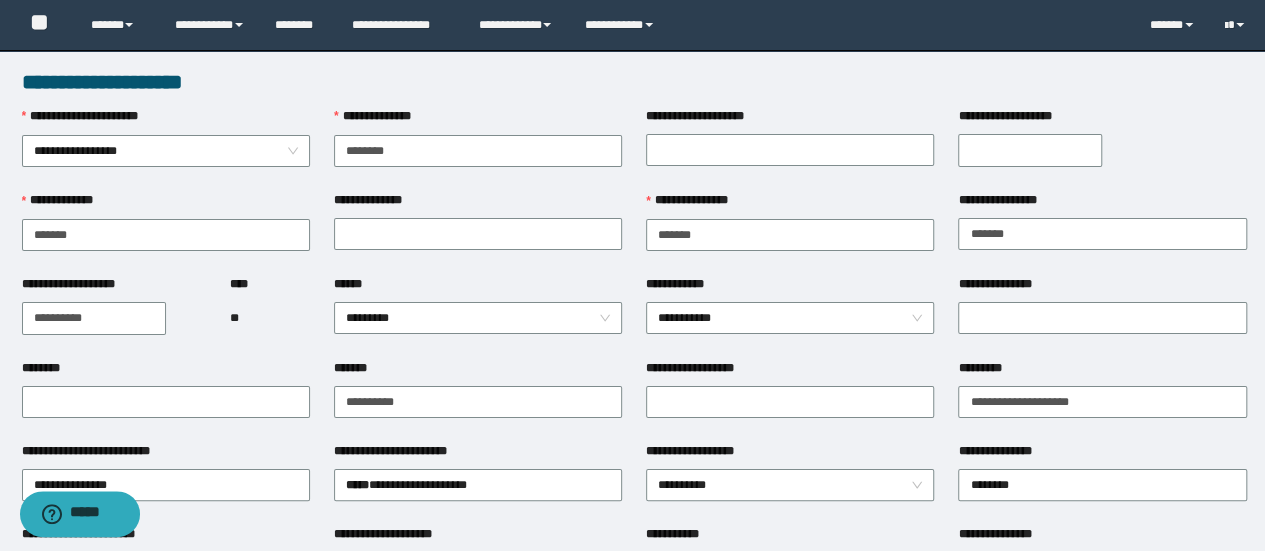 drag, startPoint x: 451, startPoint y: 138, endPoint x: 346, endPoint y: 119, distance: 106.7052 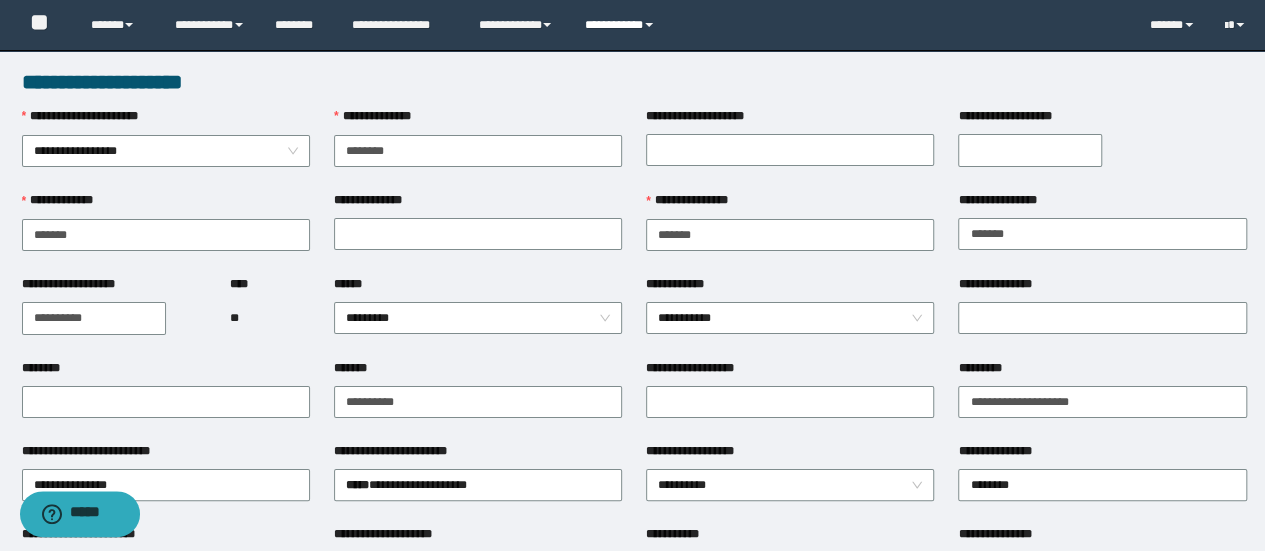 click on "**********" at bounding box center [622, 25] 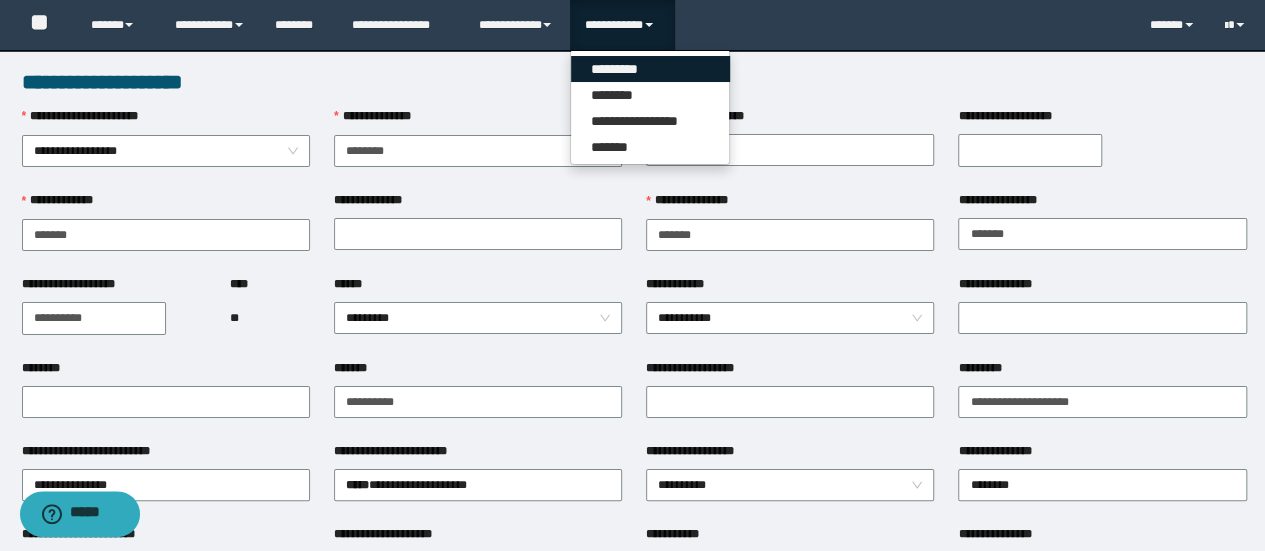 click on "*********" at bounding box center (650, 69) 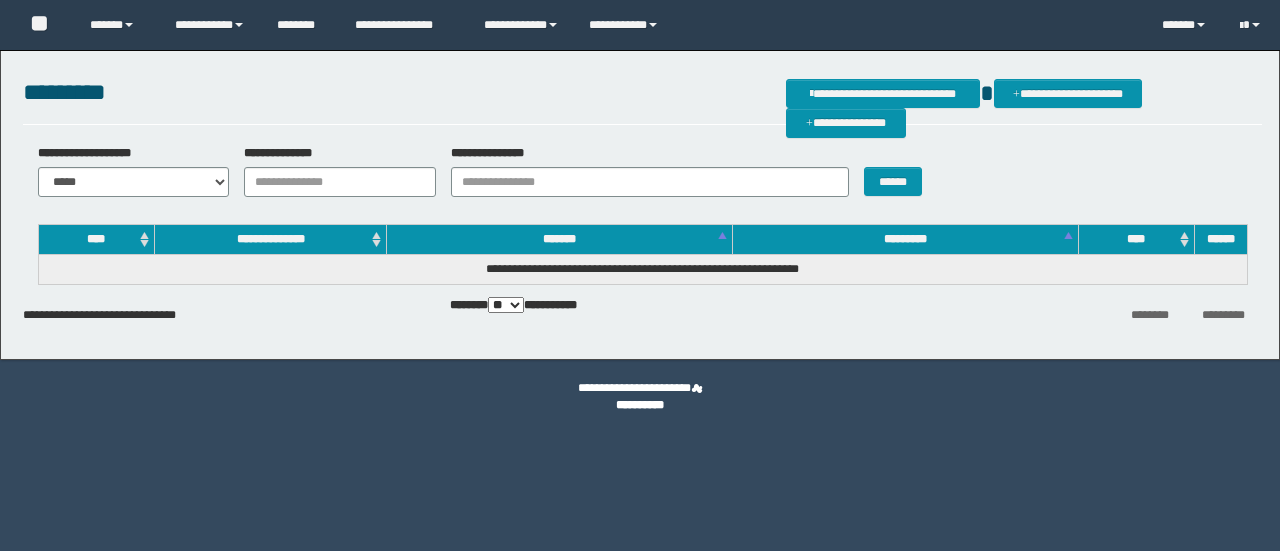 scroll, scrollTop: 0, scrollLeft: 0, axis: both 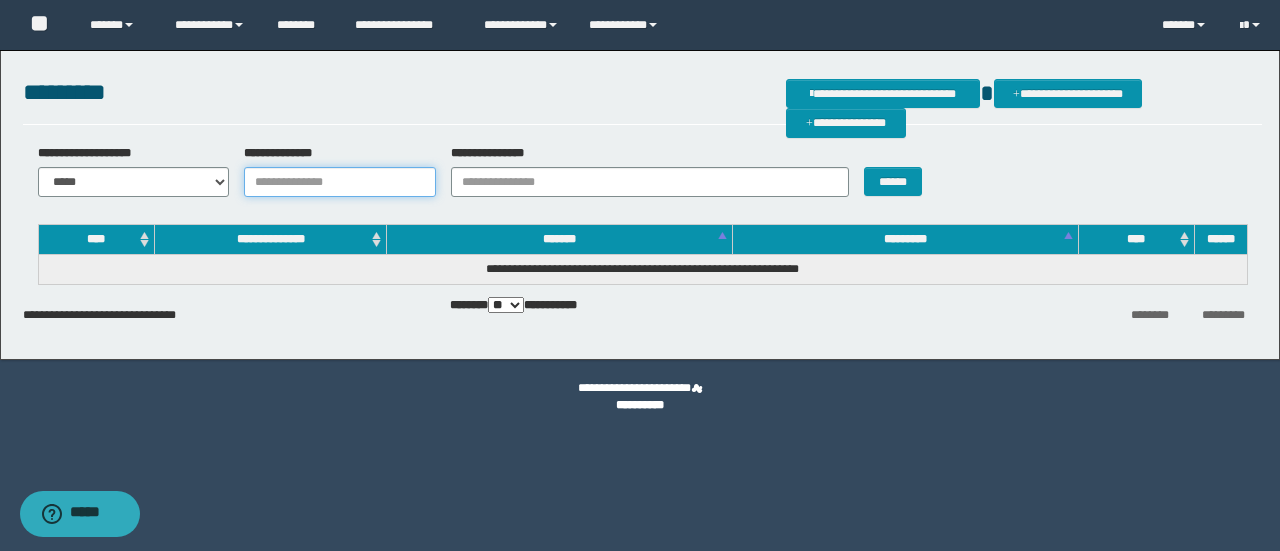 click on "**********" at bounding box center [340, 182] 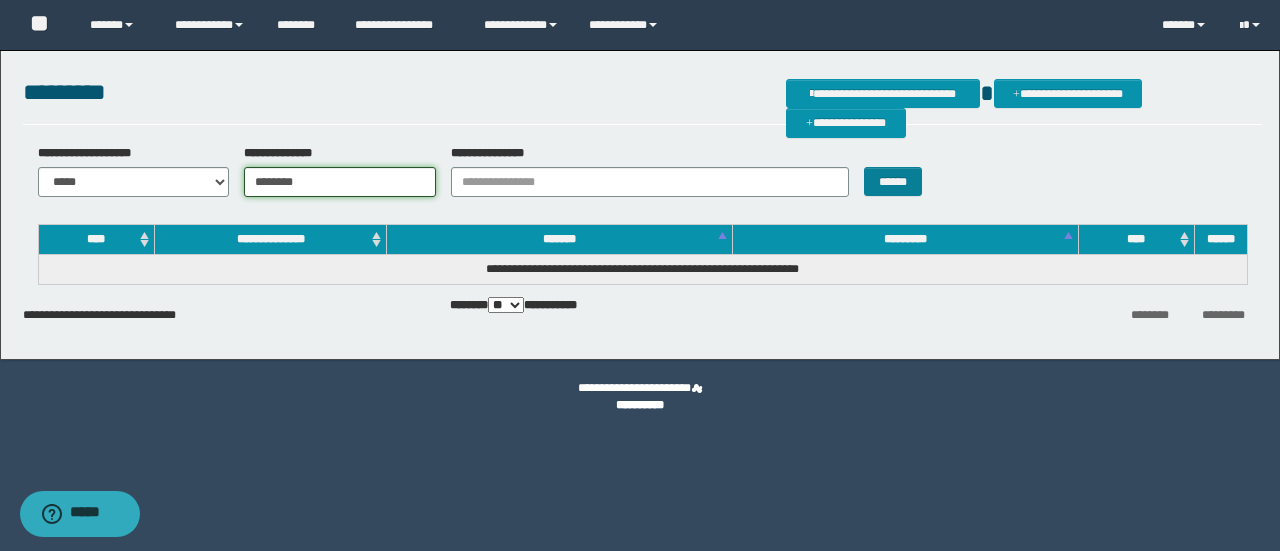 type on "********" 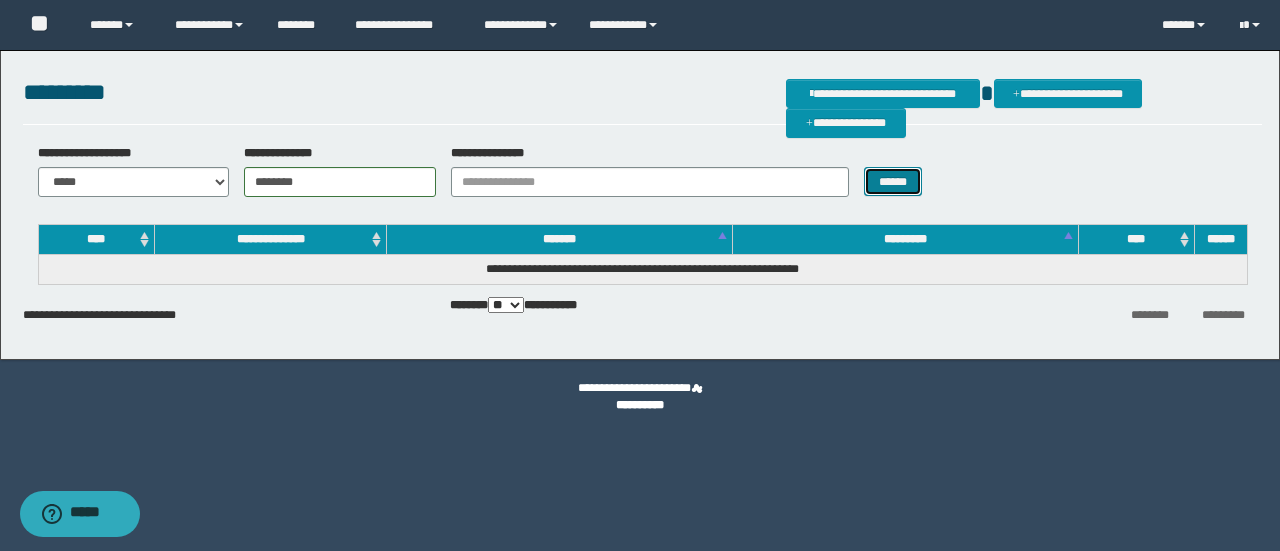 click on "******" at bounding box center [893, 181] 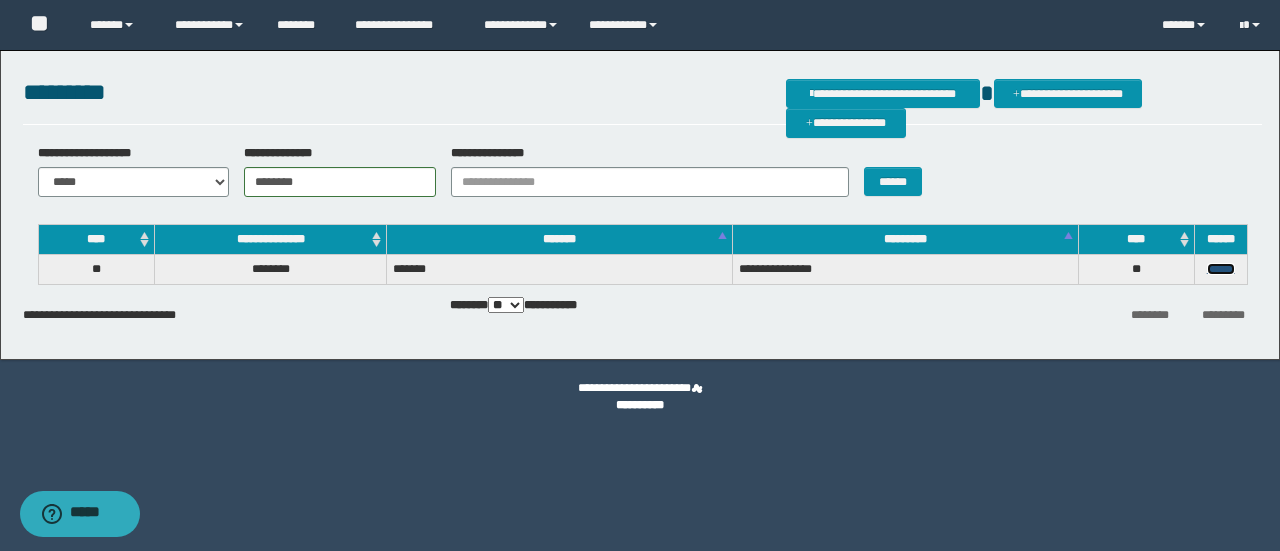 click on "******" at bounding box center [1221, 269] 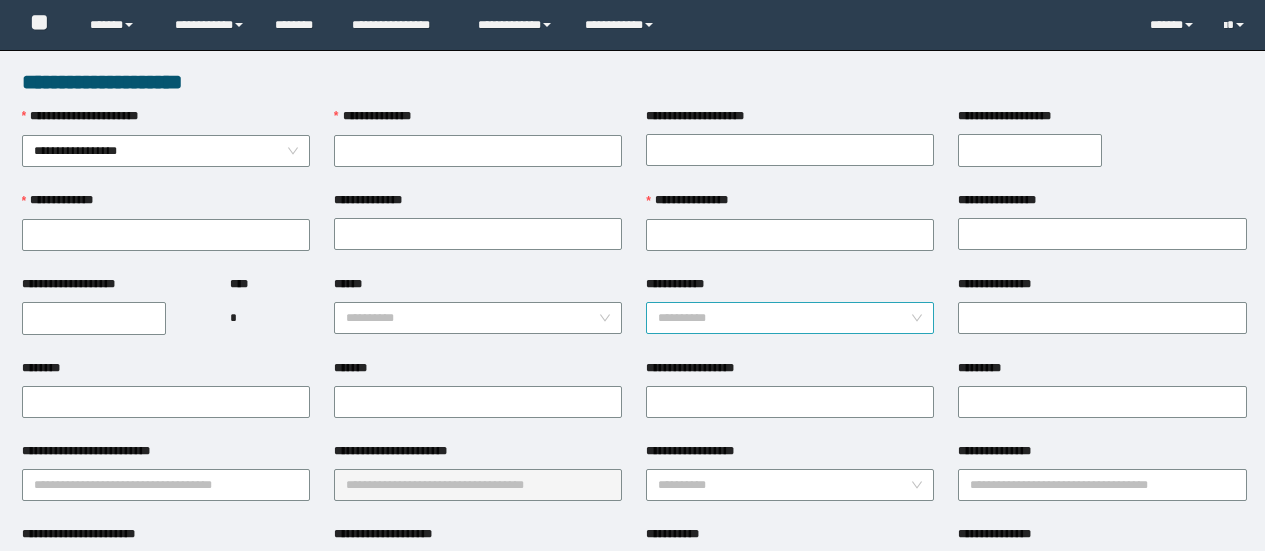 scroll, scrollTop: 0, scrollLeft: 0, axis: both 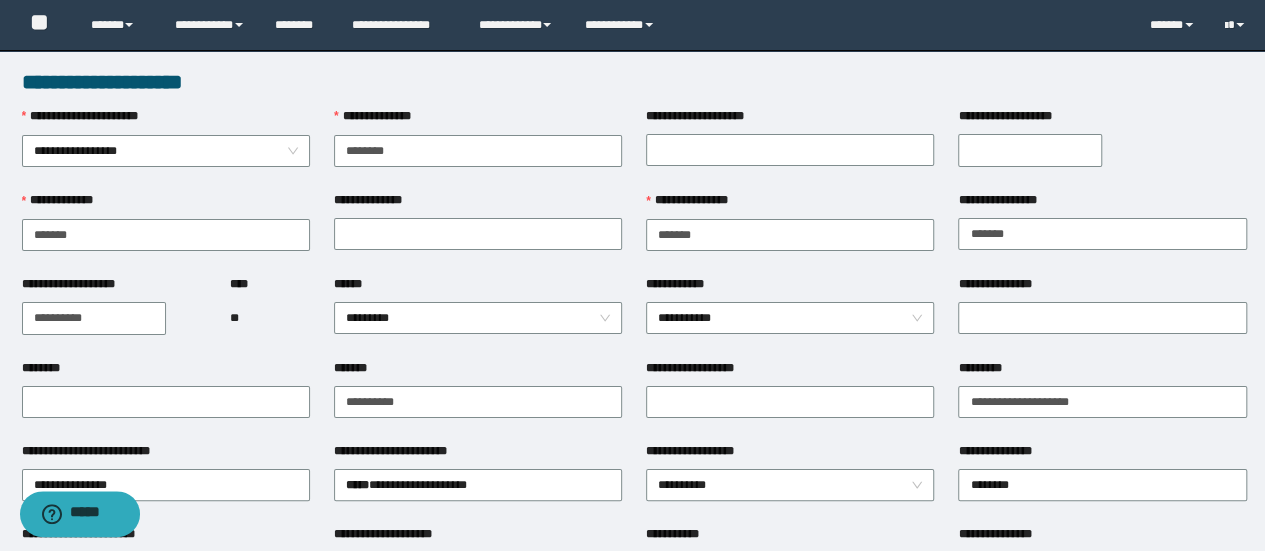 click on "**********" at bounding box center [632, 838] 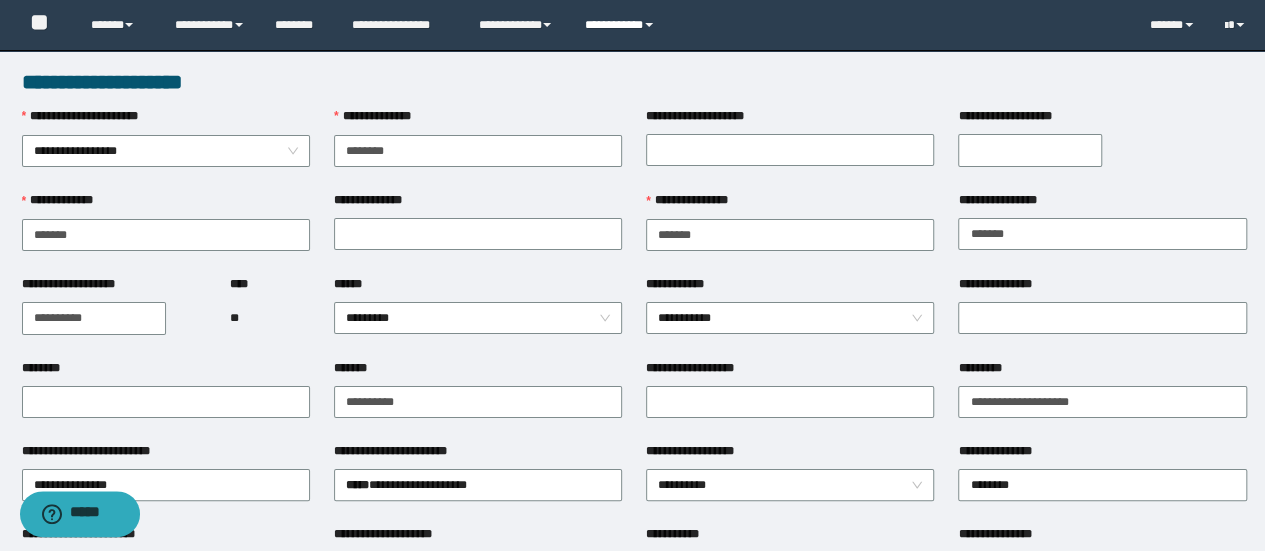 click on "**********" at bounding box center (622, 25) 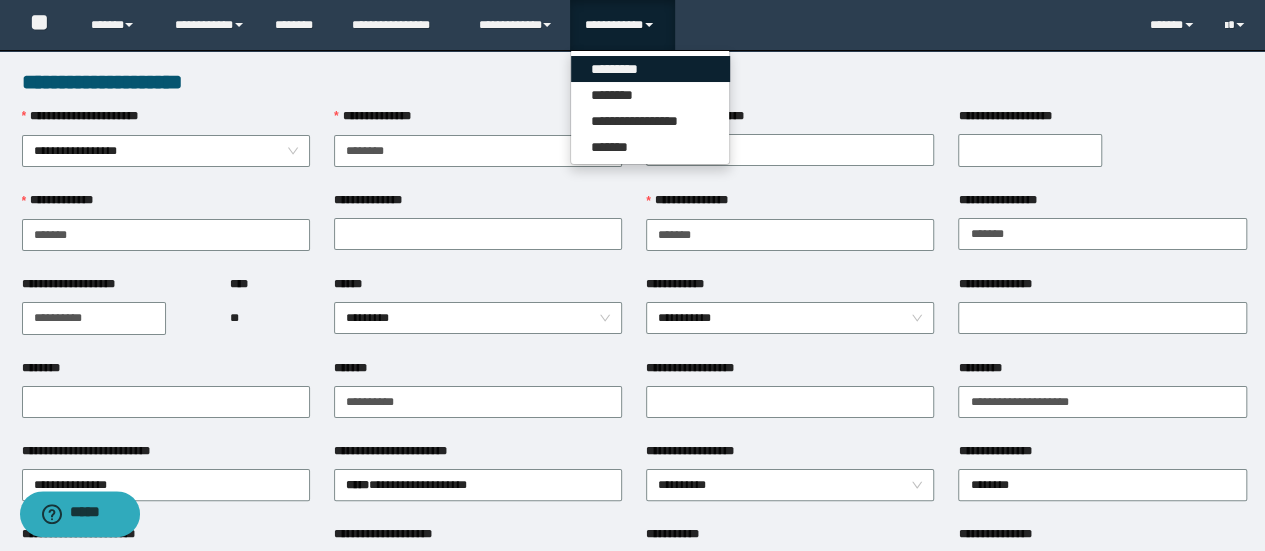 click on "*********" at bounding box center [650, 69] 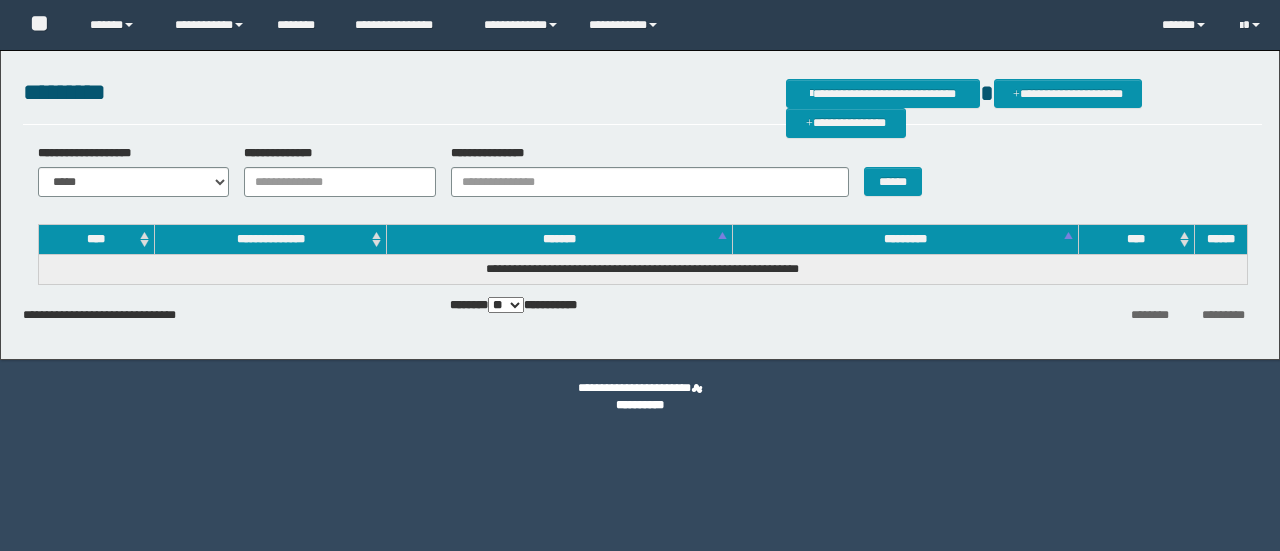 scroll, scrollTop: 0, scrollLeft: 0, axis: both 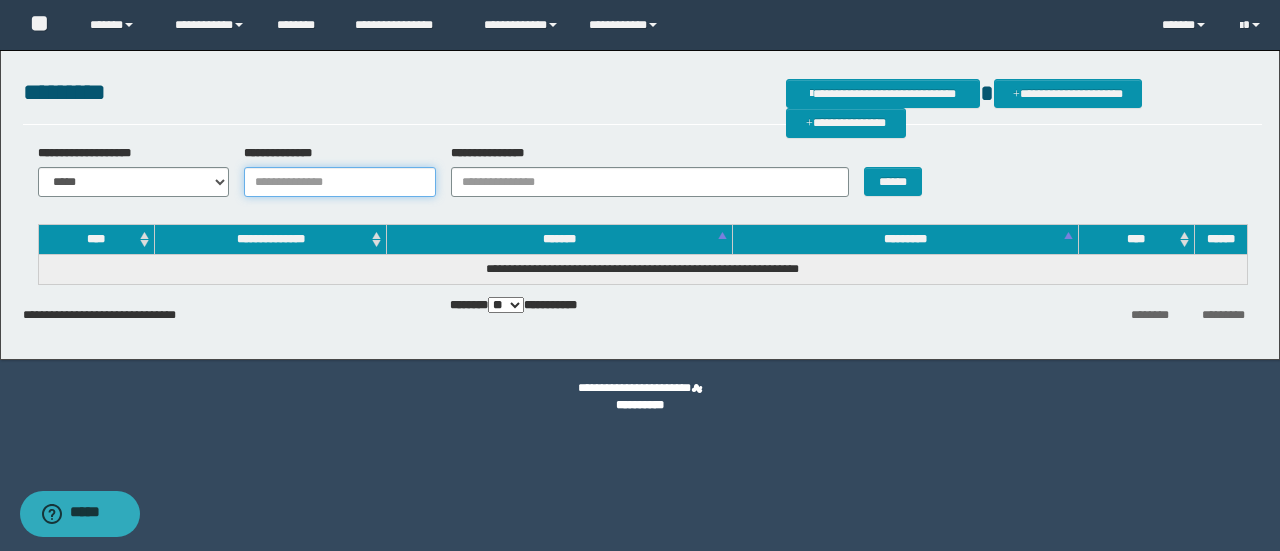 click on "**********" at bounding box center (340, 182) 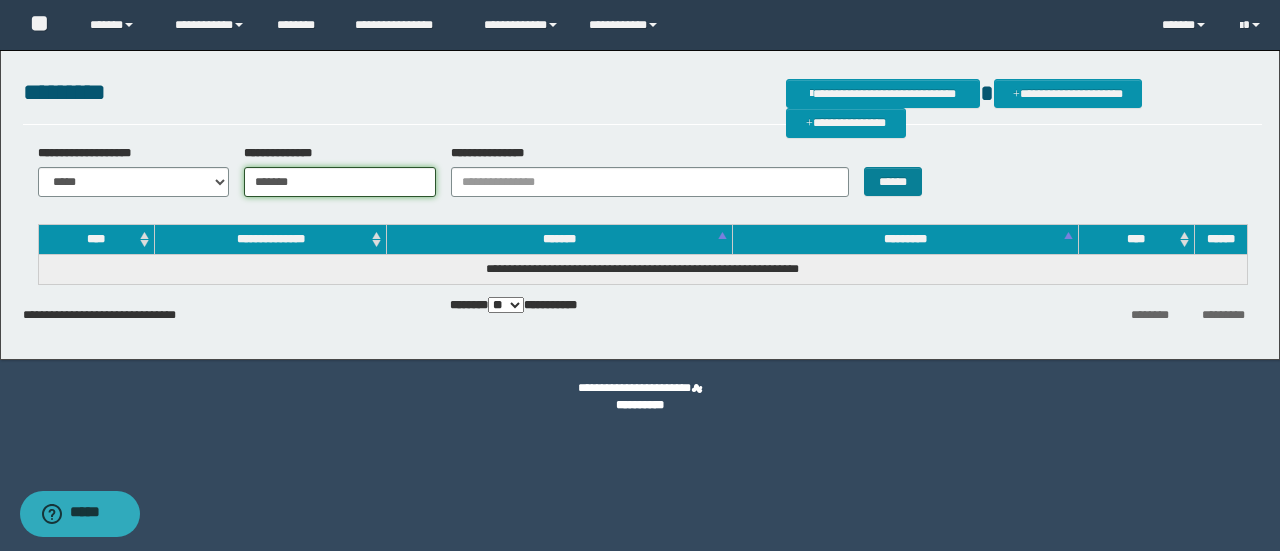 type on "*******" 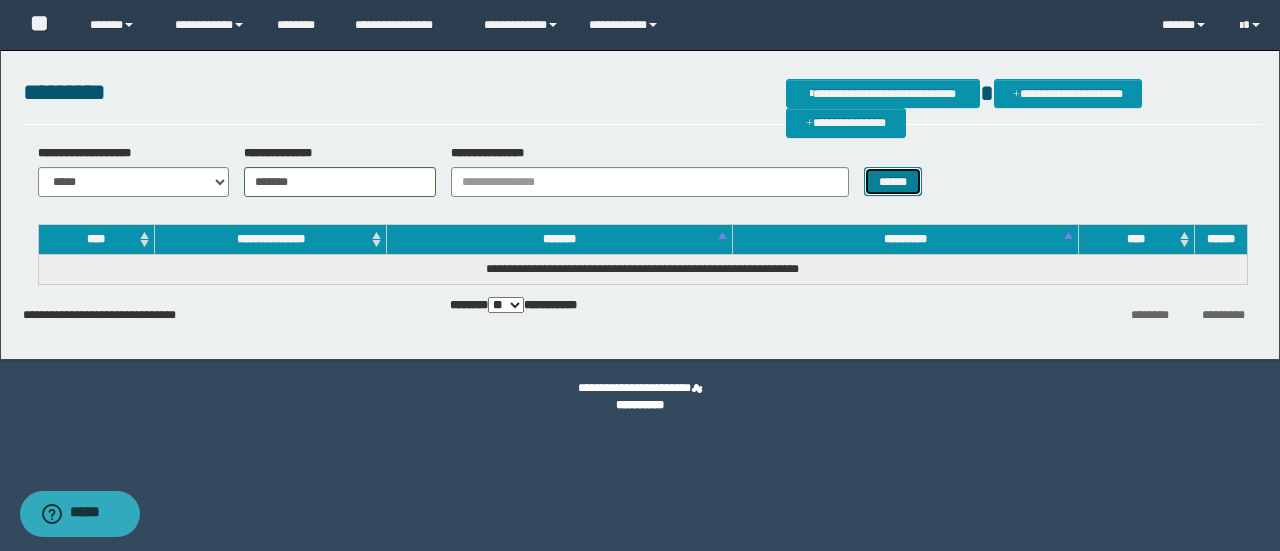 drag, startPoint x: 910, startPoint y: 174, endPoint x: 934, endPoint y: 185, distance: 26.400757 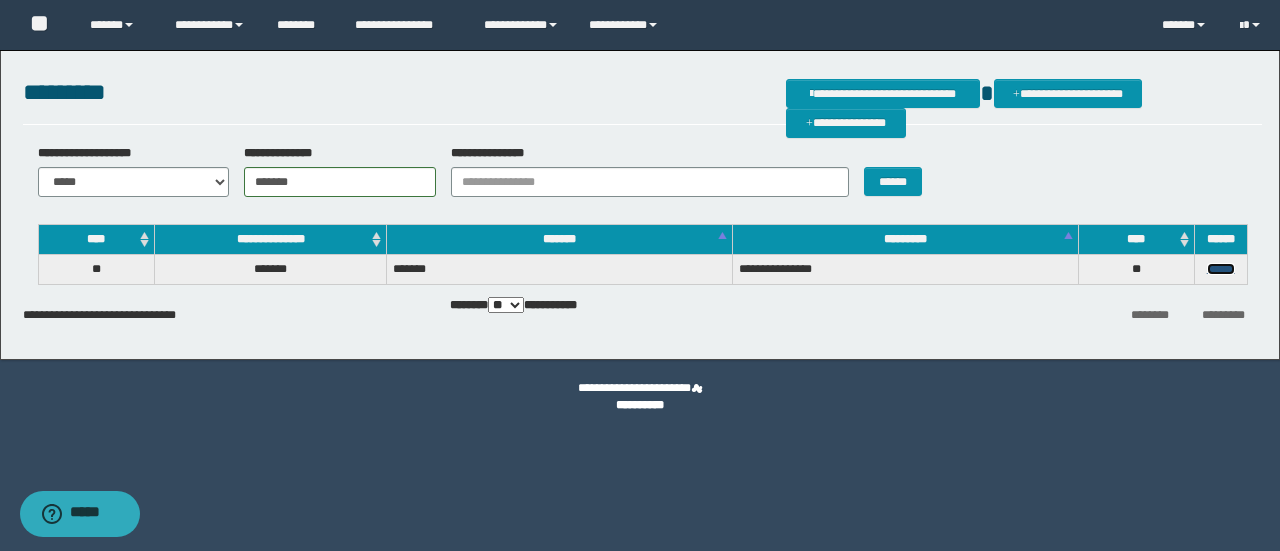 click on "******" at bounding box center (1221, 269) 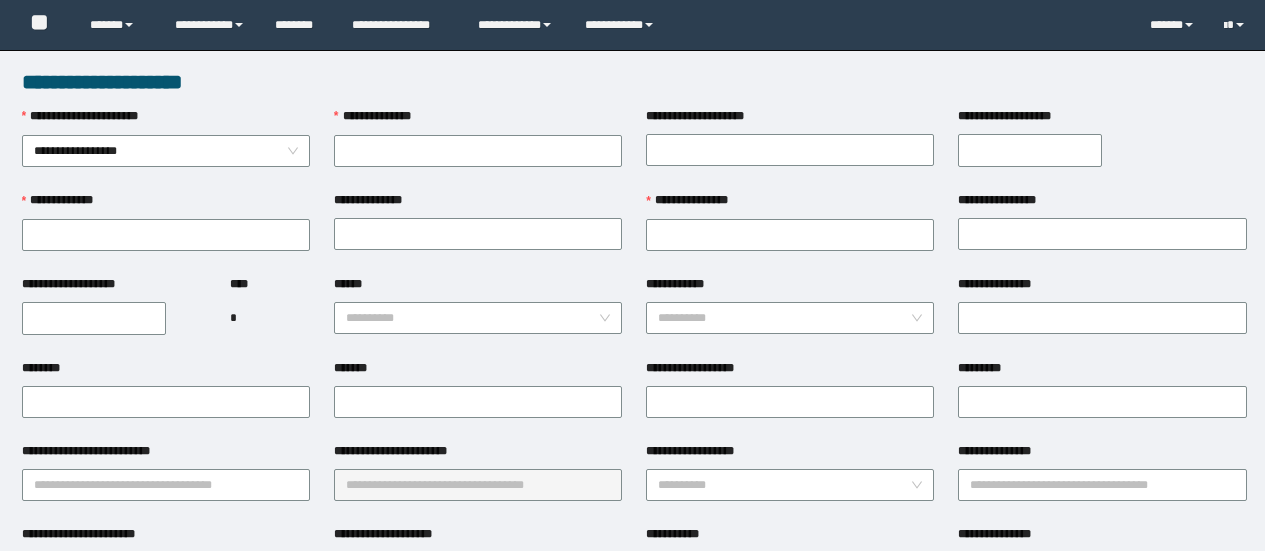 scroll, scrollTop: 0, scrollLeft: 0, axis: both 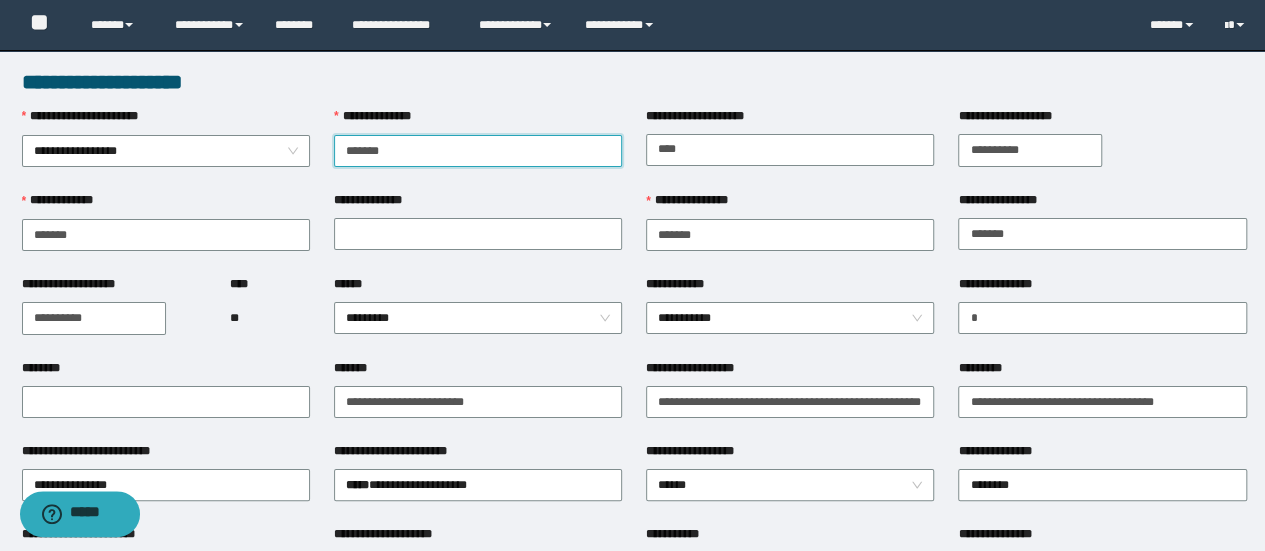 click on "*******" at bounding box center (478, 151) 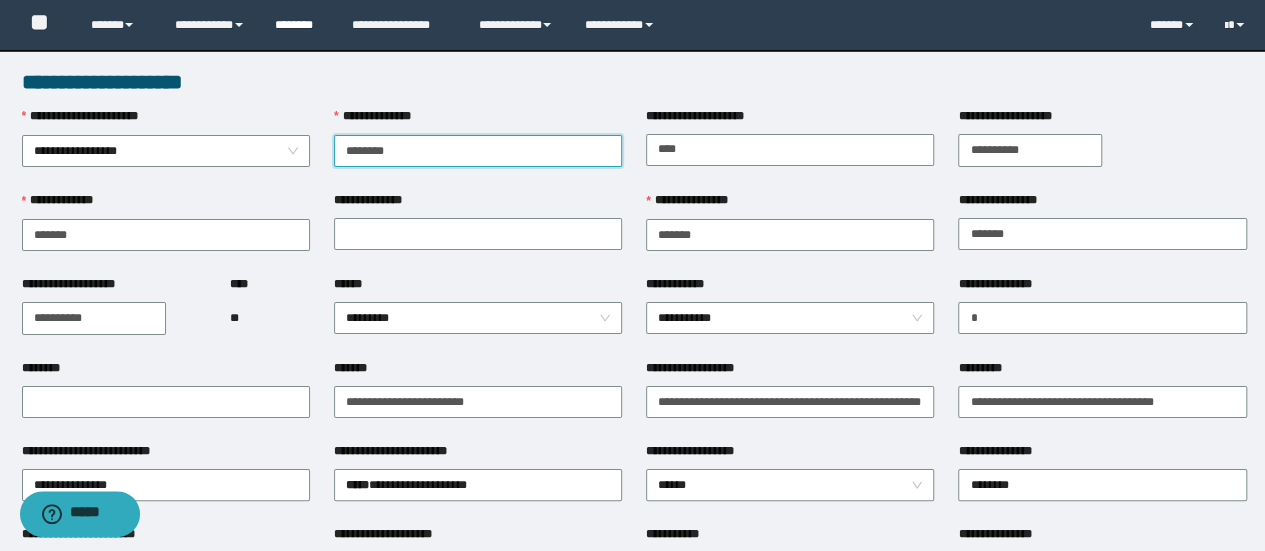 type on "********" 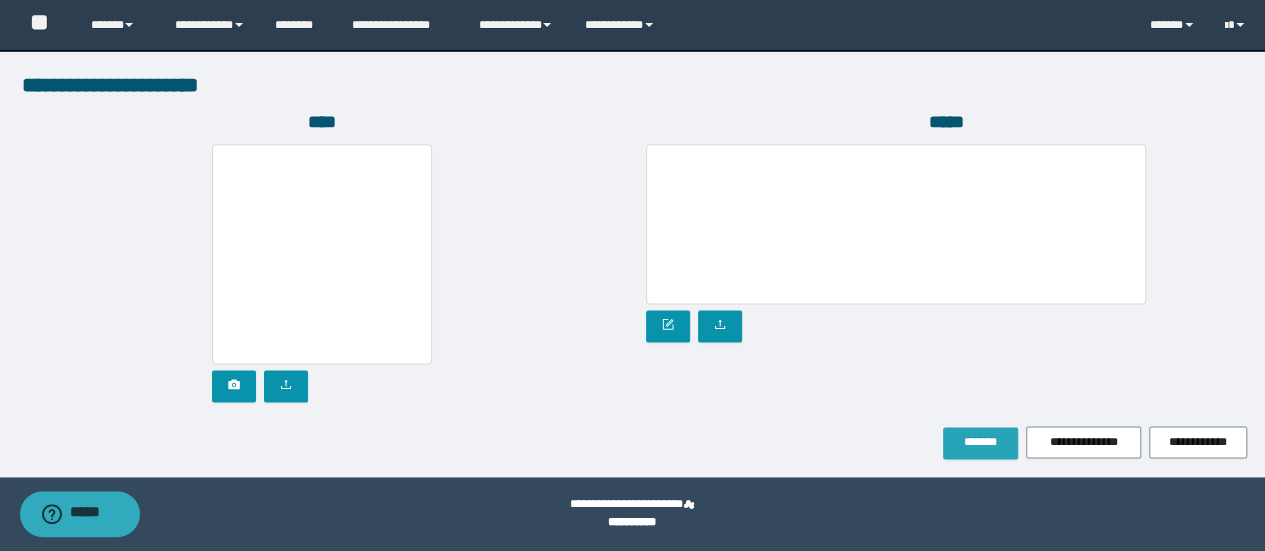 click on "*******" at bounding box center (980, 442) 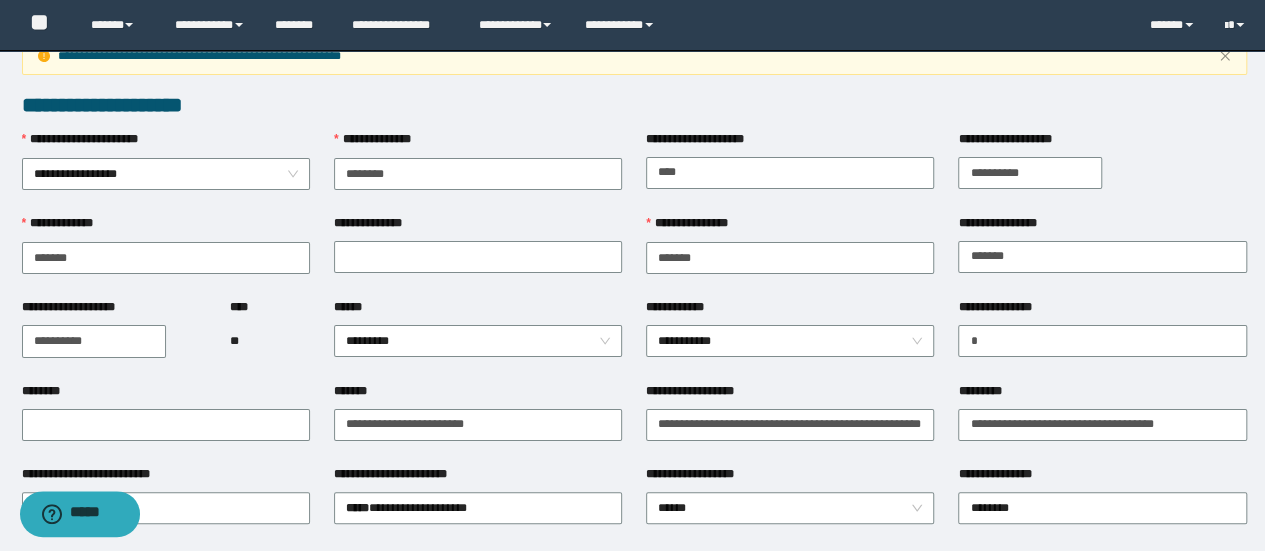 scroll, scrollTop: 0, scrollLeft: 0, axis: both 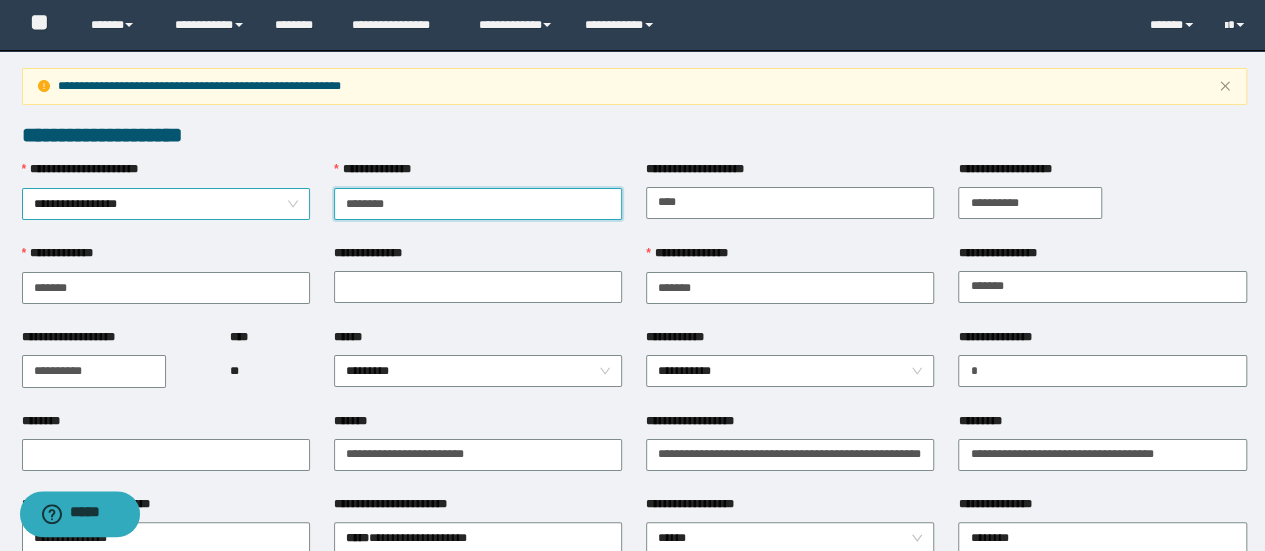 drag, startPoint x: 434, startPoint y: 203, endPoint x: 272, endPoint y: 200, distance: 162.02777 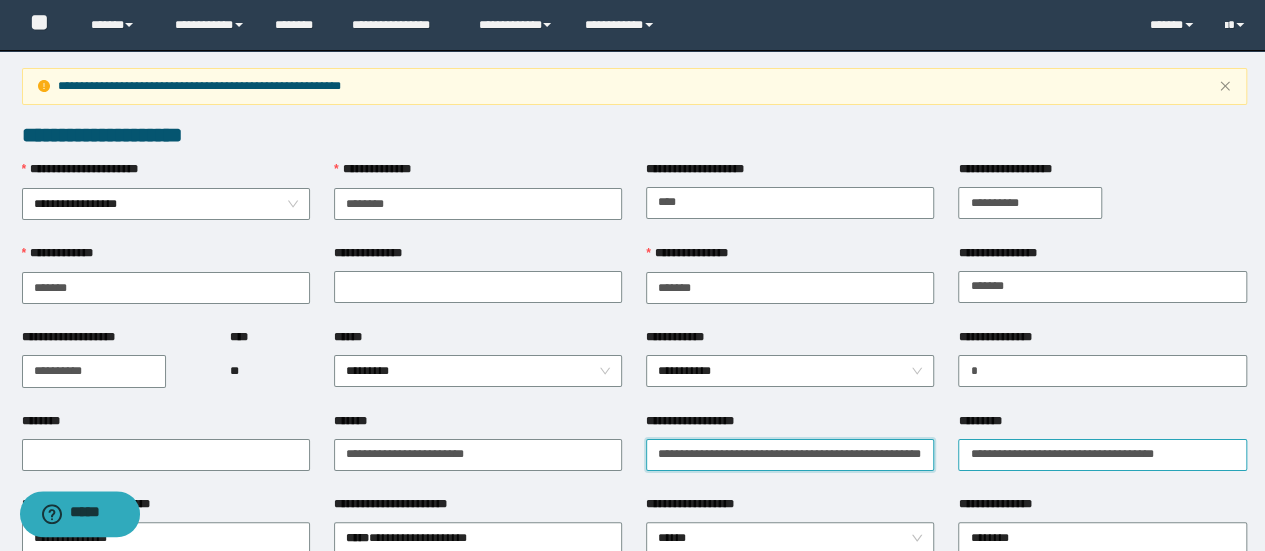 scroll, scrollTop: 0, scrollLeft: 53, axis: horizontal 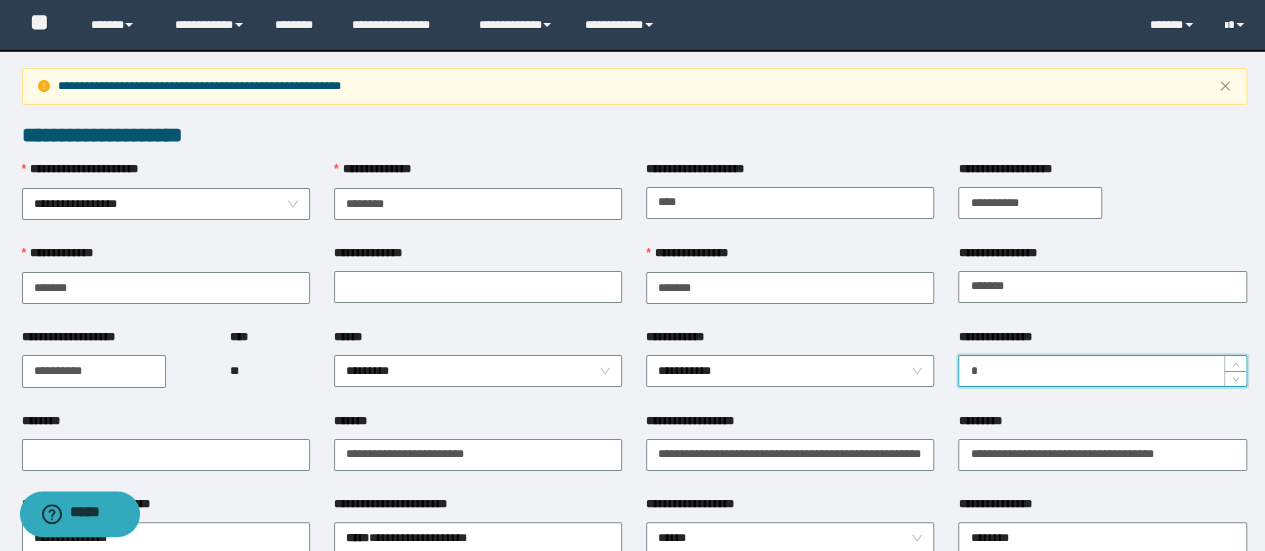 type on "*" 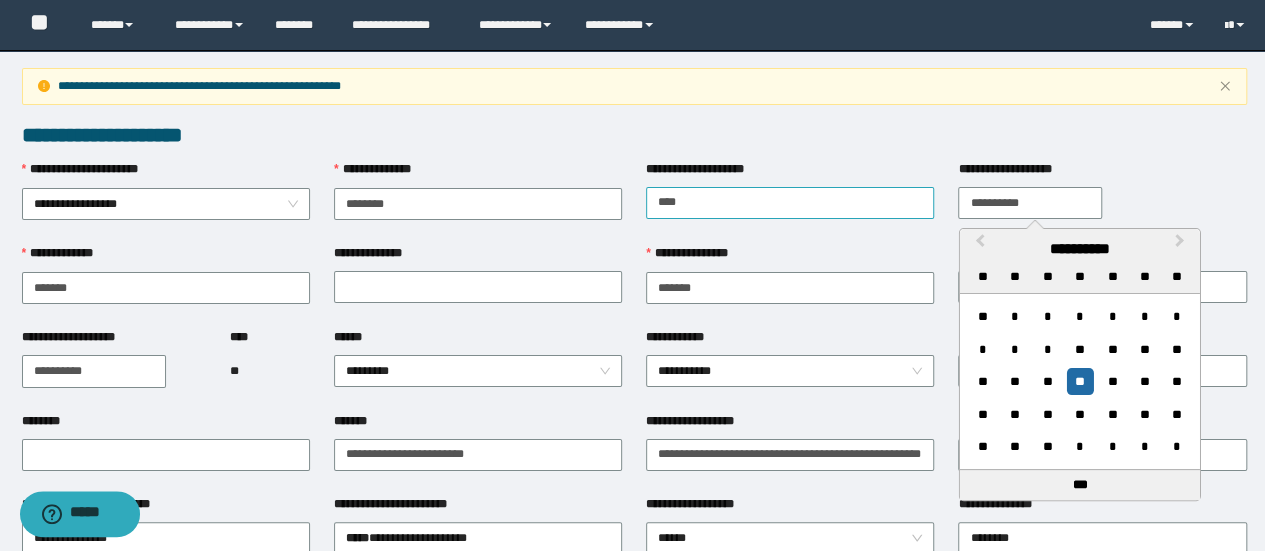 drag, startPoint x: 1038, startPoint y: 199, endPoint x: 930, endPoint y: 196, distance: 108.04166 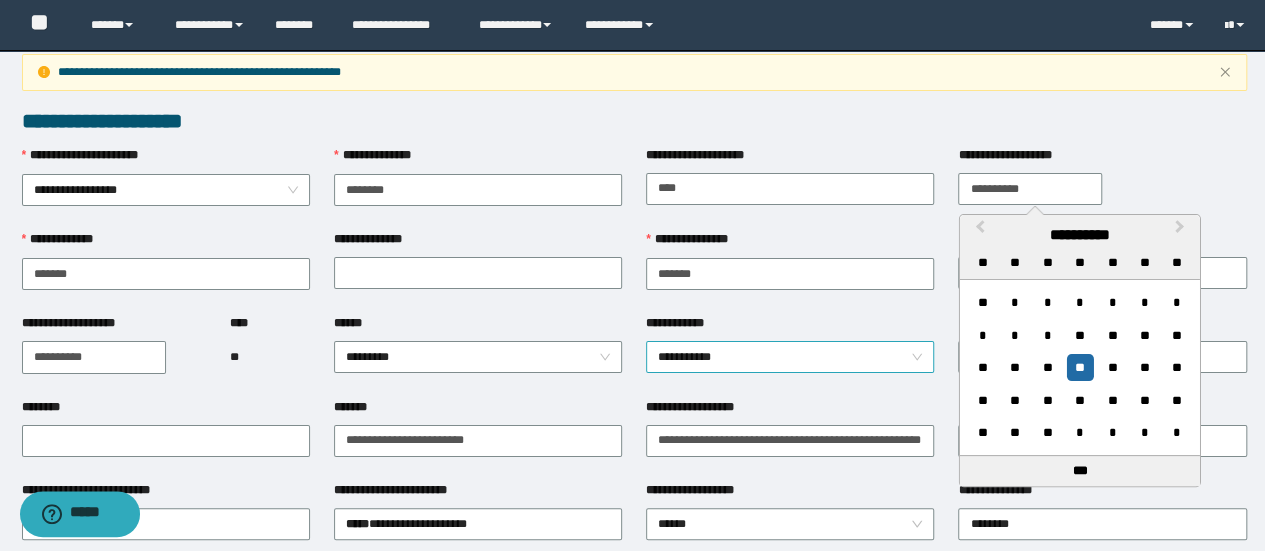 scroll, scrollTop: 100, scrollLeft: 0, axis: vertical 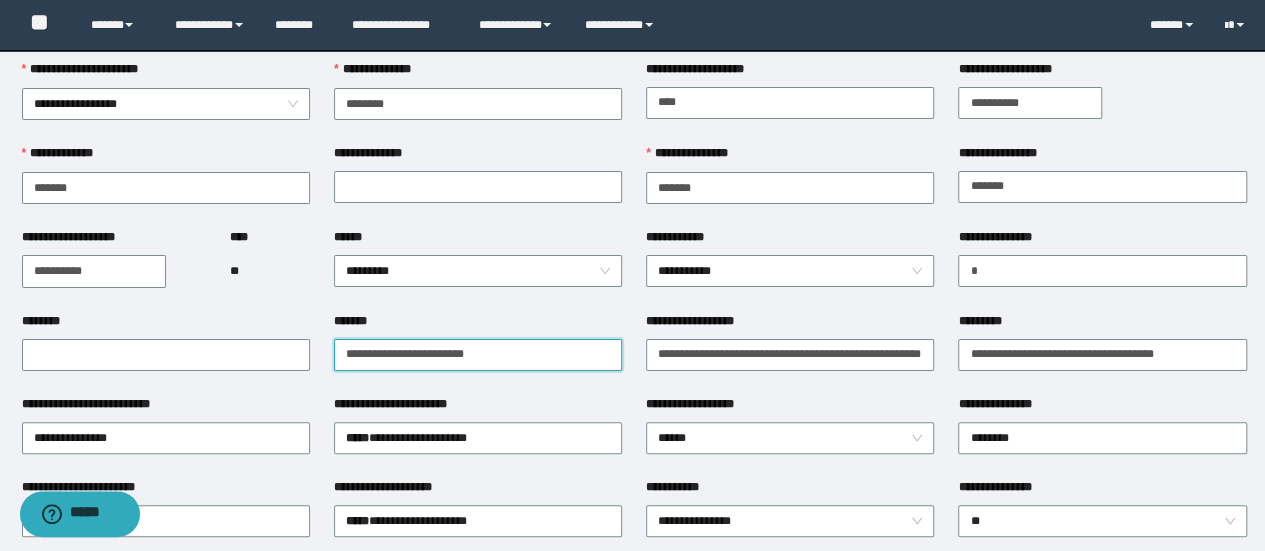 drag, startPoint x: 497, startPoint y: 346, endPoint x: 238, endPoint y: 409, distance: 266.55206 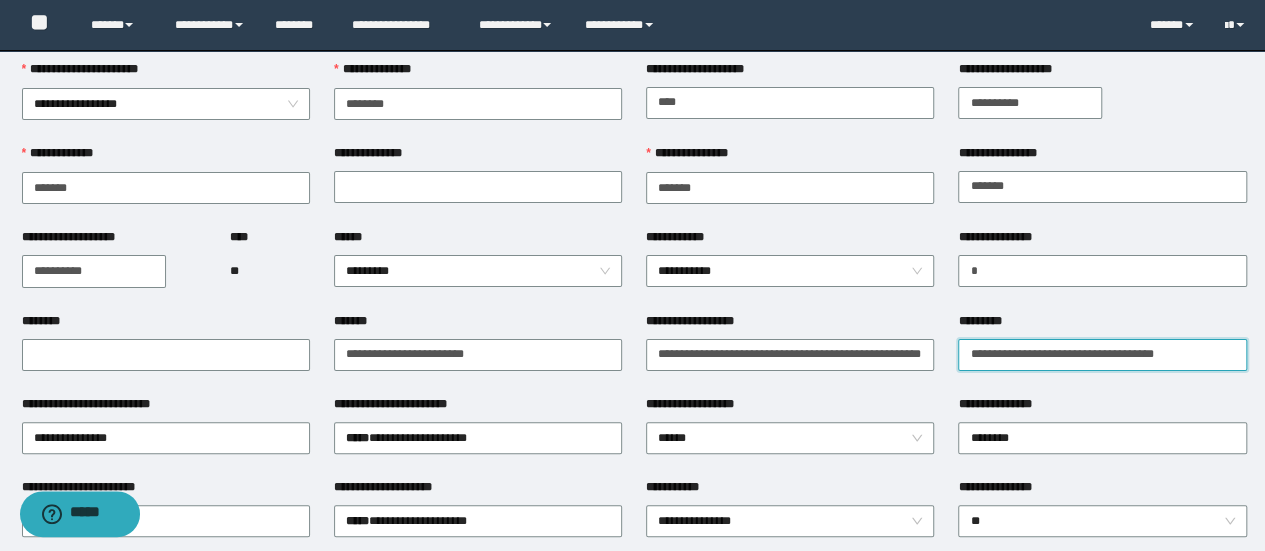 drag, startPoint x: 966, startPoint y: 349, endPoint x: 1252, endPoint y: 360, distance: 286.21146 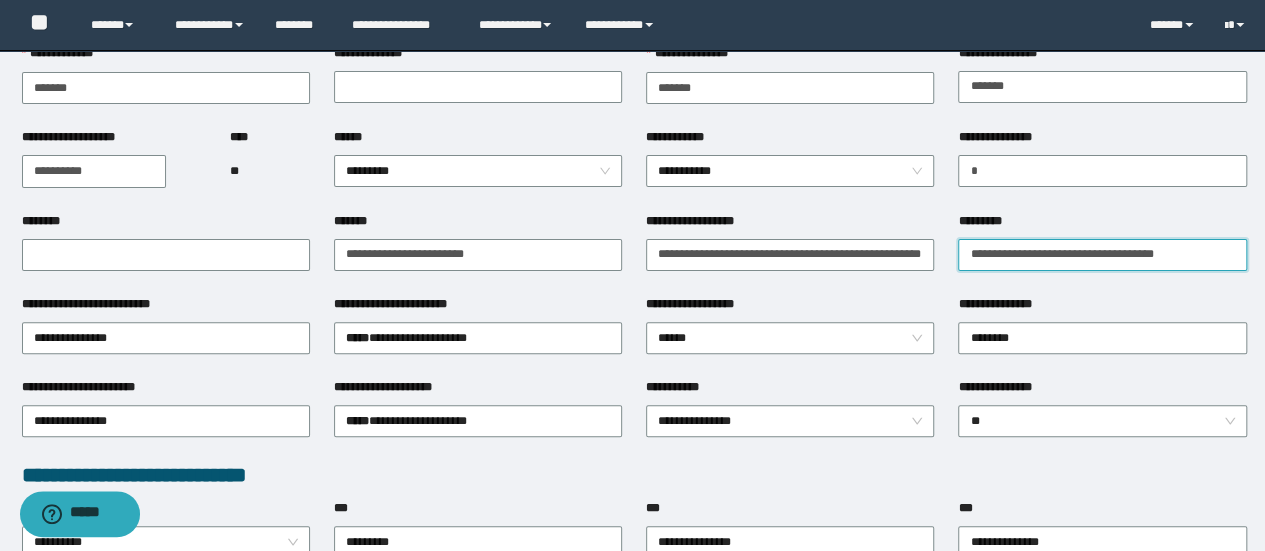 scroll, scrollTop: 300, scrollLeft: 0, axis: vertical 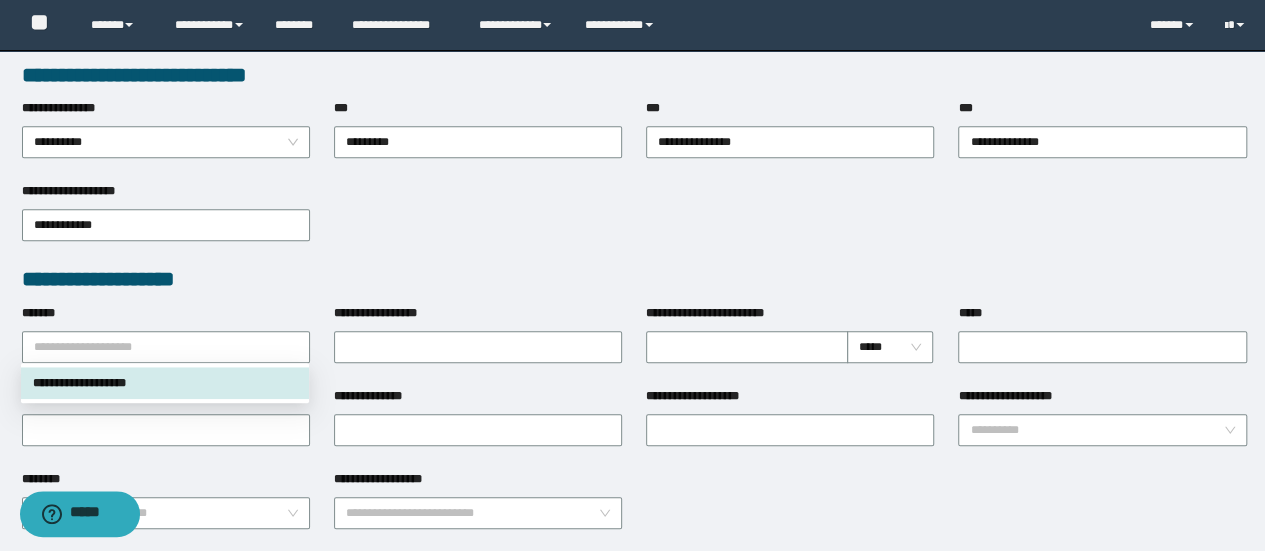 drag, startPoint x: 189, startPoint y: 346, endPoint x: 0, endPoint y: 395, distance: 195.24857 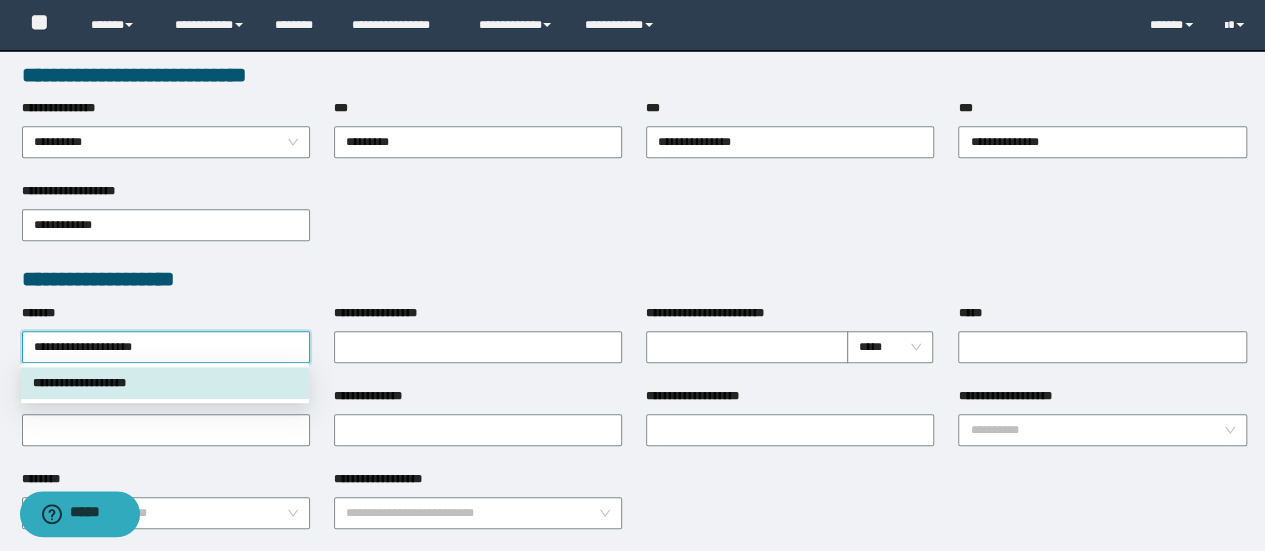 drag, startPoint x: 193, startPoint y: 380, endPoint x: 716, endPoint y: 11, distance: 640.0703 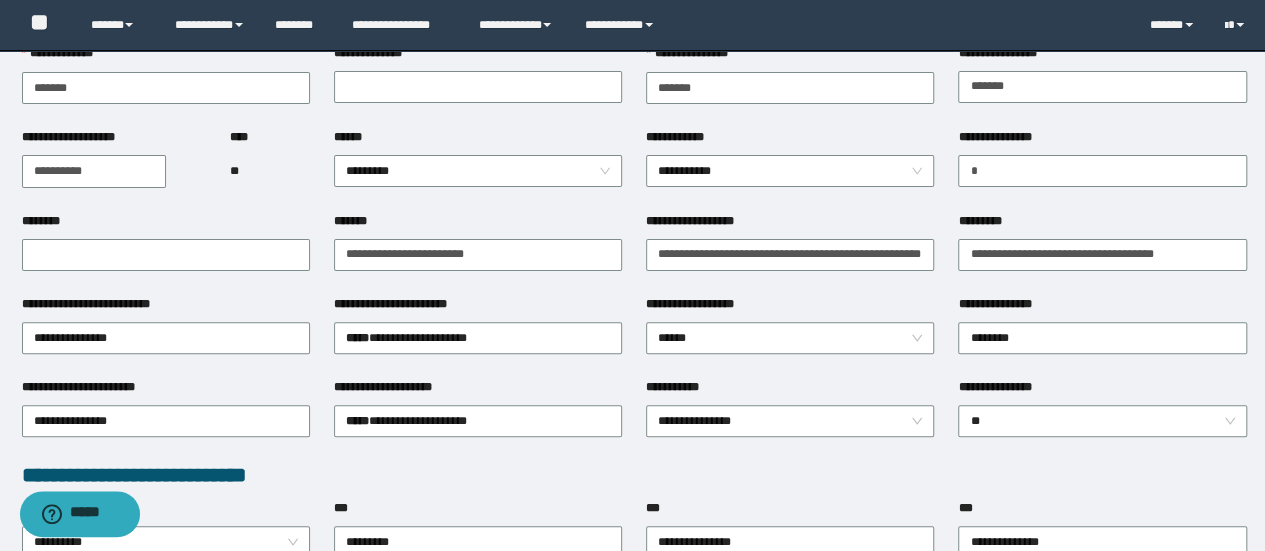 scroll, scrollTop: 0, scrollLeft: 0, axis: both 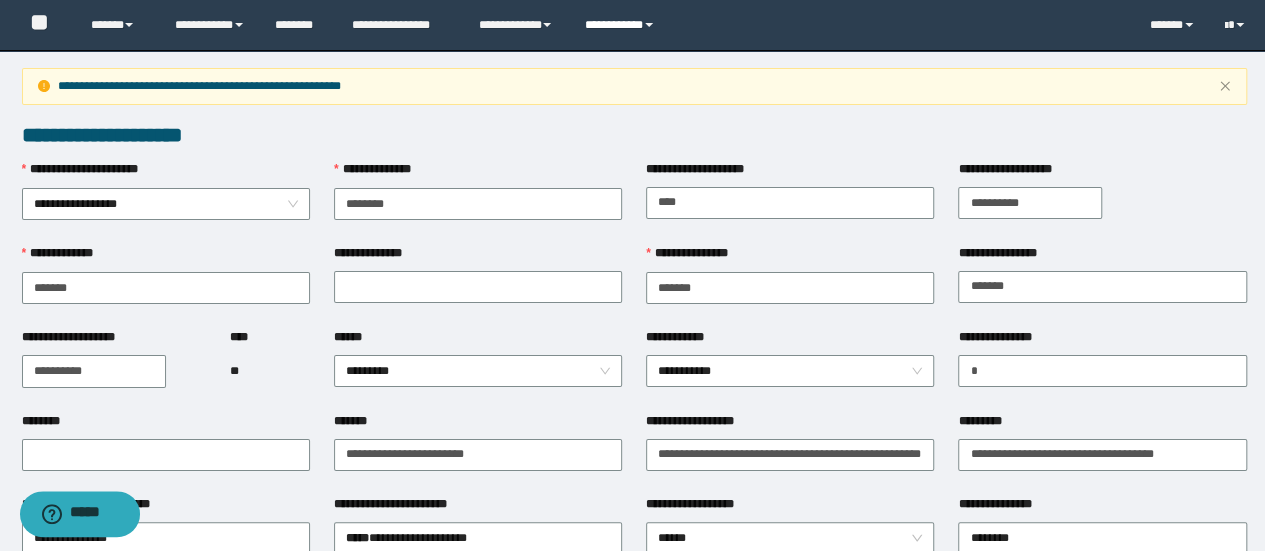 click on "**********" at bounding box center (622, 25) 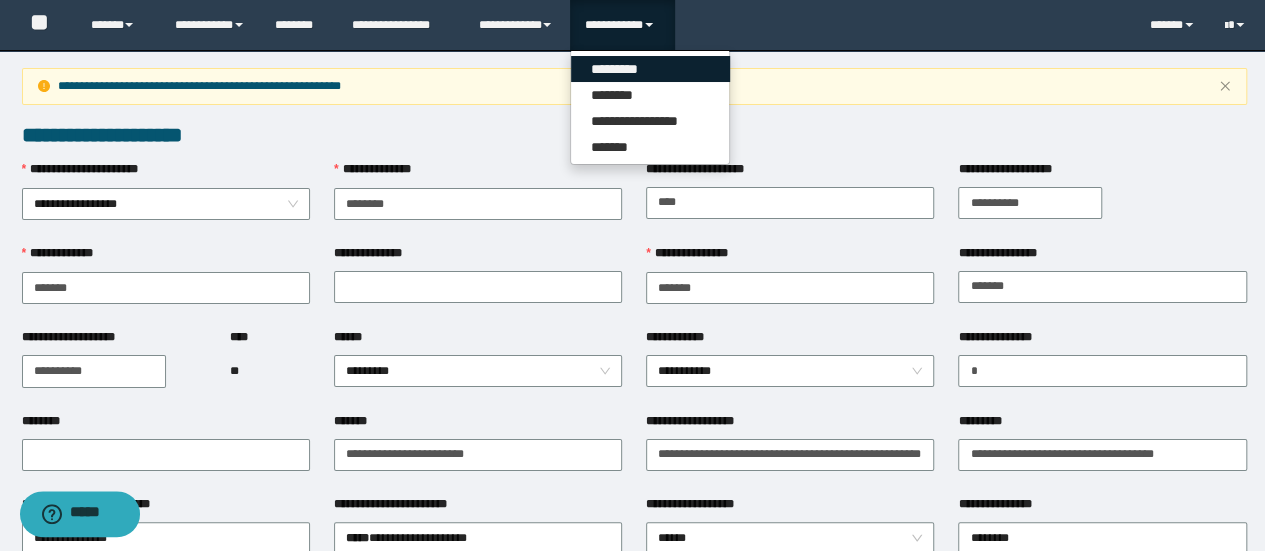 click on "*********" at bounding box center [650, 69] 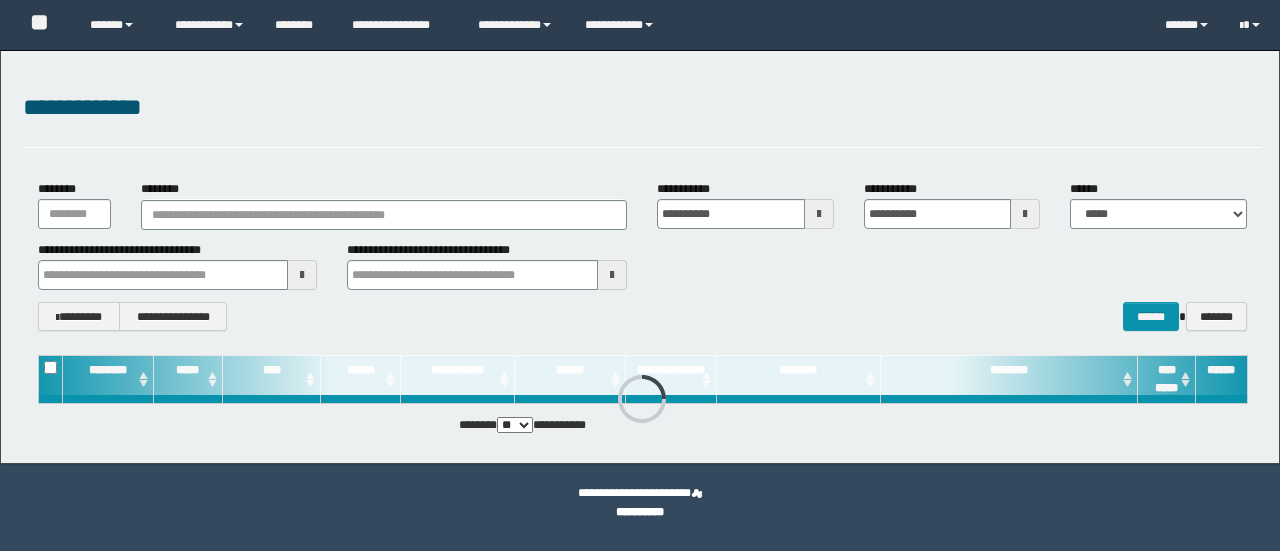 scroll, scrollTop: 0, scrollLeft: 0, axis: both 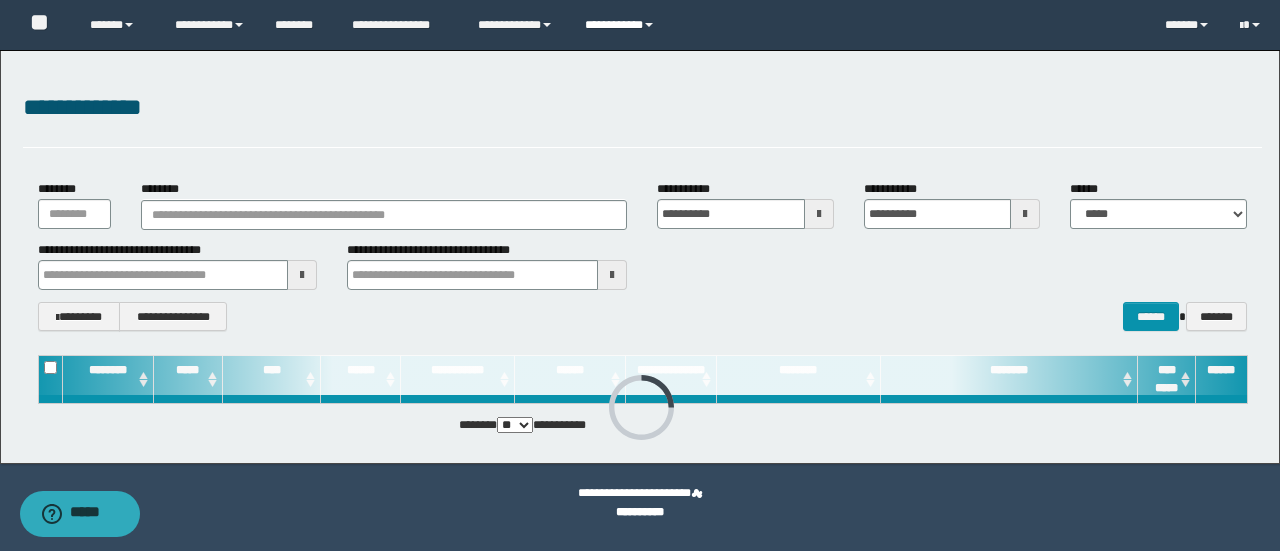 click on "**********" at bounding box center [622, 25] 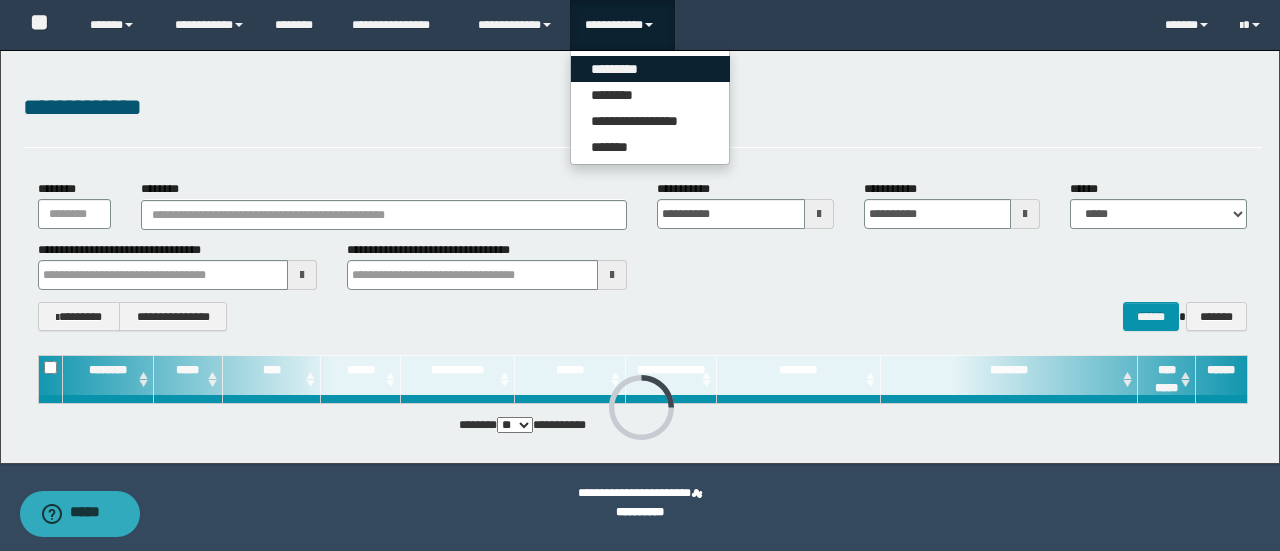 click on "*********" at bounding box center (650, 69) 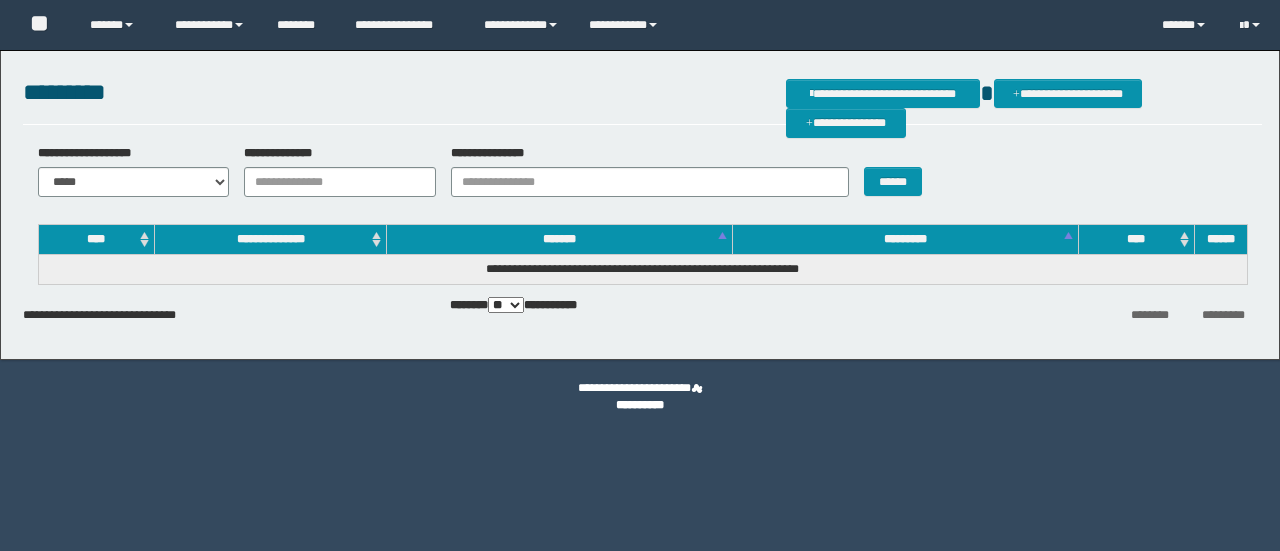 scroll, scrollTop: 0, scrollLeft: 0, axis: both 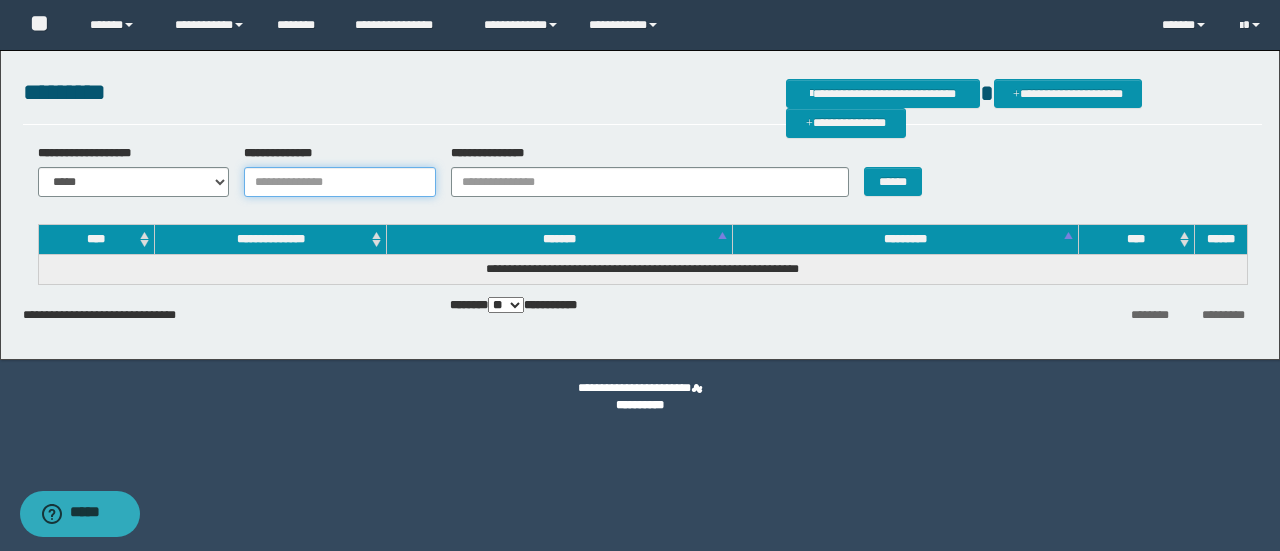 click on "**********" at bounding box center (340, 182) 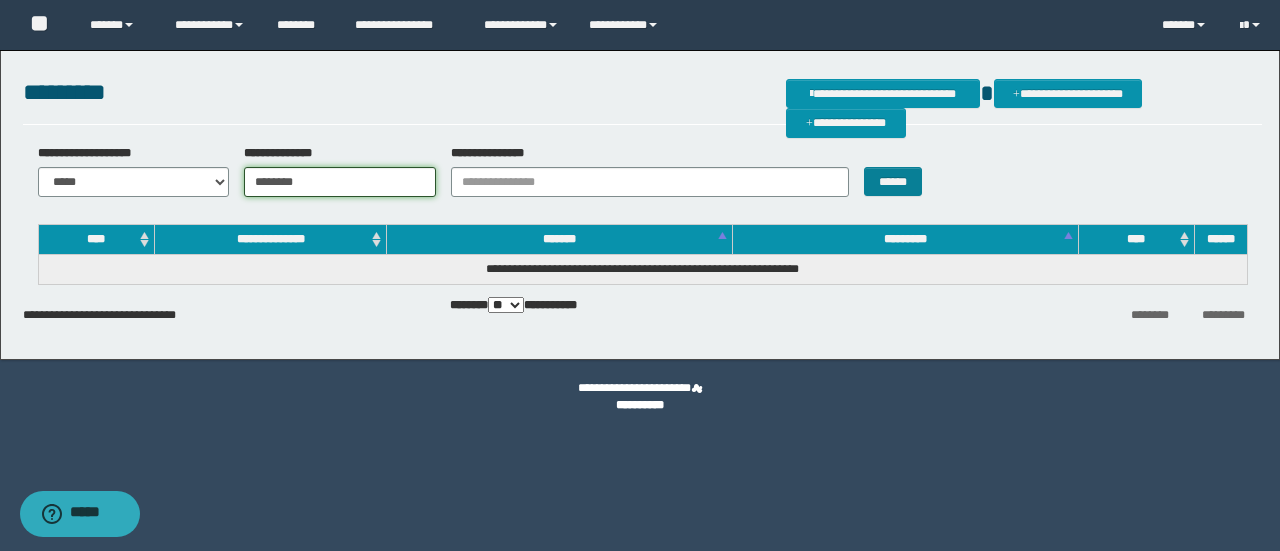 type on "********" 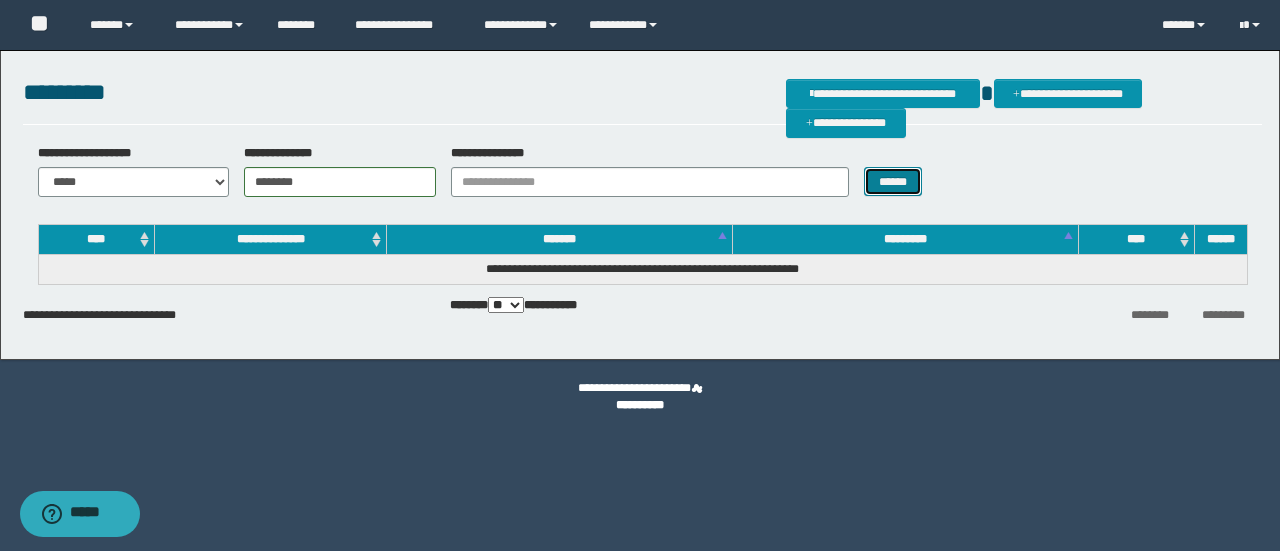 click on "******" at bounding box center [893, 181] 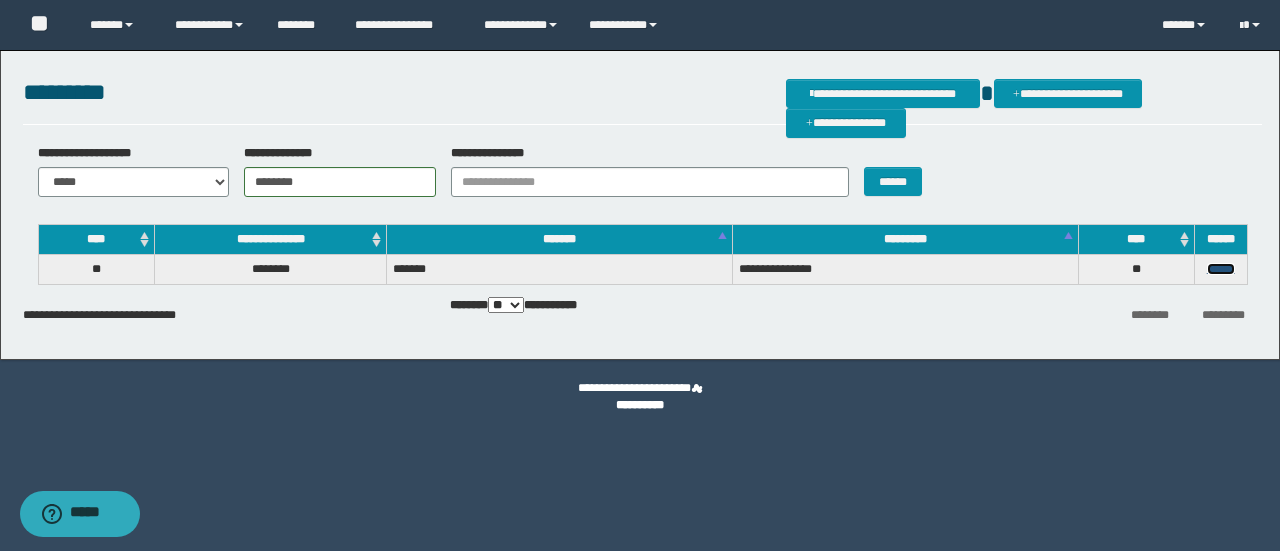 click on "******" at bounding box center (1221, 269) 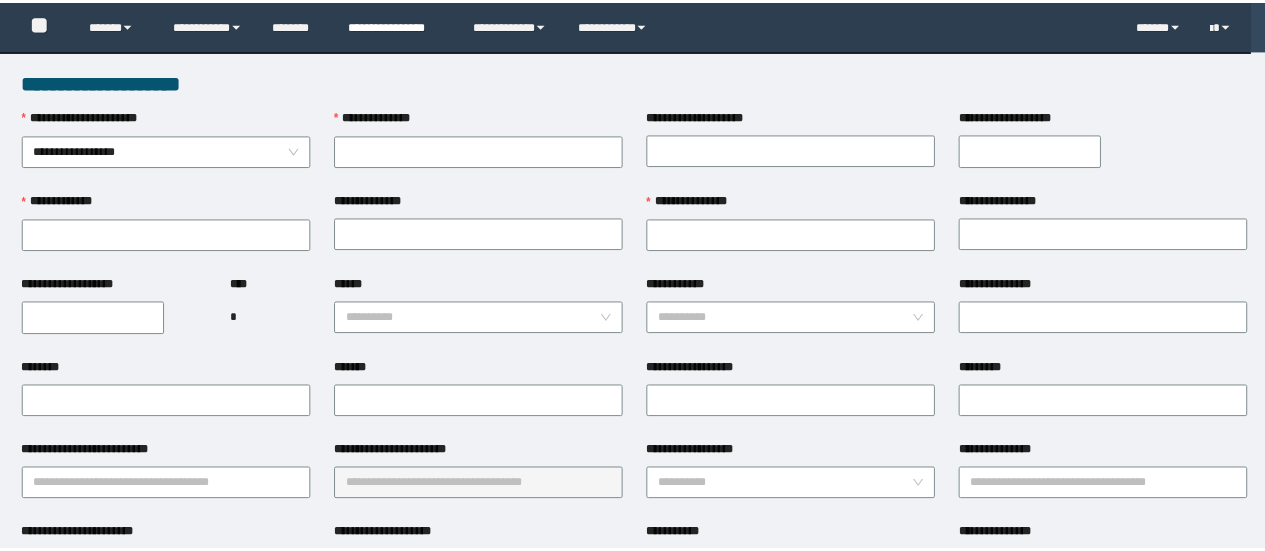 scroll, scrollTop: 0, scrollLeft: 0, axis: both 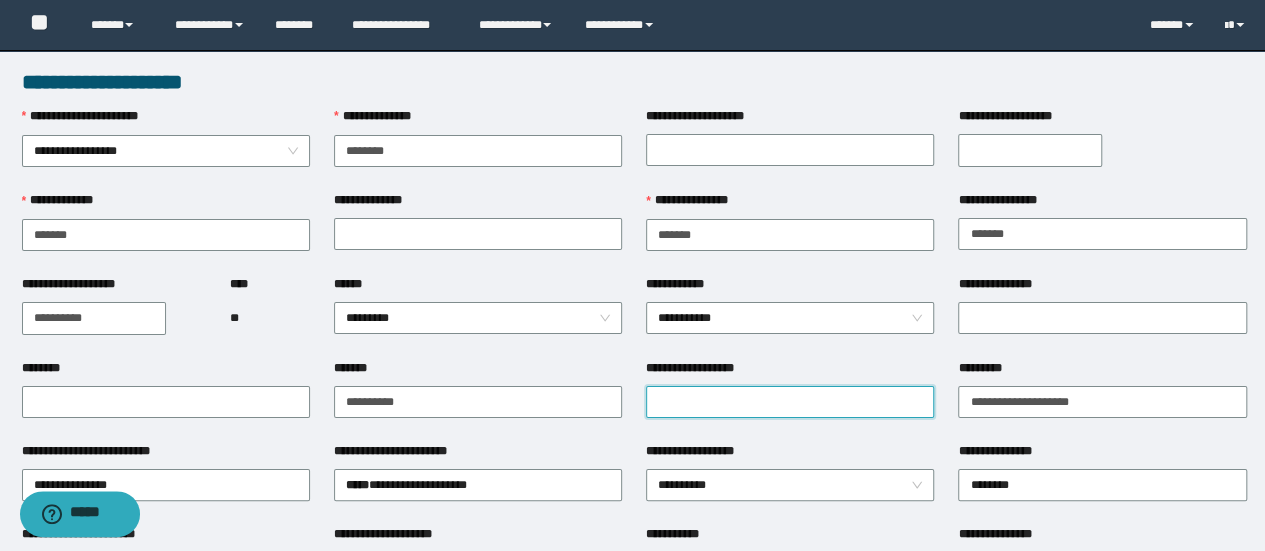 click on "**********" at bounding box center (790, 402) 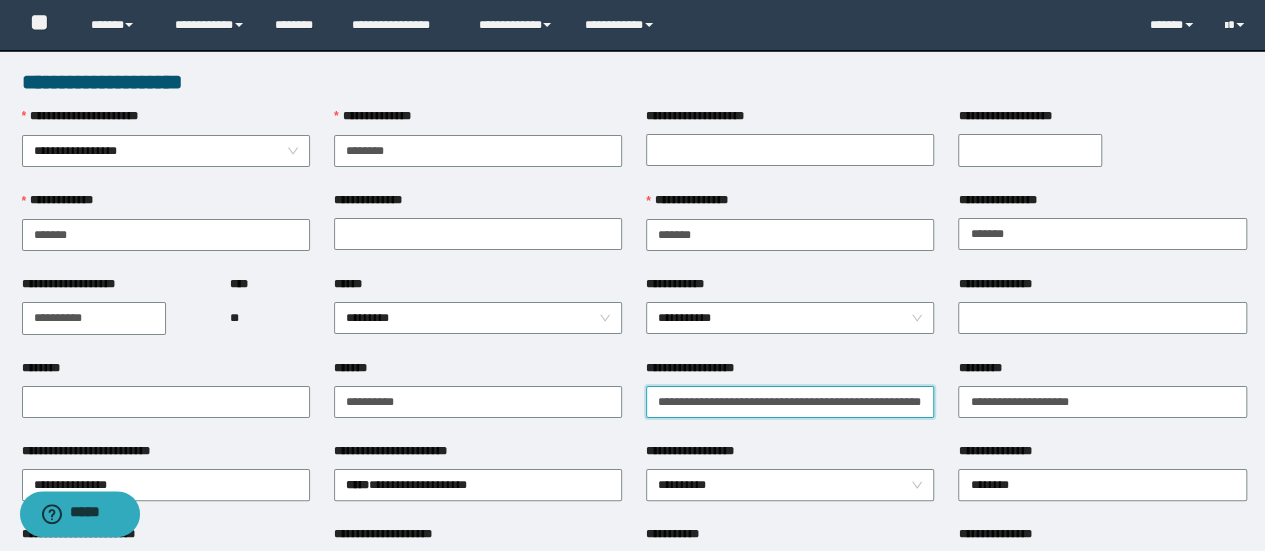 scroll, scrollTop: 0, scrollLeft: 53, axis: horizontal 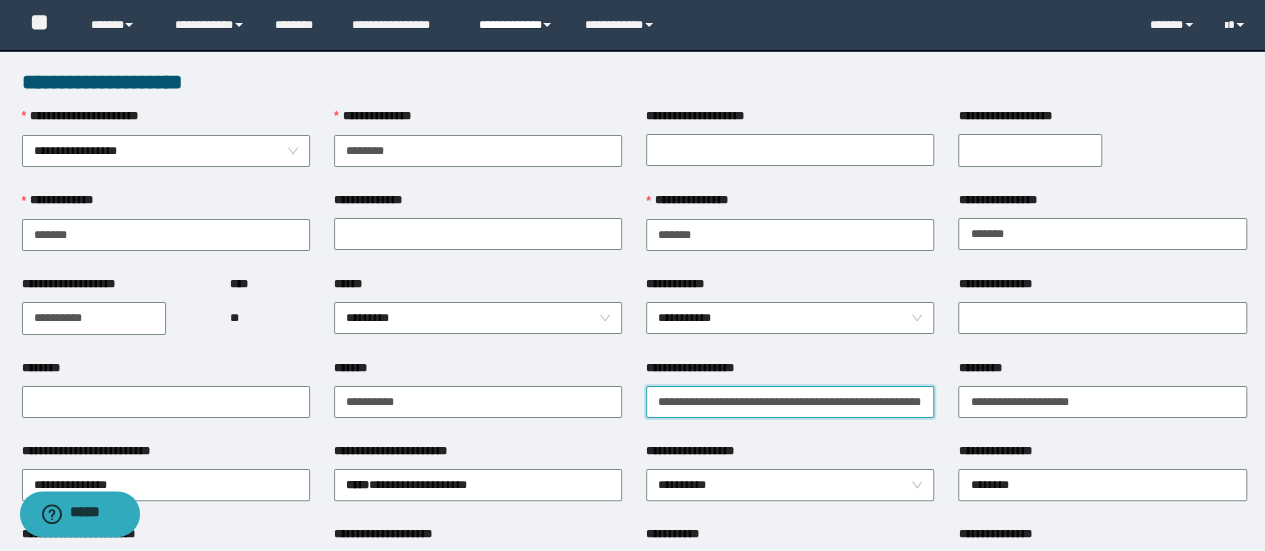 type on "**********" 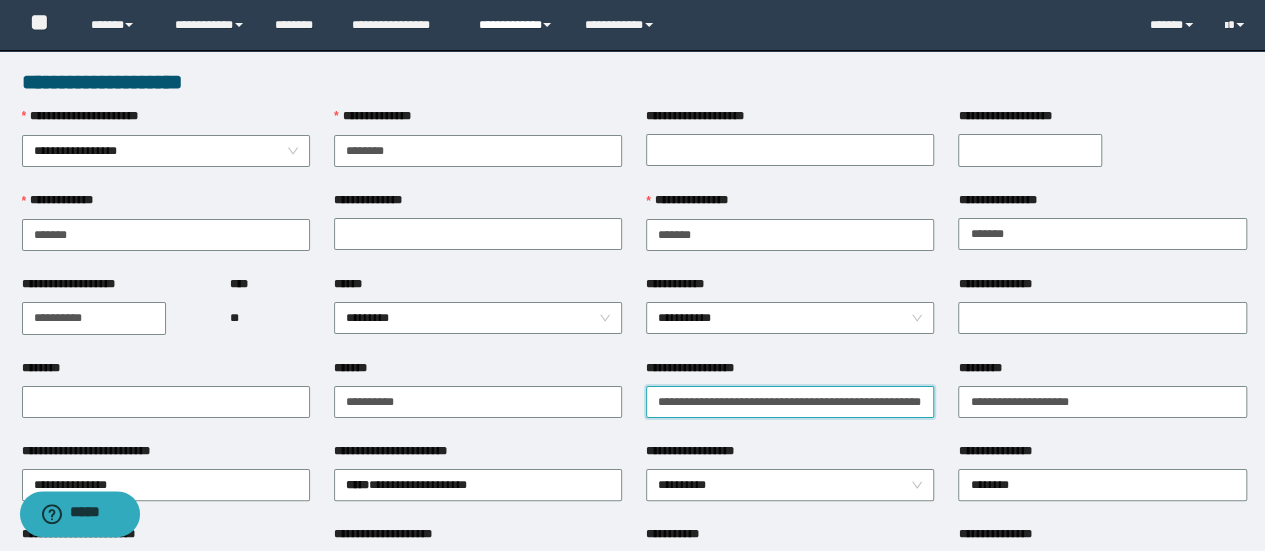 scroll, scrollTop: 0, scrollLeft: 0, axis: both 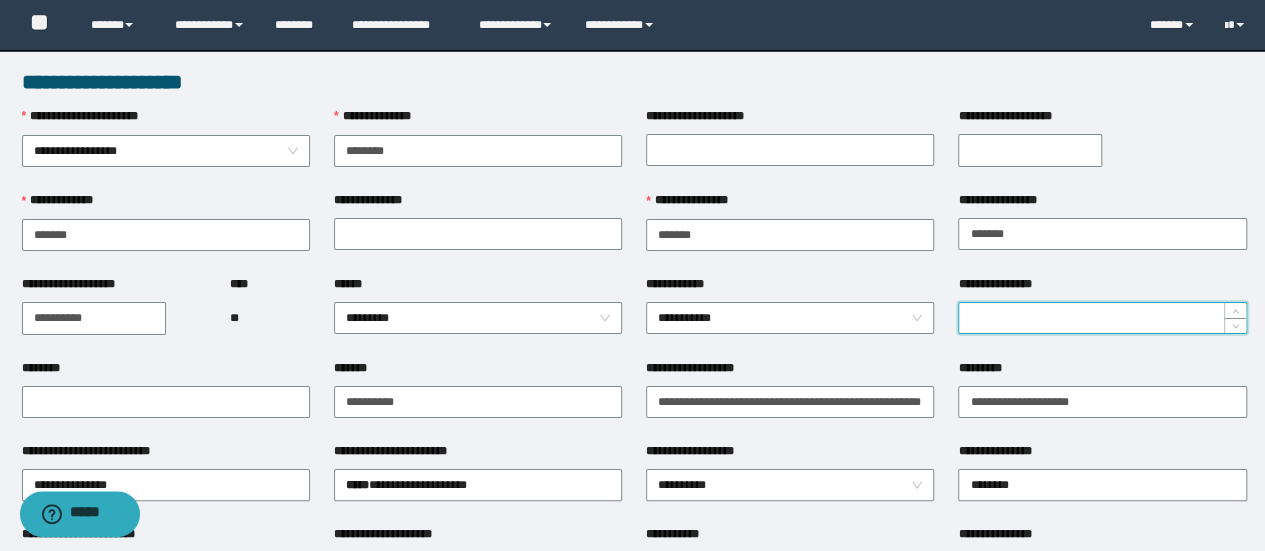click on "**********" at bounding box center (1102, 318) 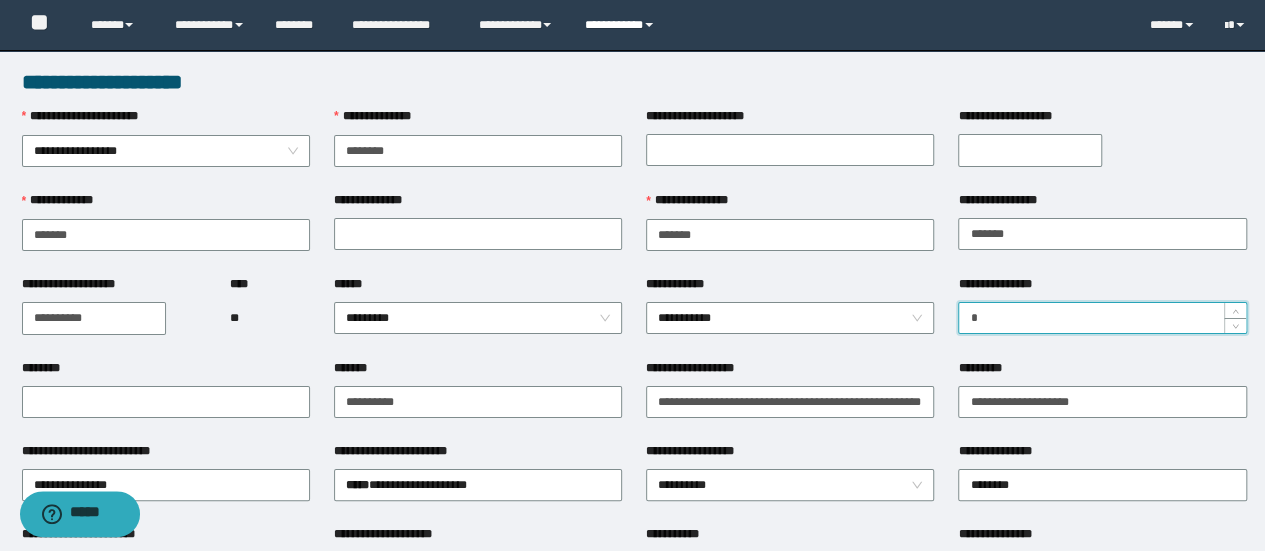 type on "*" 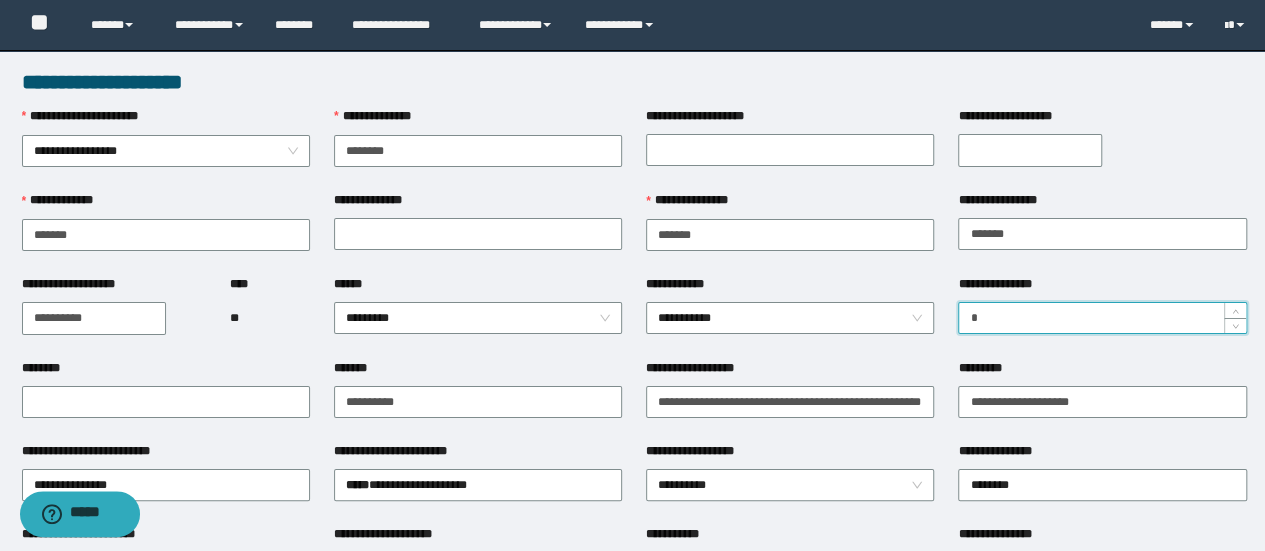 click on "**********" at bounding box center [632, 838] 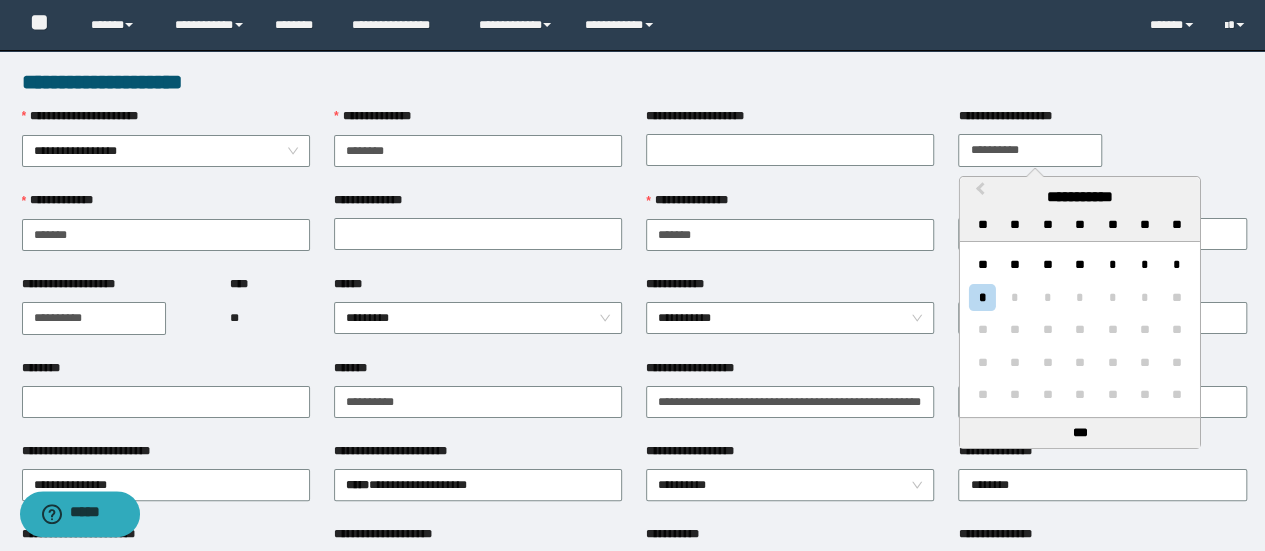 paste 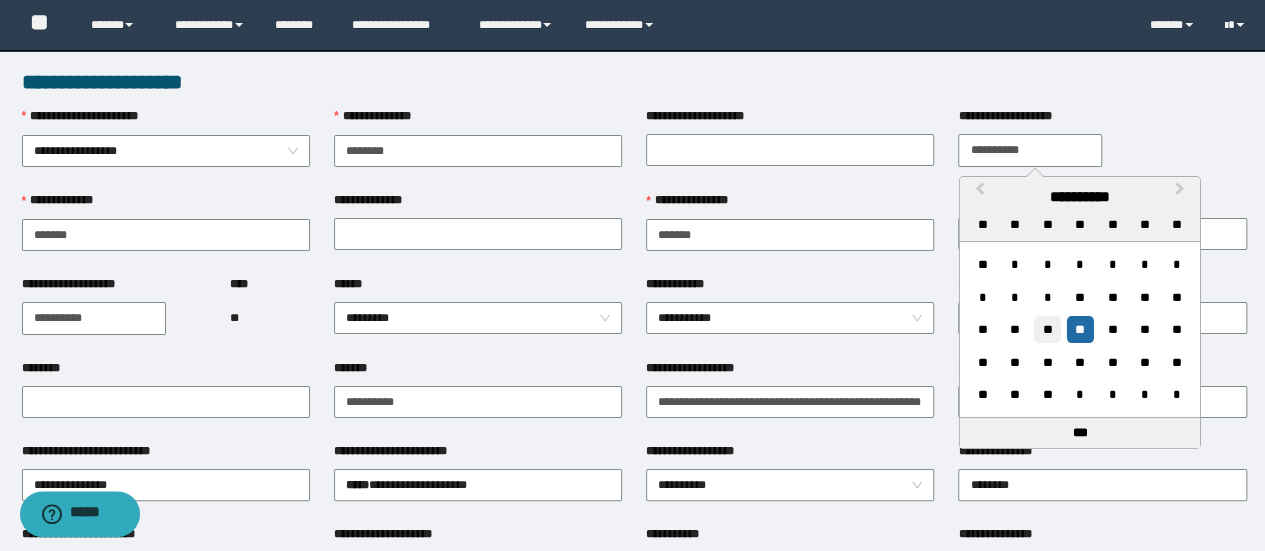 type on "**********" 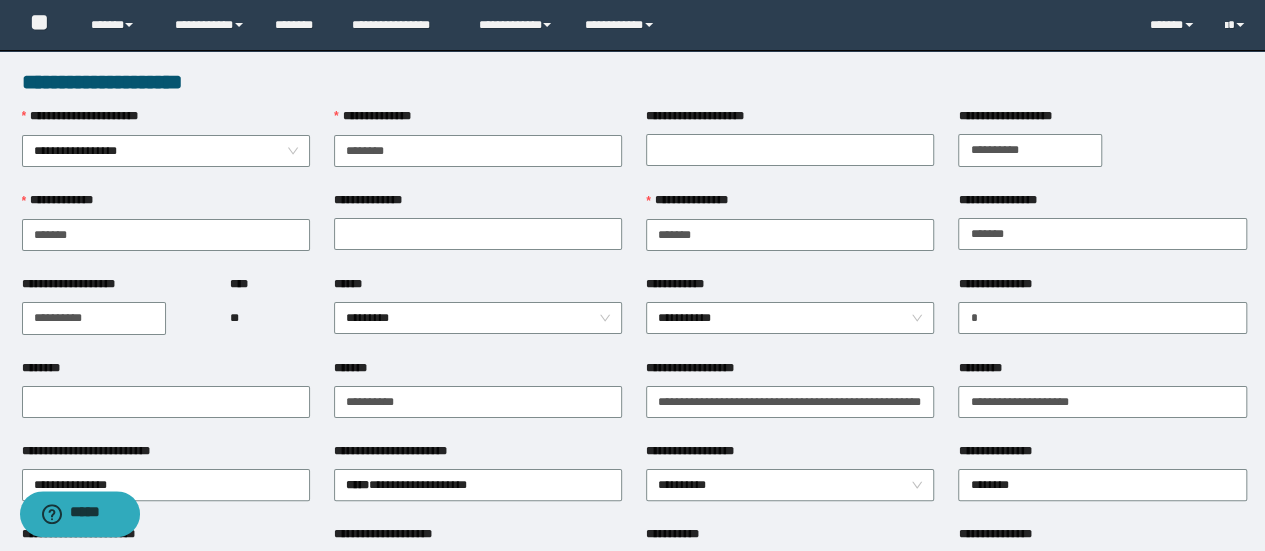 click on "**********" at bounding box center [1030, 150] 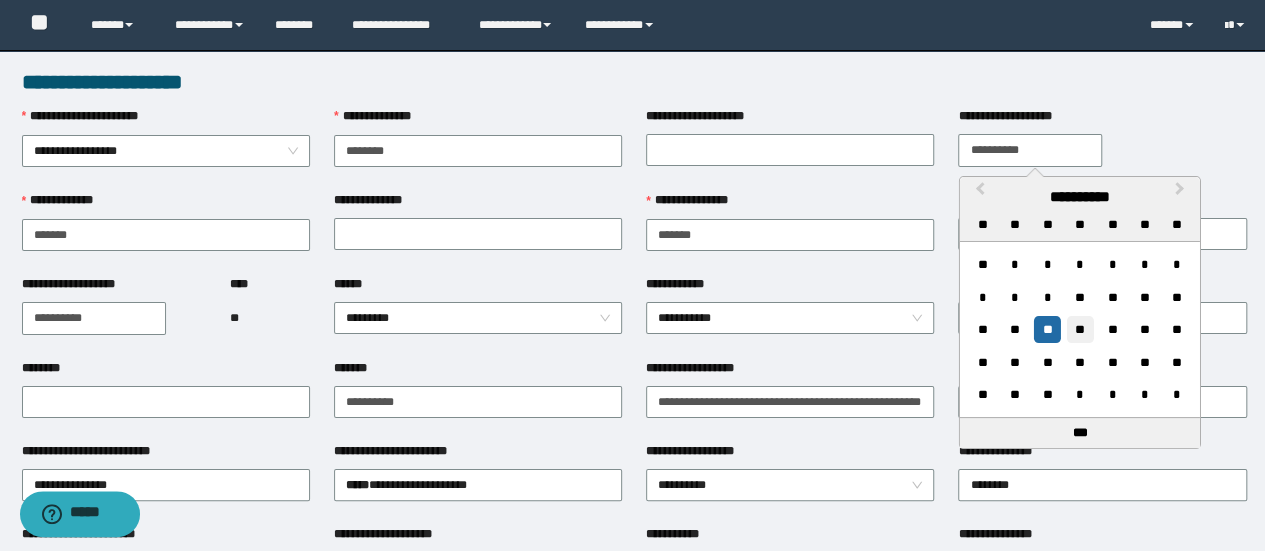 click on "**" at bounding box center [1079, 329] 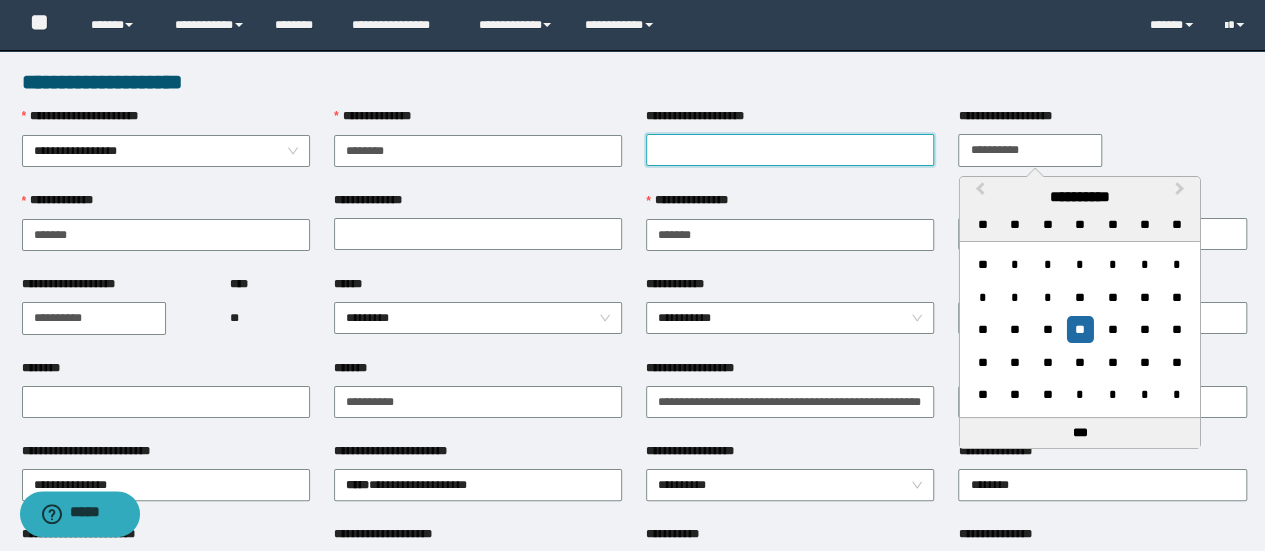 click on "**********" at bounding box center (790, 150) 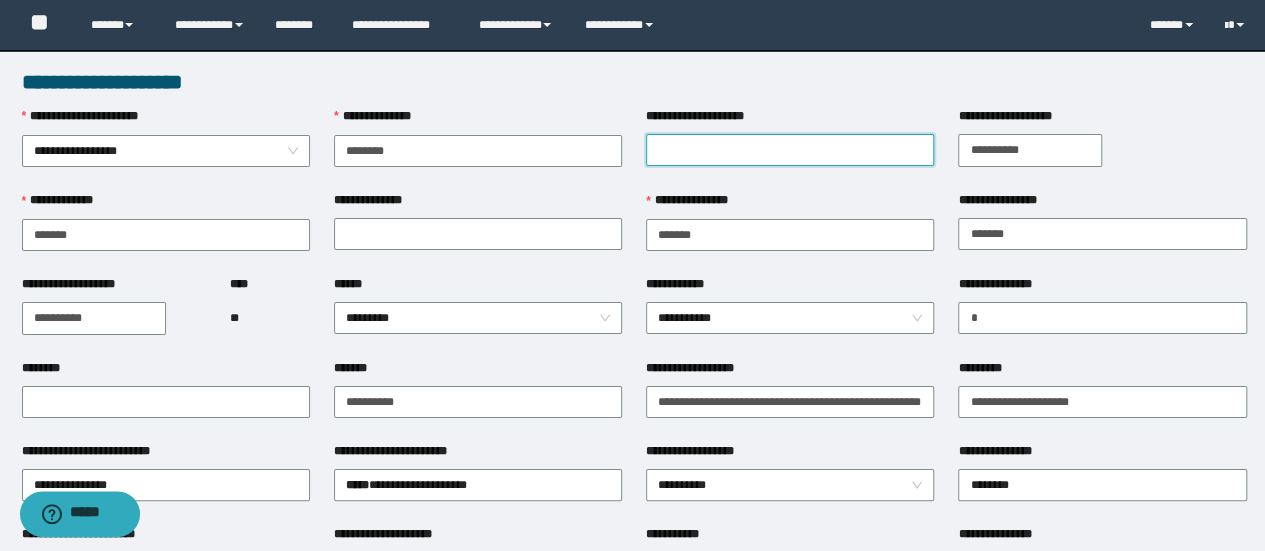 type on "****" 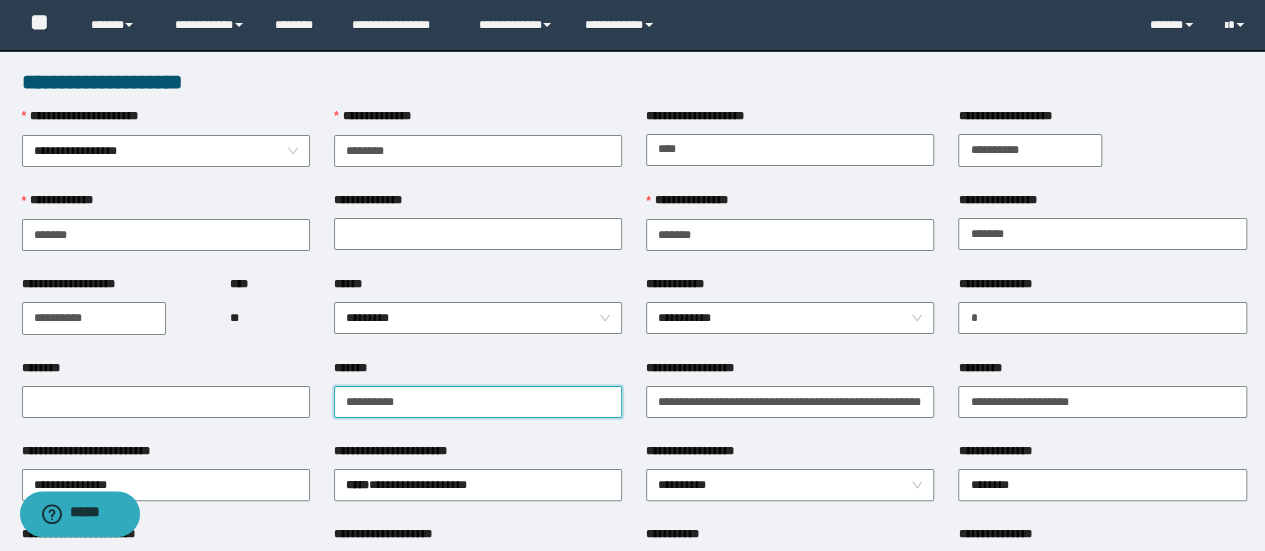 drag, startPoint x: 416, startPoint y: 394, endPoint x: 290, endPoint y: 422, distance: 129.07362 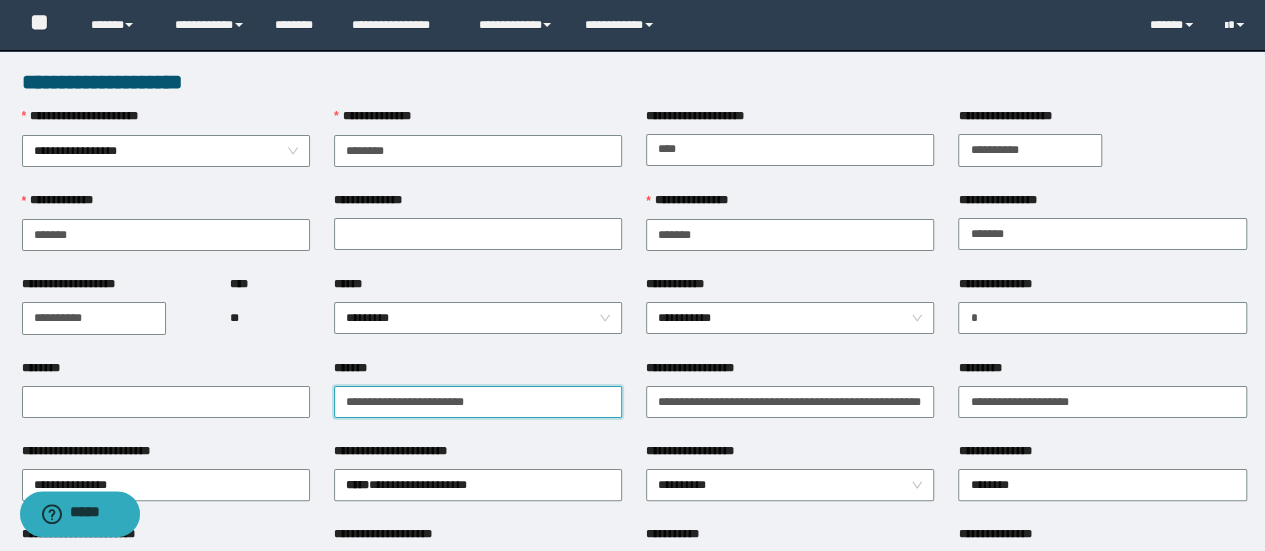 type on "**********" 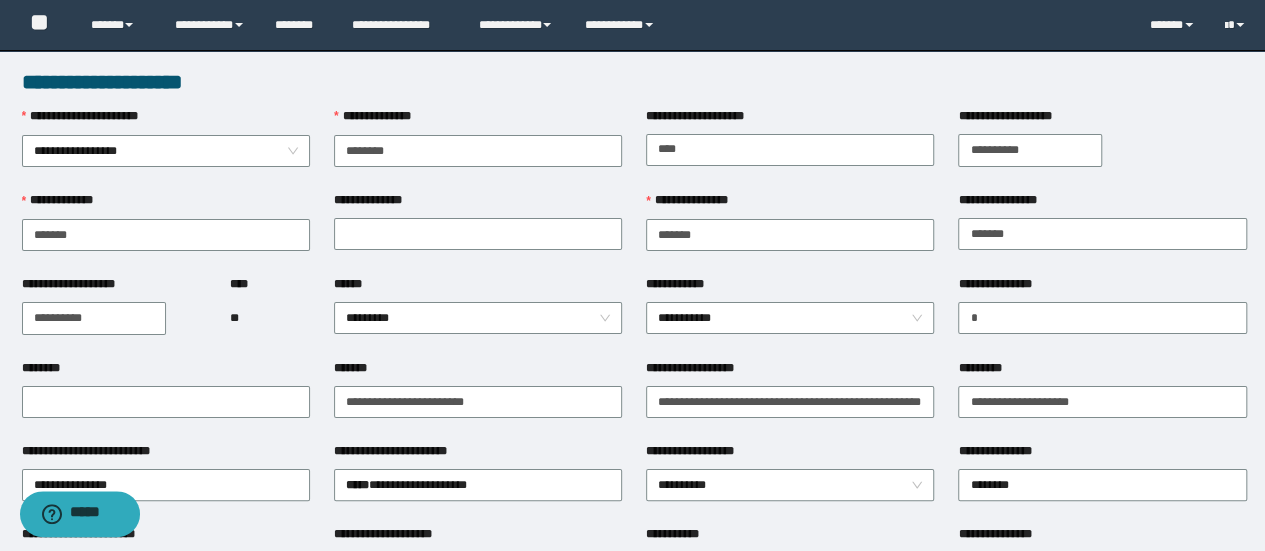 click on "**********" at bounding box center (478, 400) 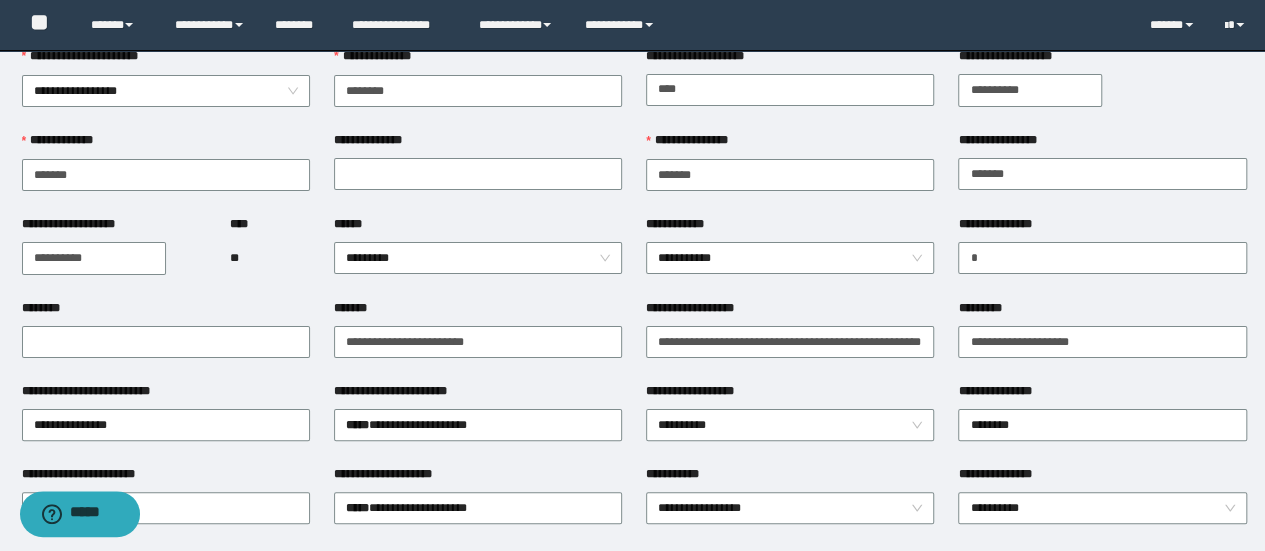 scroll, scrollTop: 0, scrollLeft: 0, axis: both 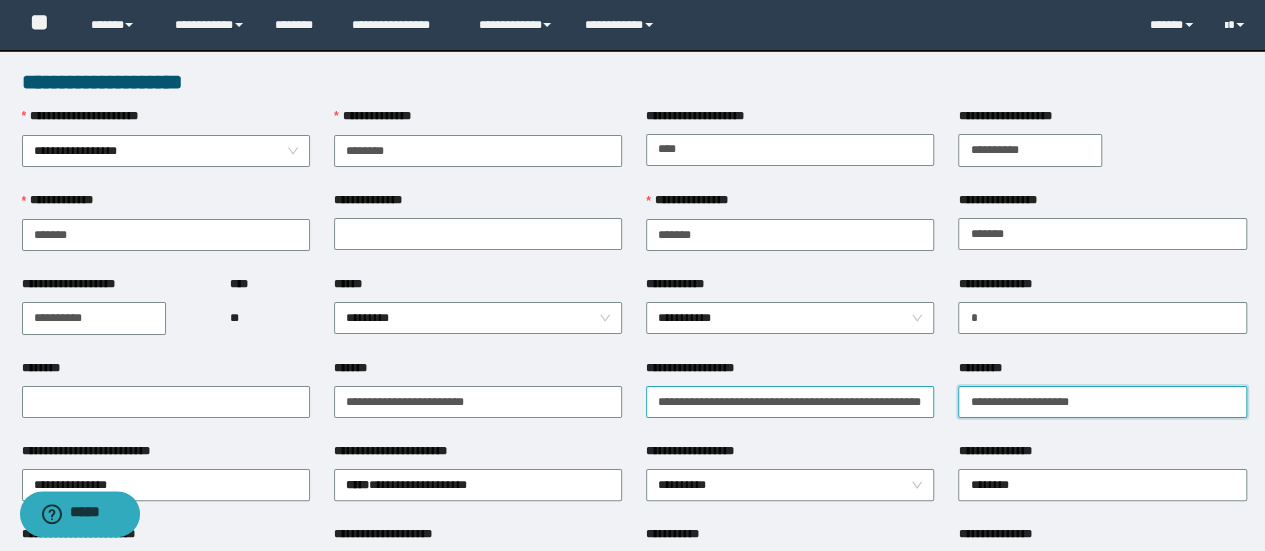 drag, startPoint x: 1148, startPoint y: 387, endPoint x: 920, endPoint y: 405, distance: 228.70943 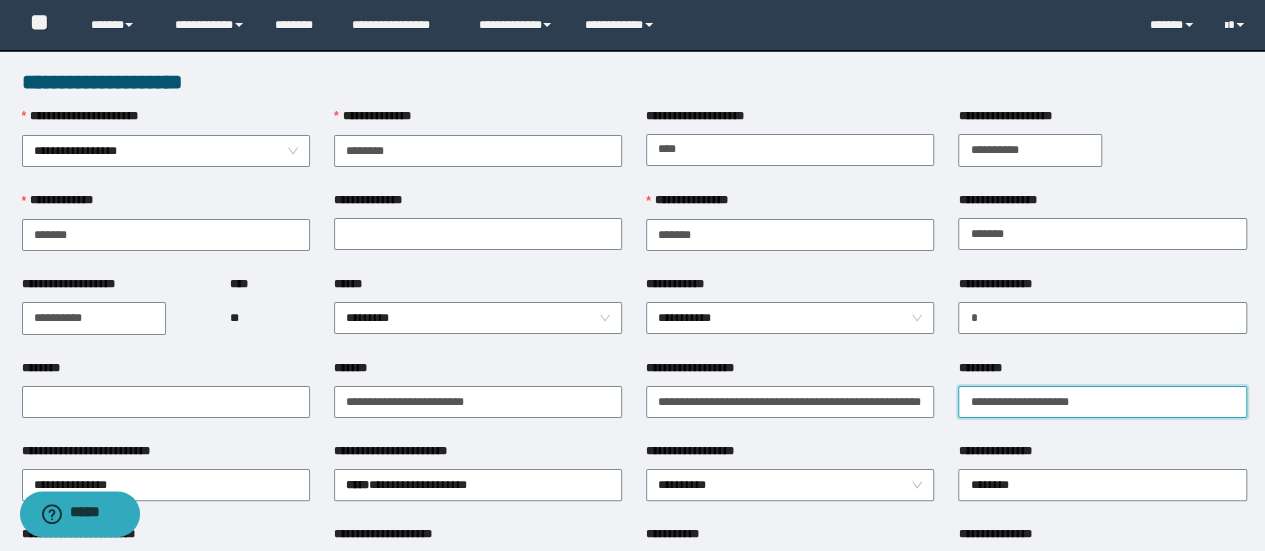 paste on "**********" 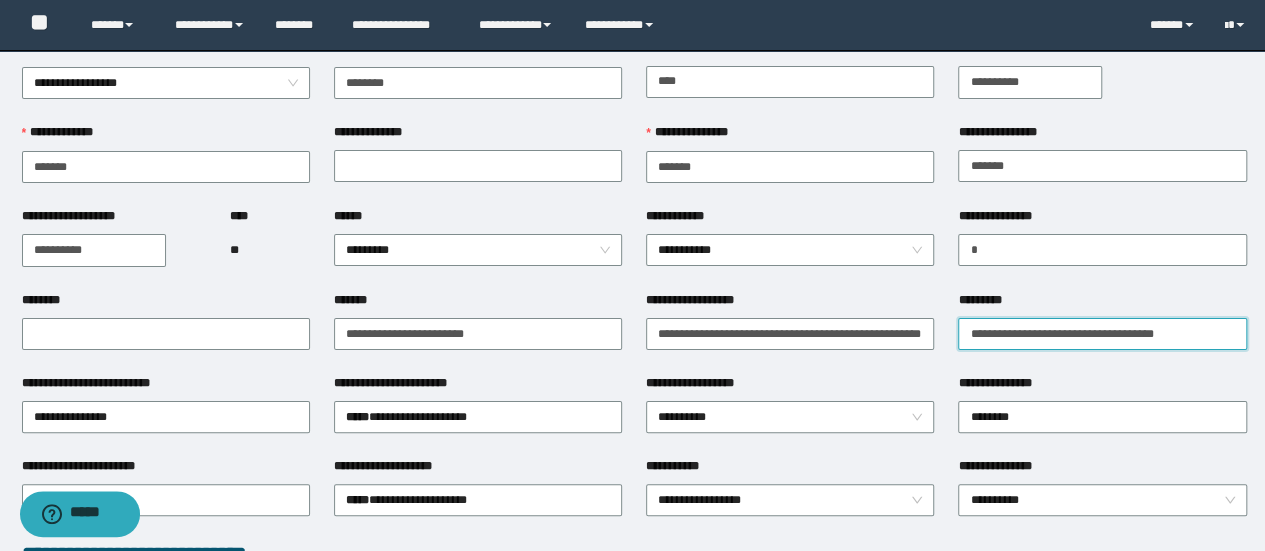 scroll, scrollTop: 100, scrollLeft: 0, axis: vertical 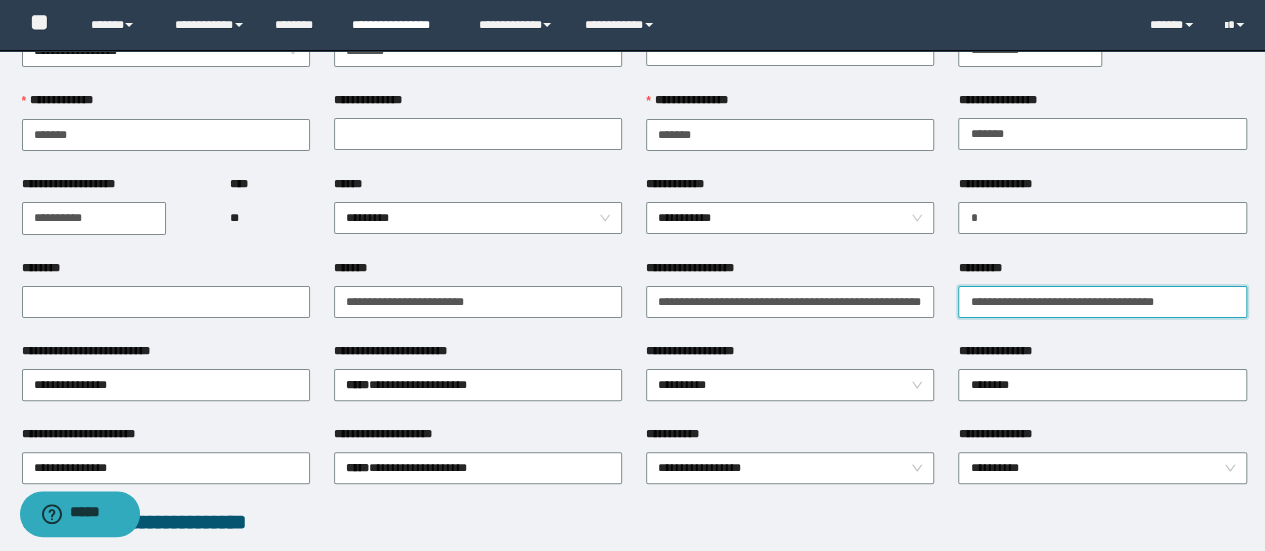 type on "**********" 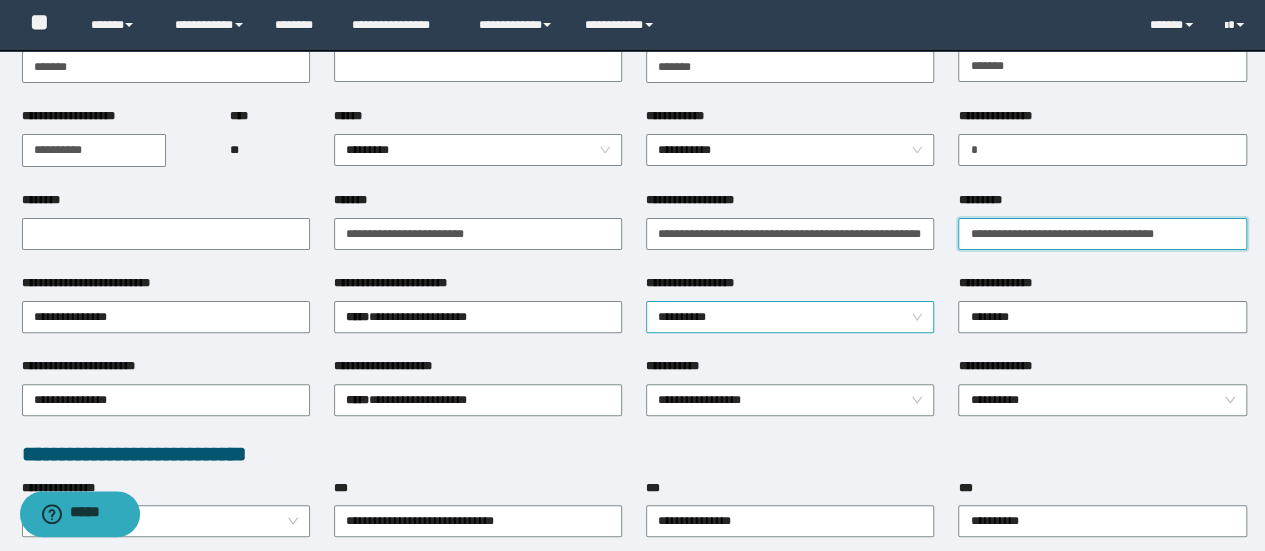 scroll, scrollTop: 200, scrollLeft: 0, axis: vertical 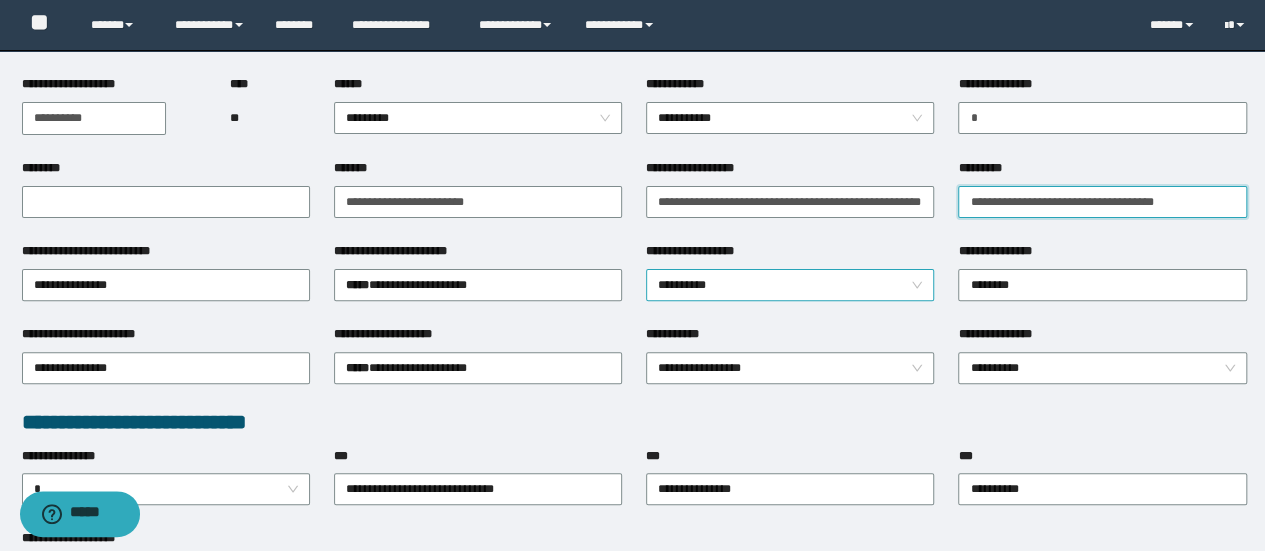 click on "**********" at bounding box center [790, 285] 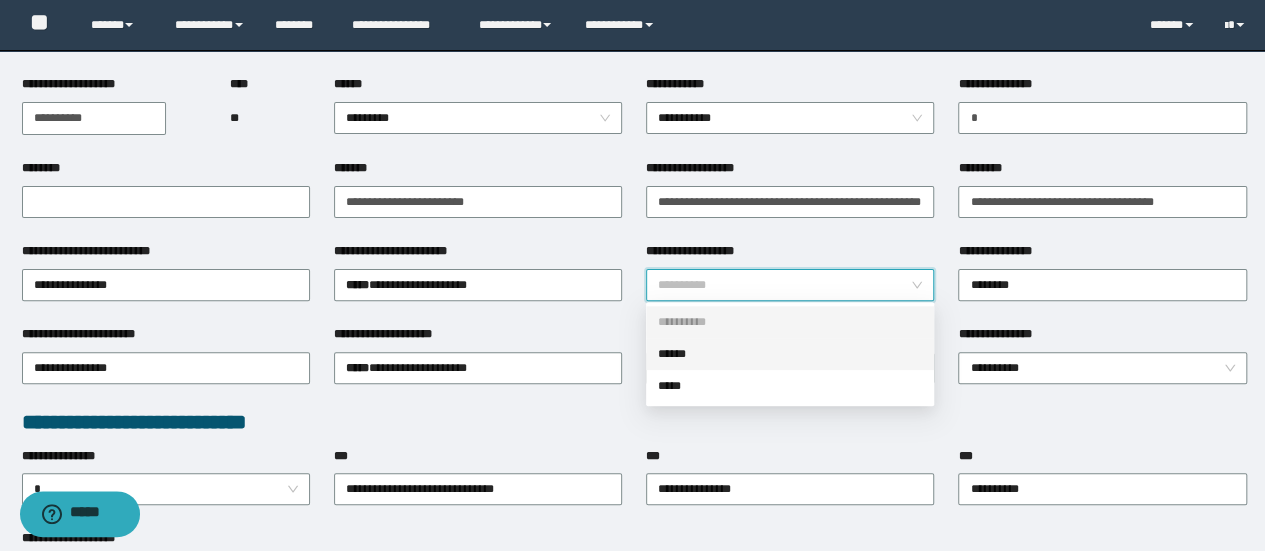 click on "******" at bounding box center (790, 354) 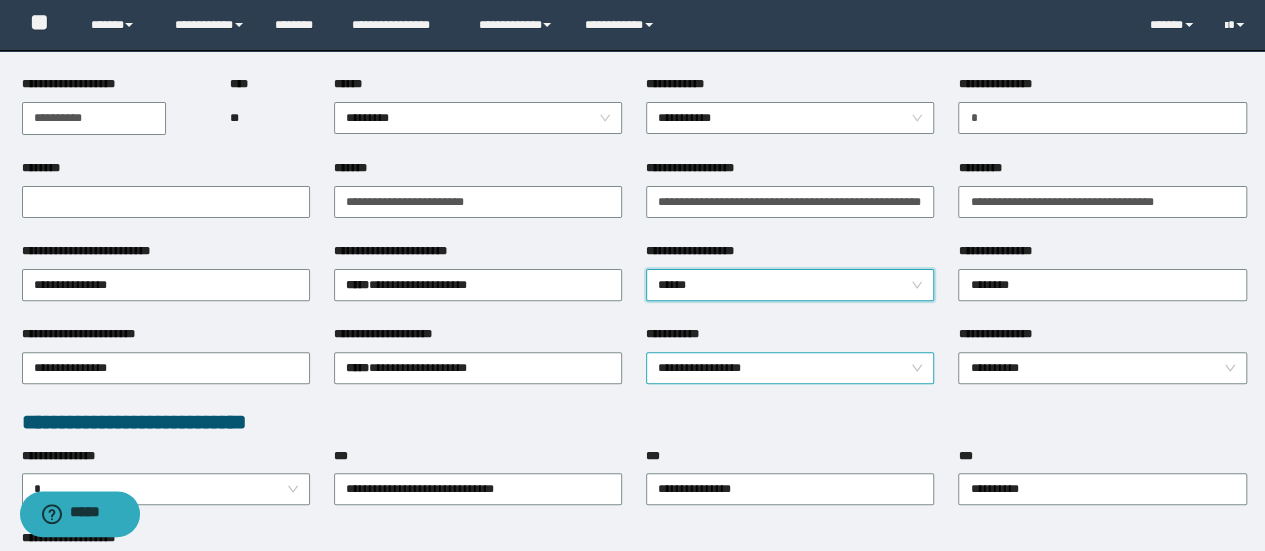 click on "**********" at bounding box center [790, 368] 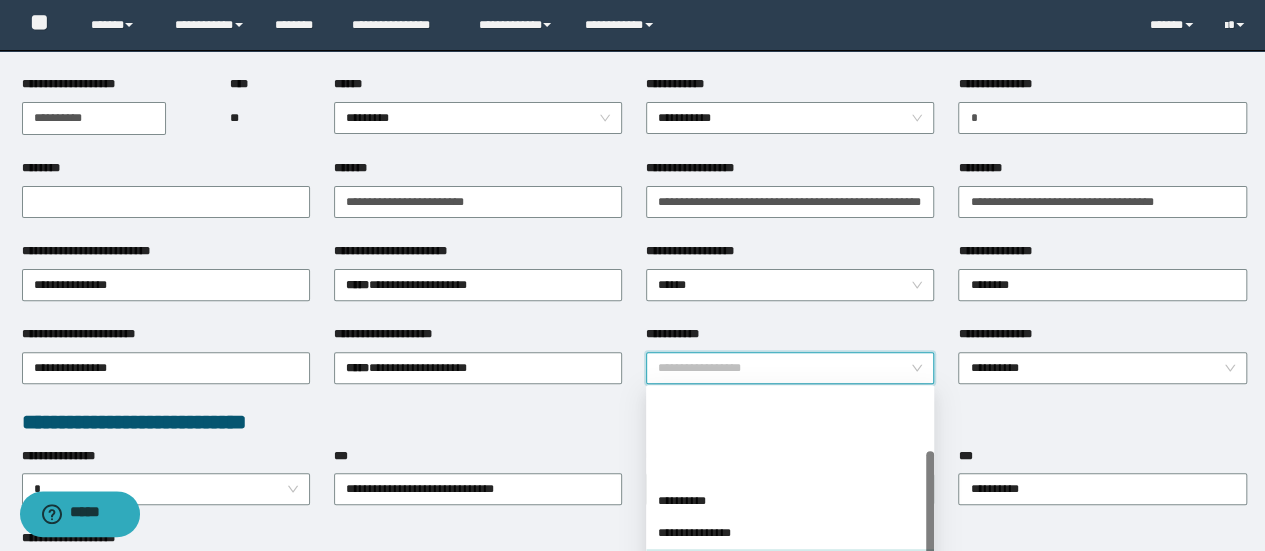 scroll, scrollTop: 100, scrollLeft: 0, axis: vertical 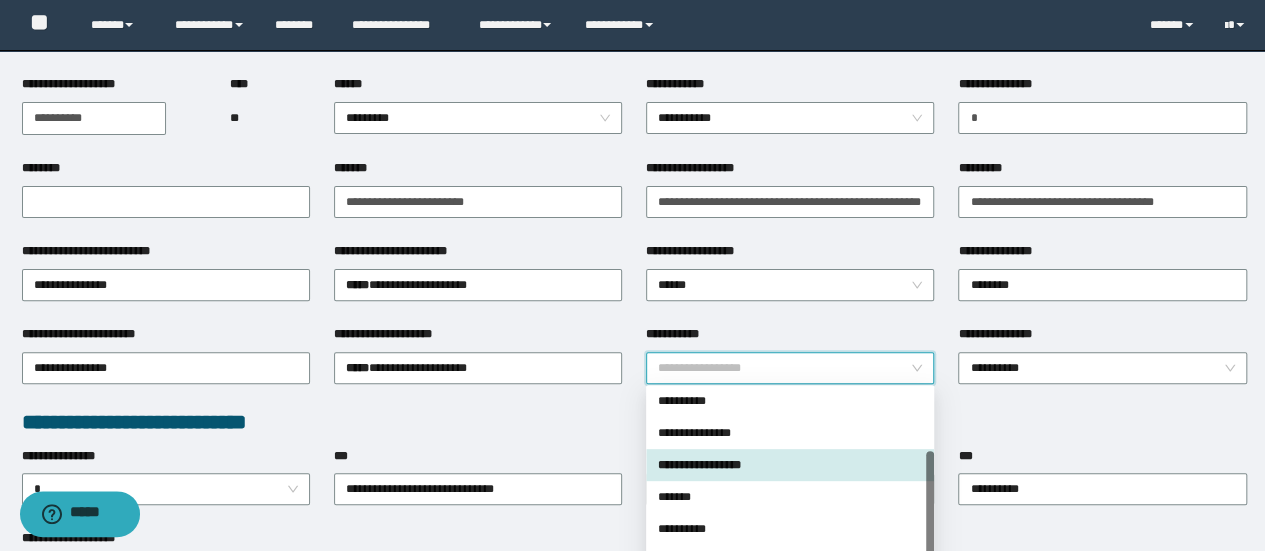 click on "**********" at bounding box center [790, 433] 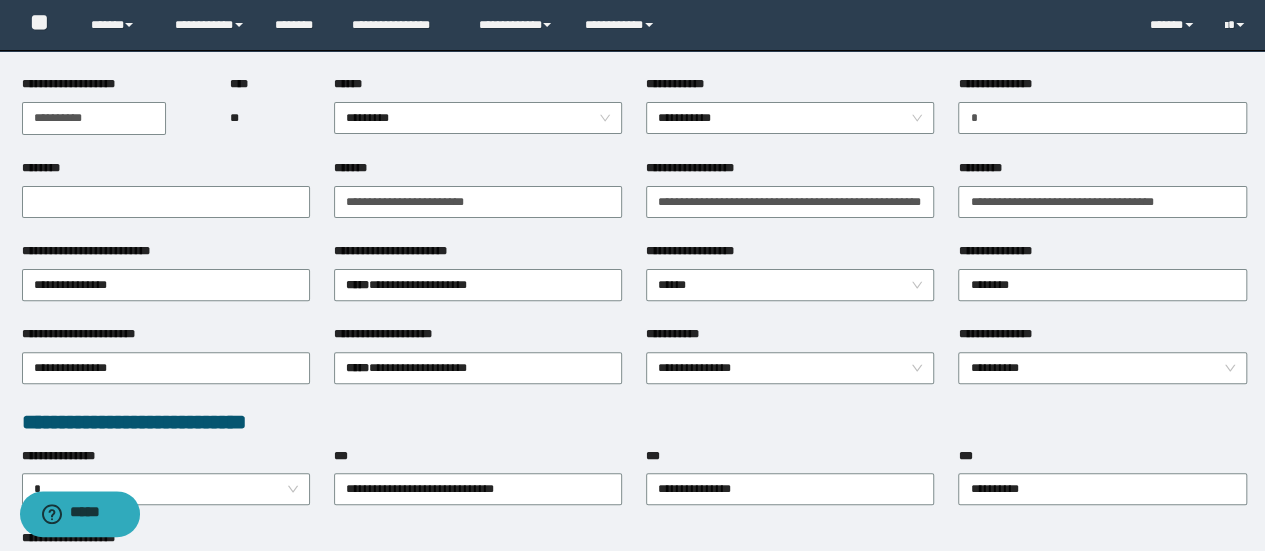 click on "**********" at bounding box center (634, 422) 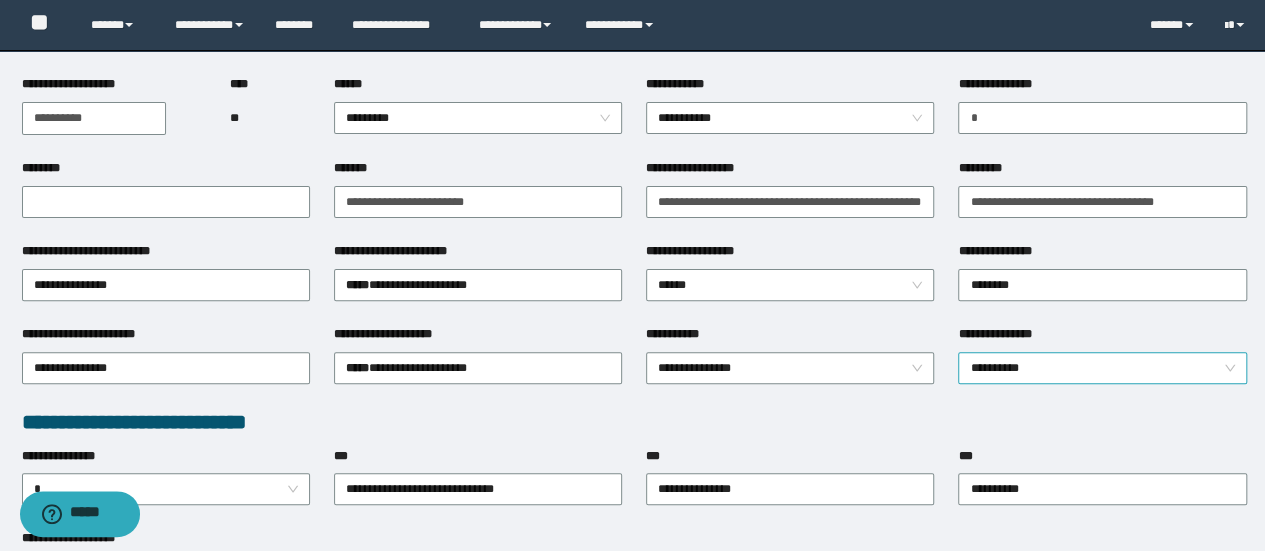 scroll, scrollTop: 300, scrollLeft: 0, axis: vertical 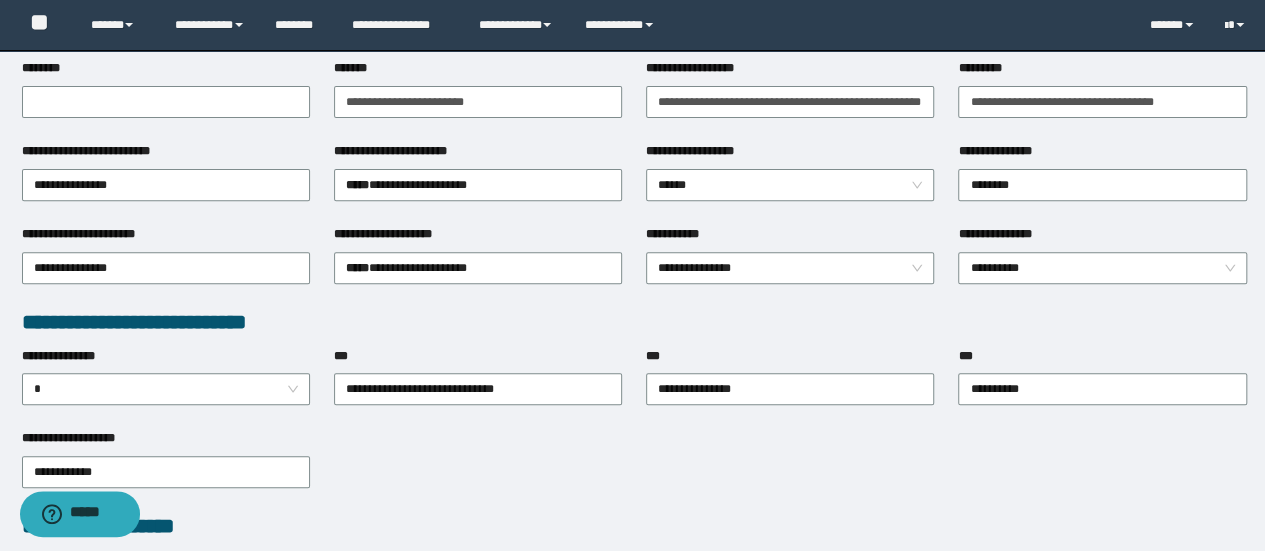 click on "**********" at bounding box center (1006, 234) 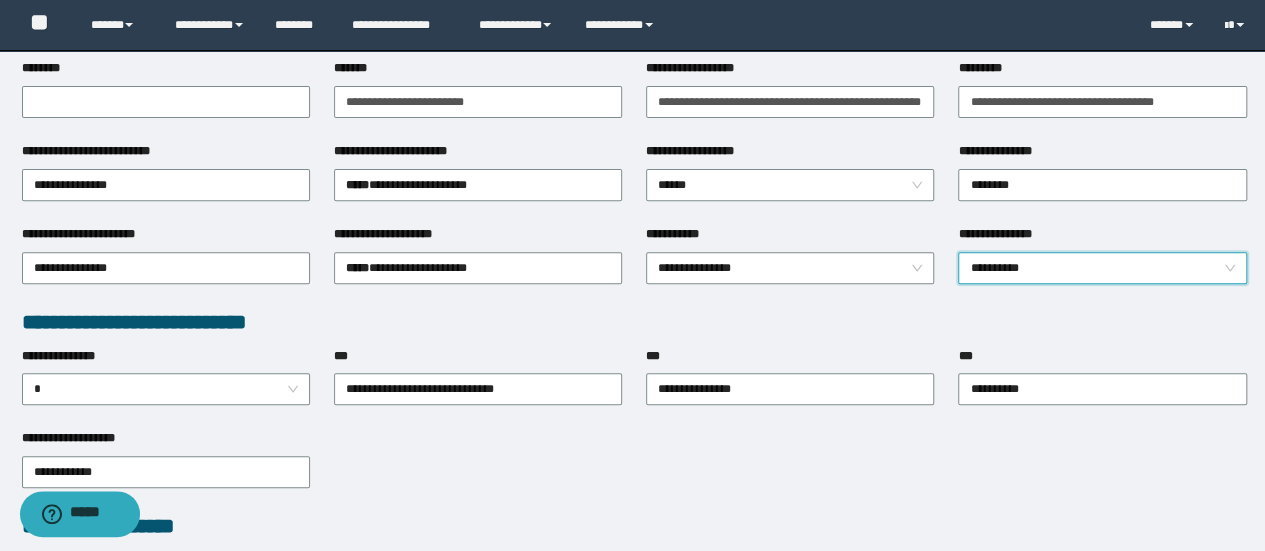 drag, startPoint x: 1004, startPoint y: 267, endPoint x: 1014, endPoint y: 278, distance: 14.866069 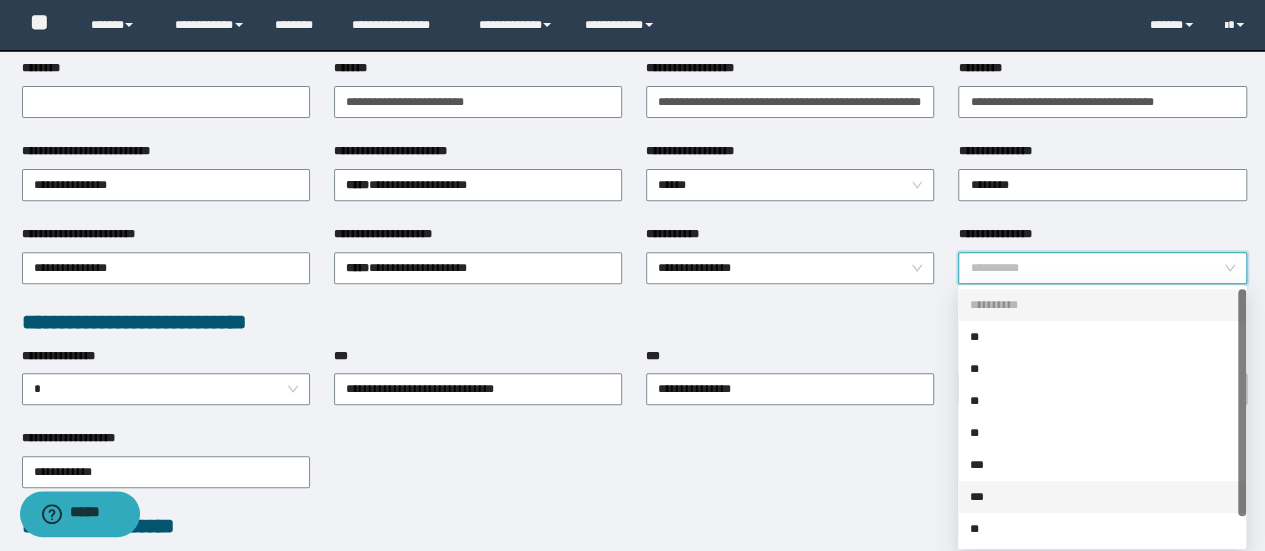 click on "**" at bounding box center (1102, 529) 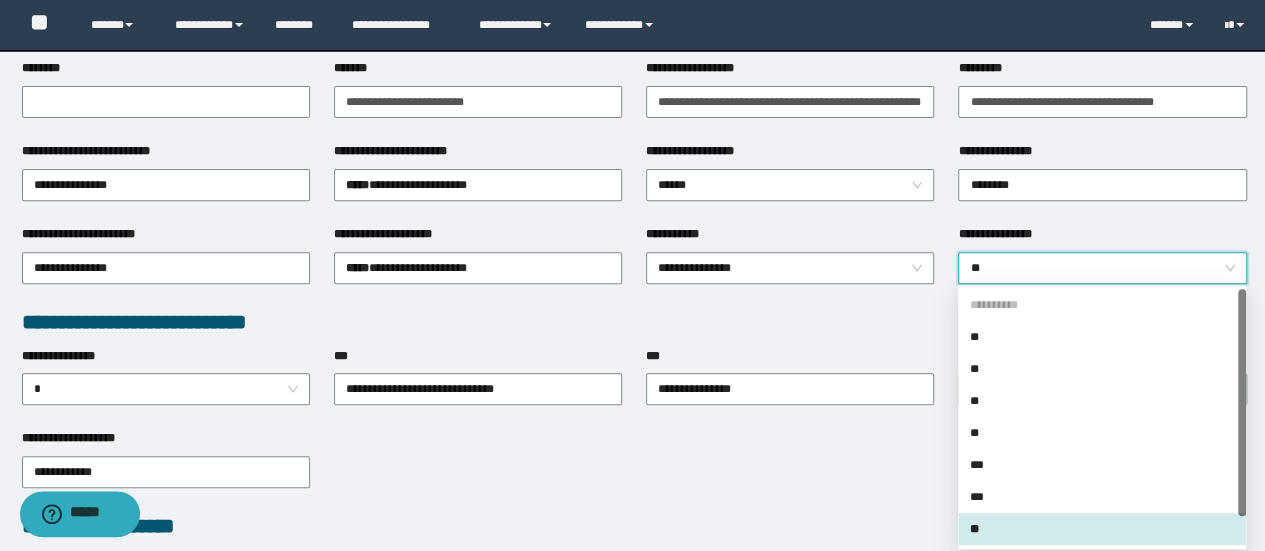 click on "***" at bounding box center (790, 360) 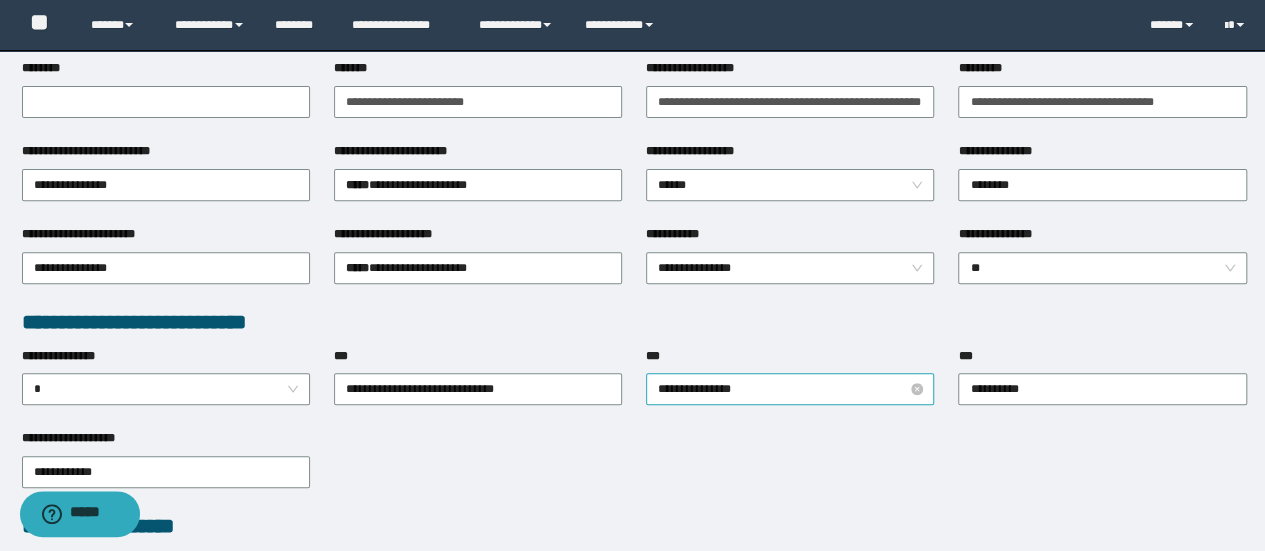 scroll, scrollTop: 500, scrollLeft: 0, axis: vertical 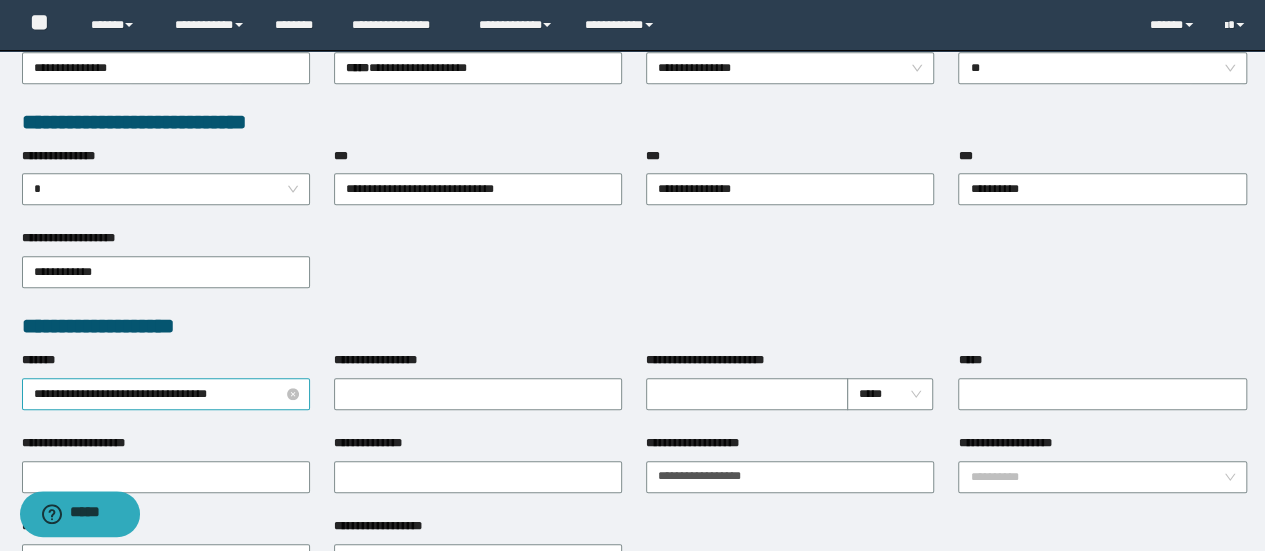 click on "**********" at bounding box center [166, 394] 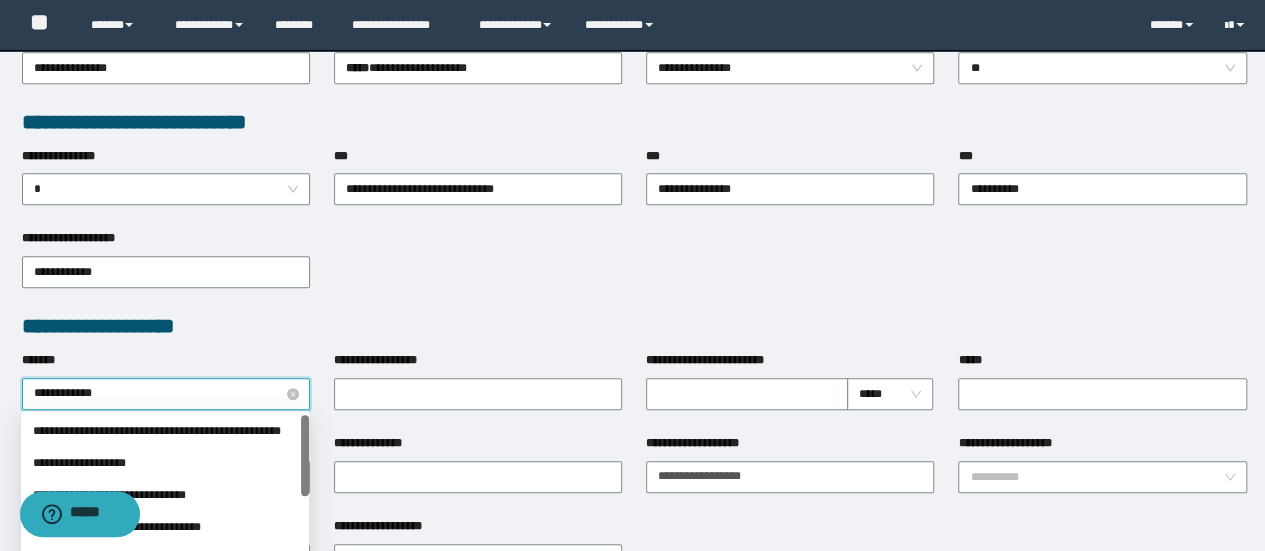 type on "**********" 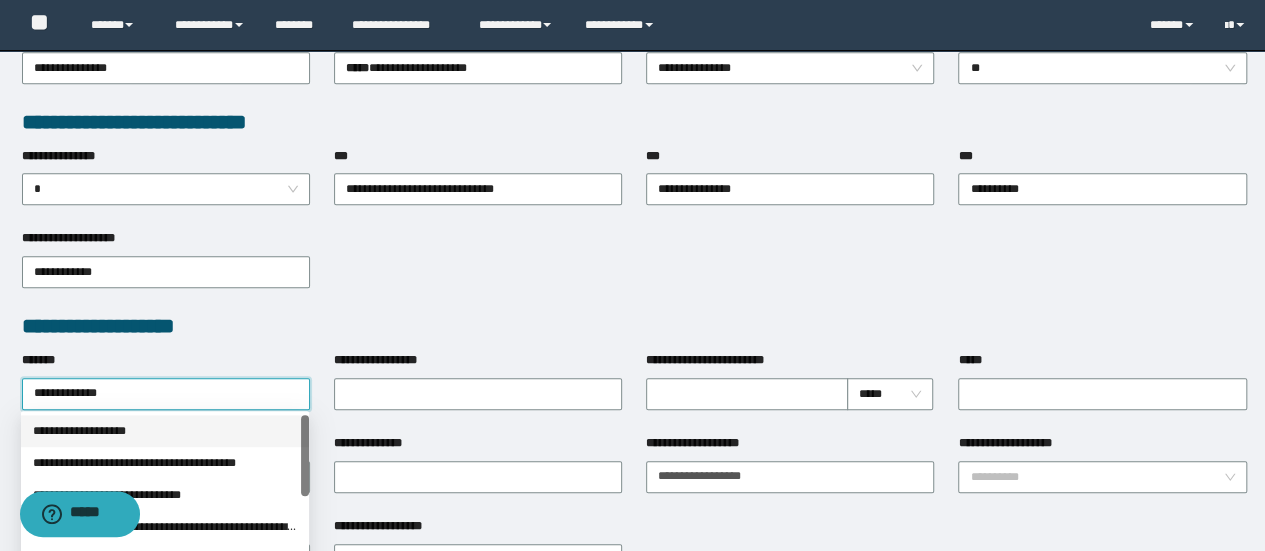 drag, startPoint x: 183, startPoint y: 441, endPoint x: 208, endPoint y: 429, distance: 27.730848 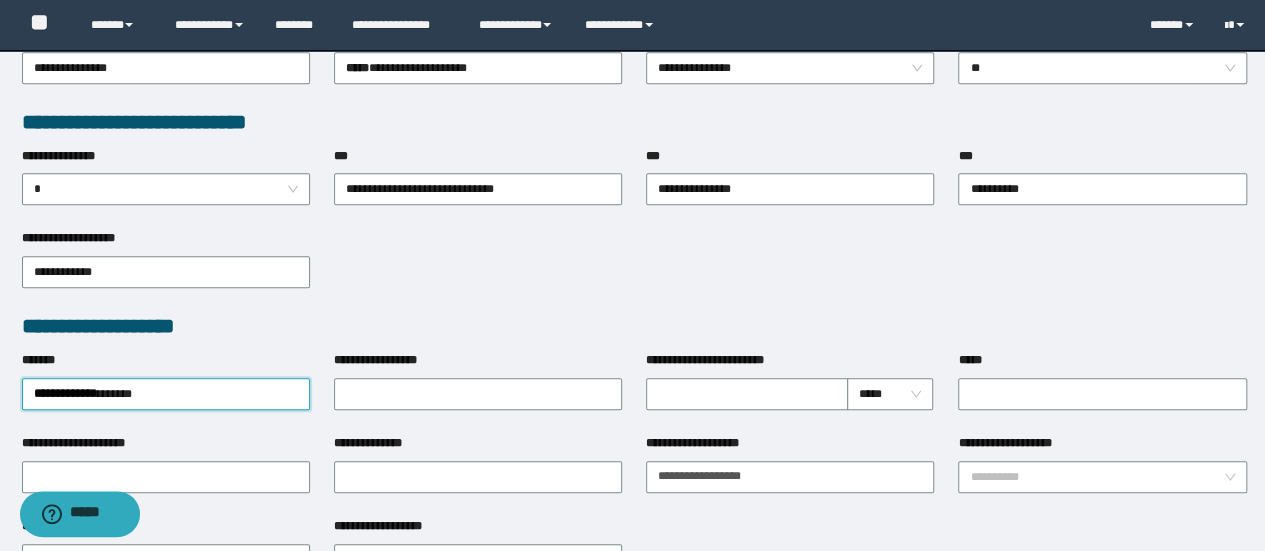 type 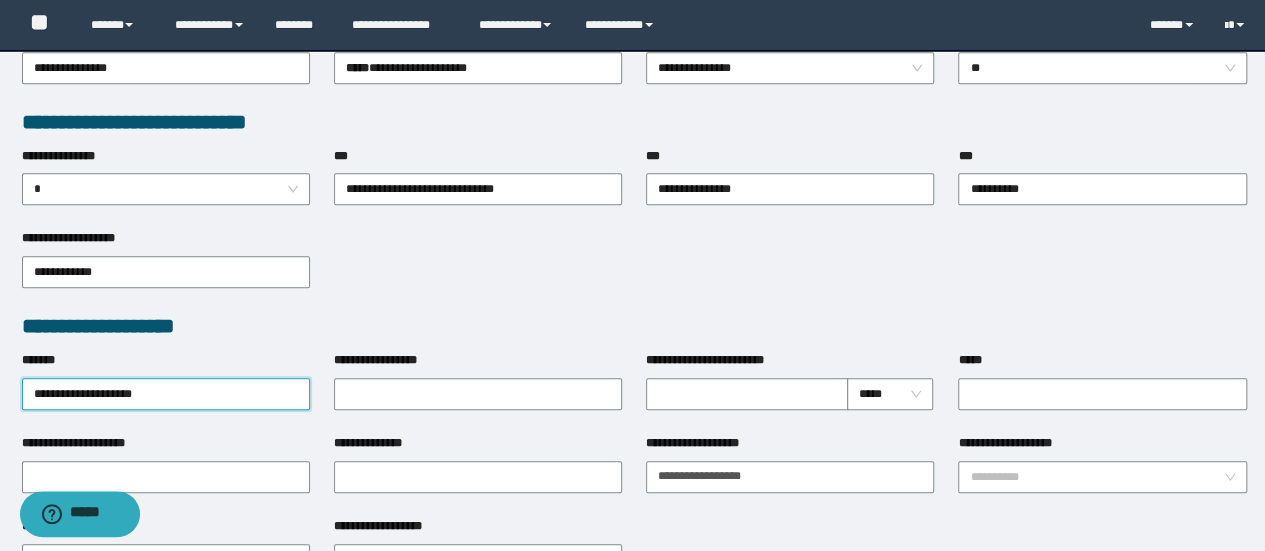 click on "**********" at bounding box center (634, 270) 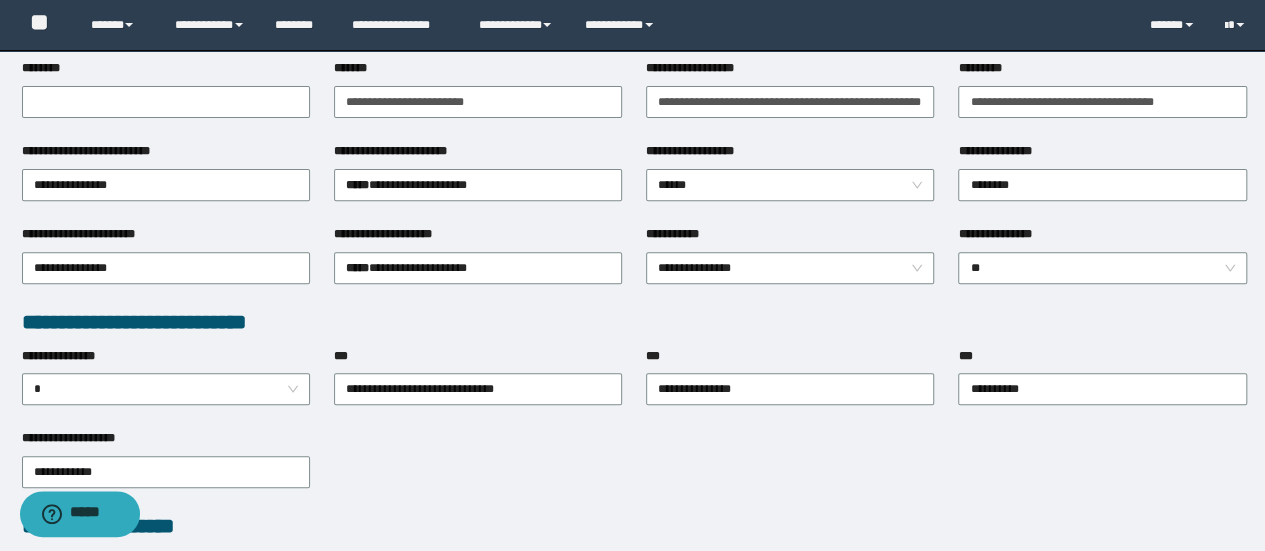 click on "***" at bounding box center [790, 360] 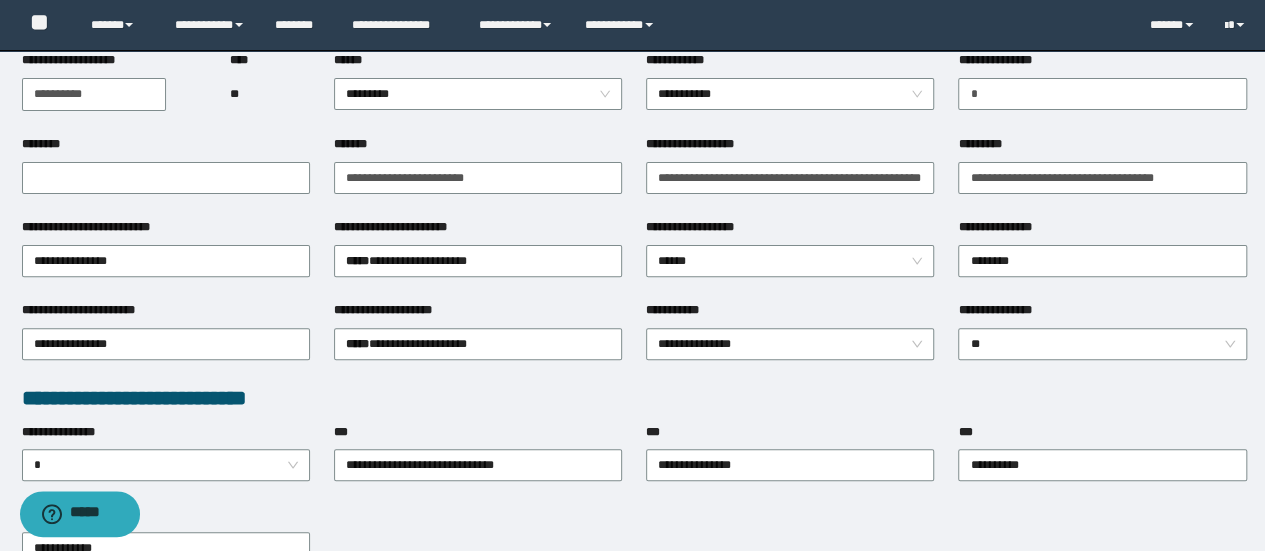 scroll, scrollTop: 100, scrollLeft: 0, axis: vertical 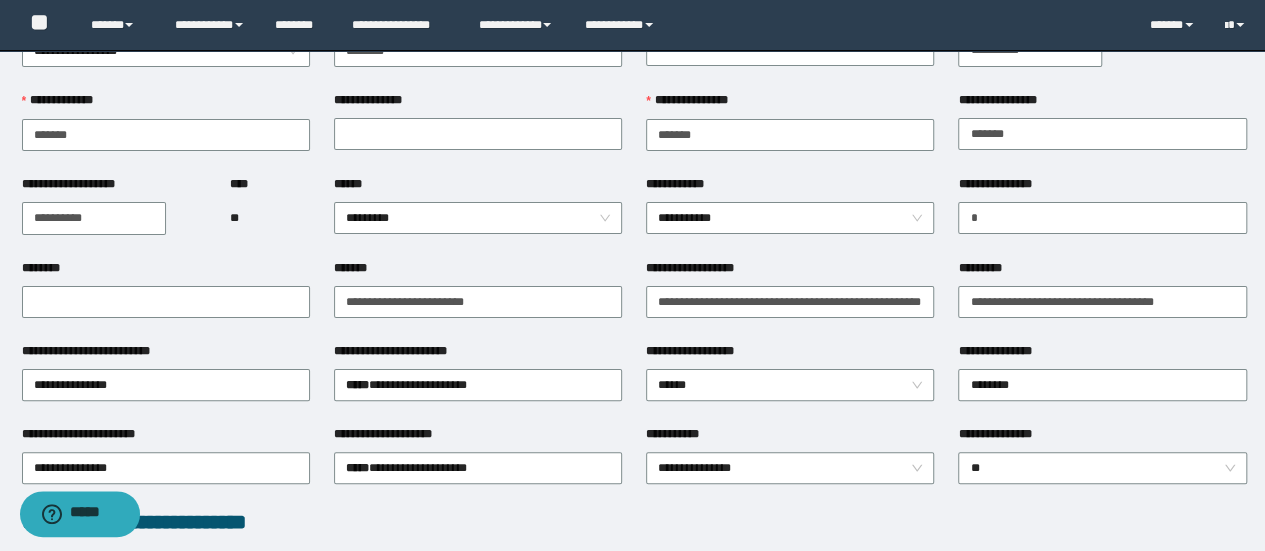 click on "**********" at bounding box center [790, 355] 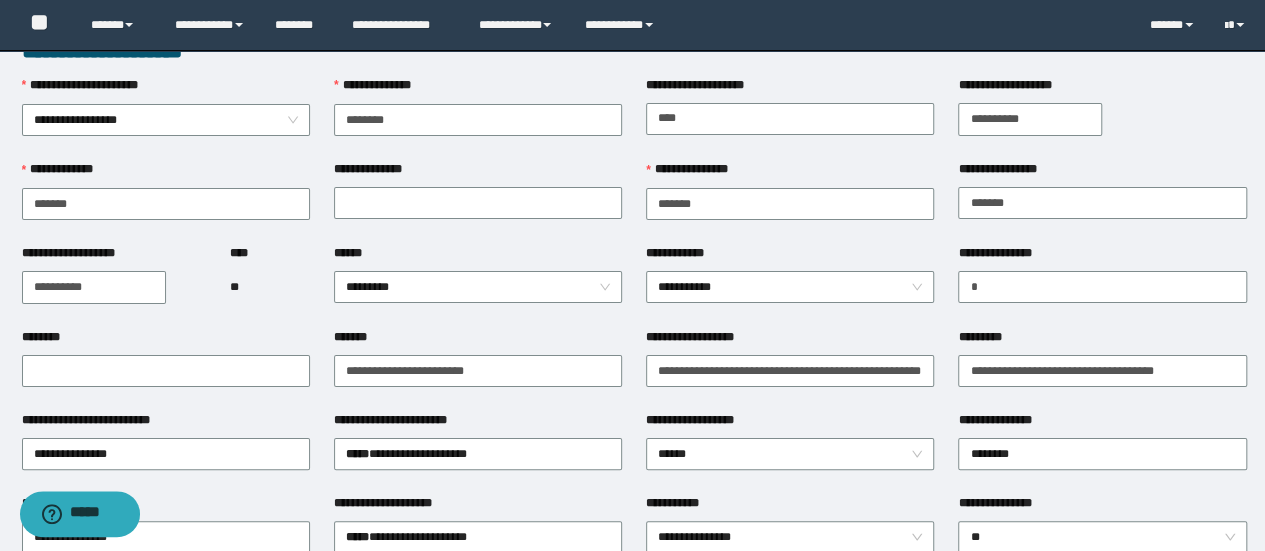 scroll, scrollTop: 0, scrollLeft: 0, axis: both 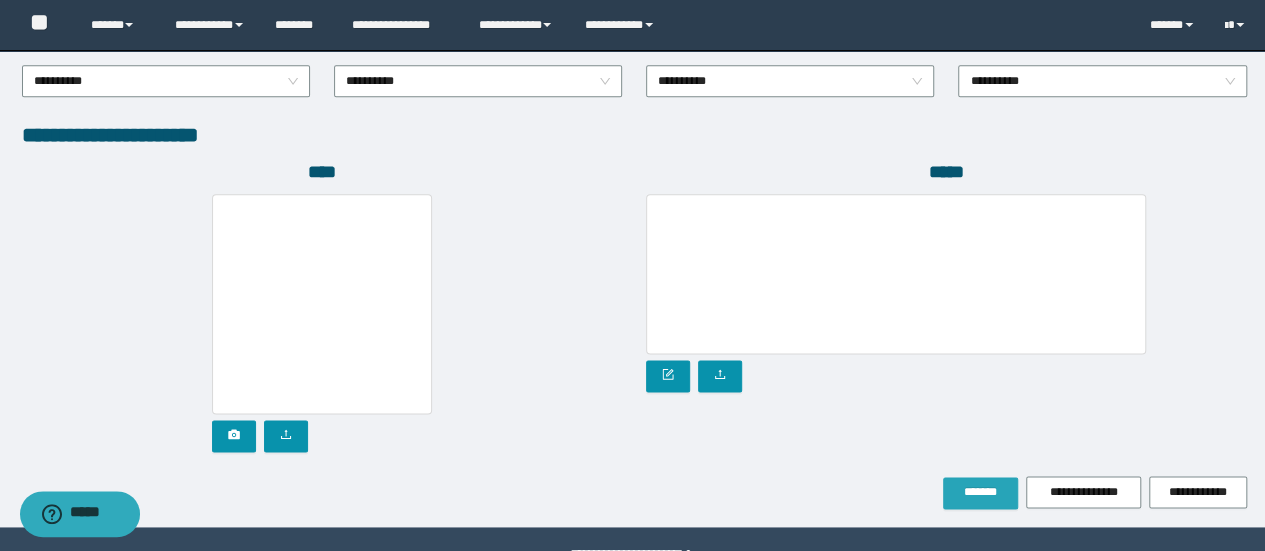 click on "*******" at bounding box center [980, 492] 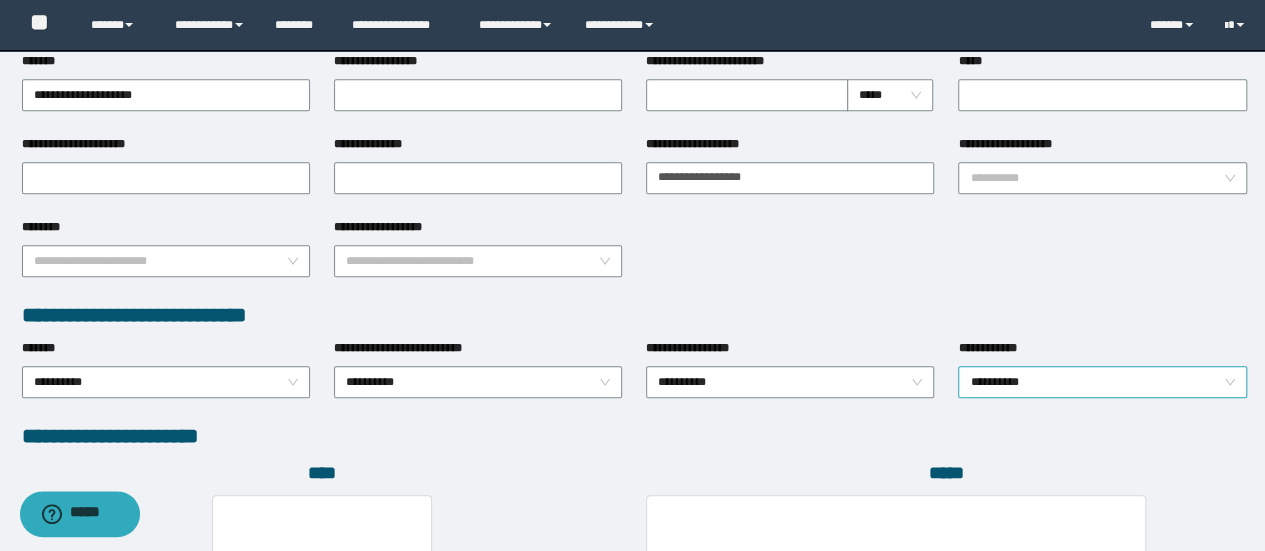 click on "**********" at bounding box center [1102, 382] 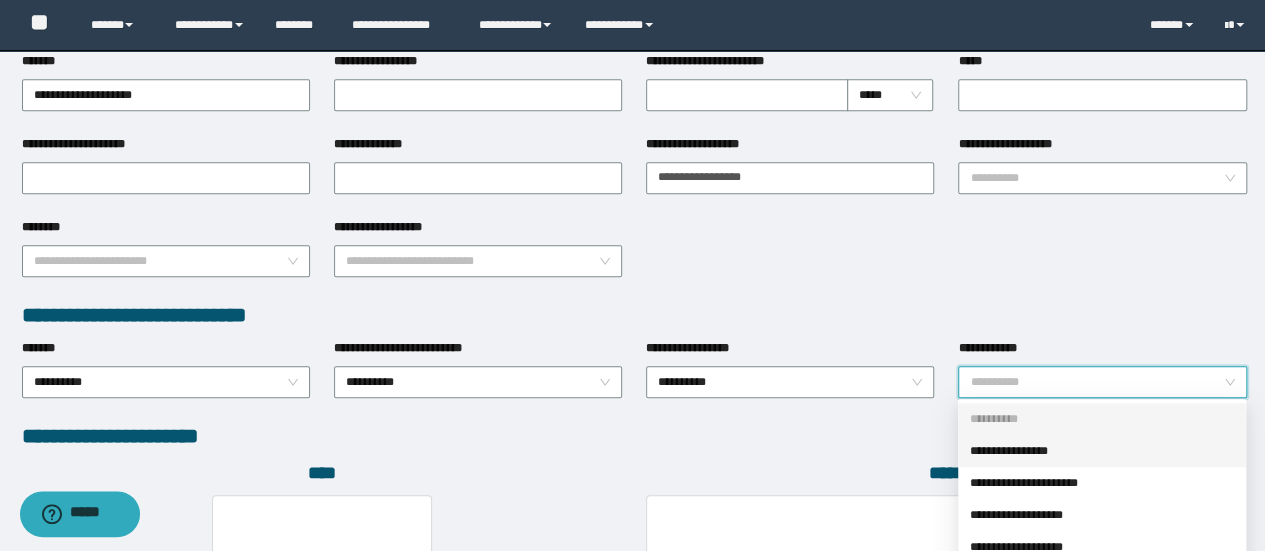 click on "**********" at bounding box center (1102, 451) 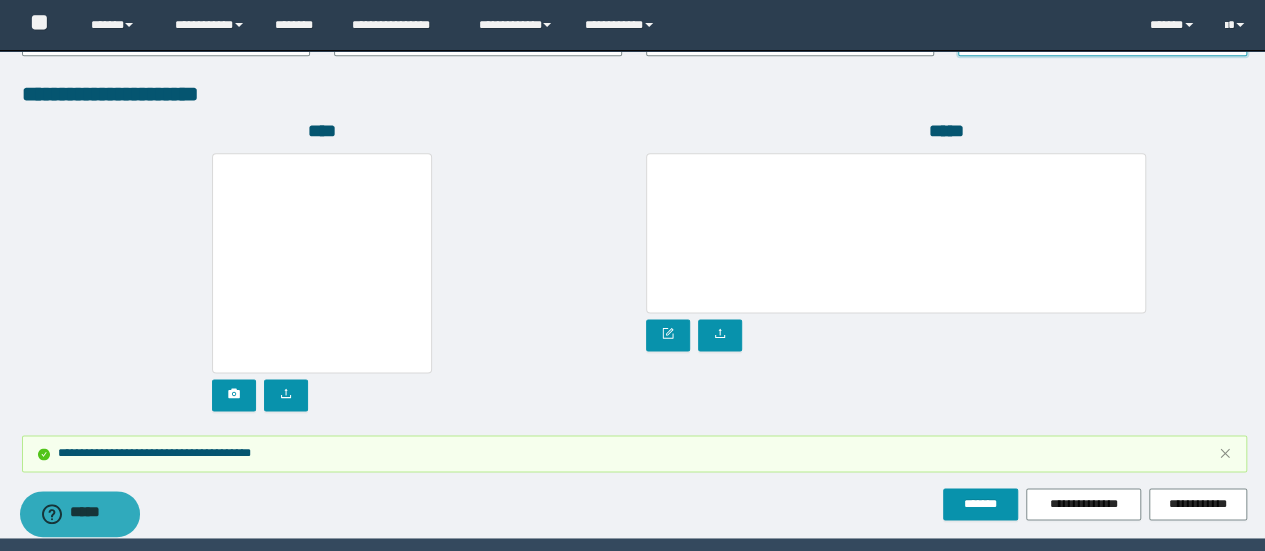 scroll, scrollTop: 1255, scrollLeft: 0, axis: vertical 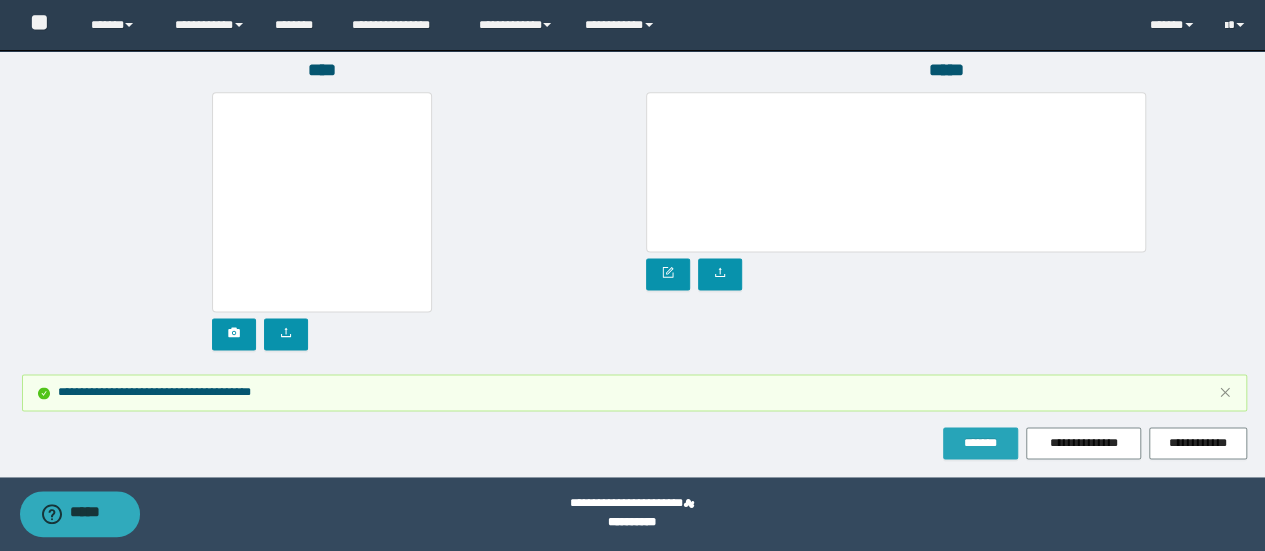 click on "*******" at bounding box center (980, 443) 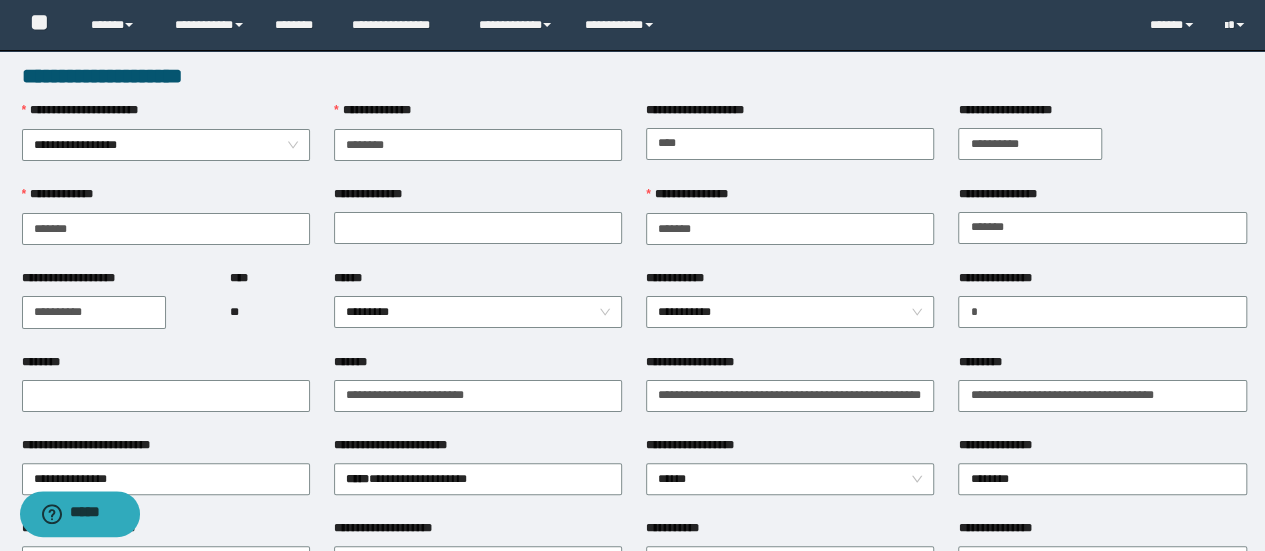 scroll, scrollTop: 0, scrollLeft: 0, axis: both 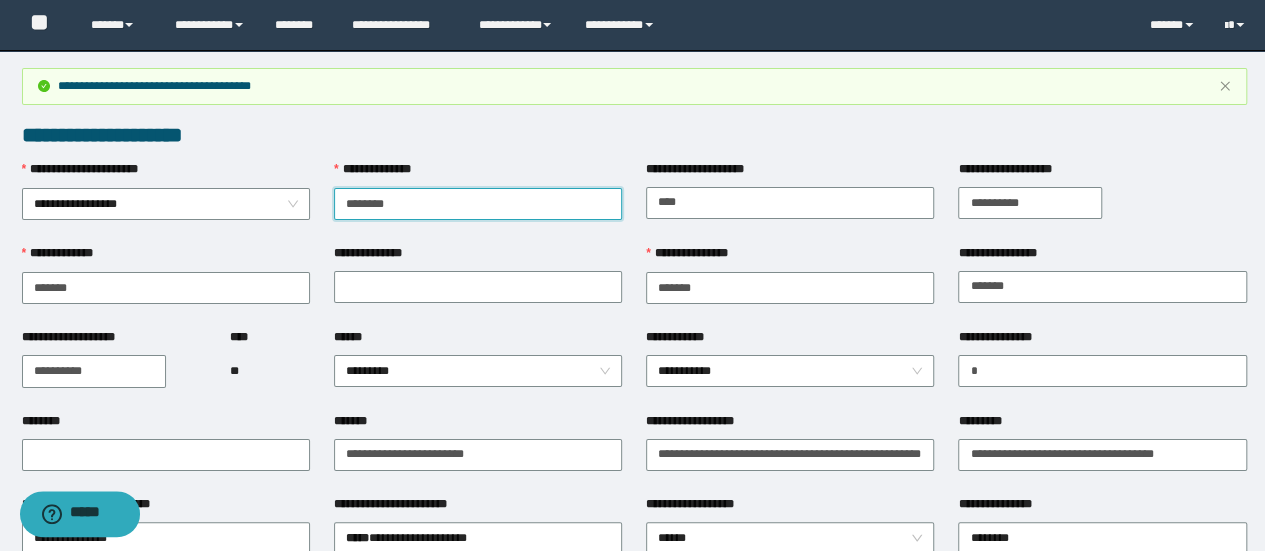 drag, startPoint x: 436, startPoint y: 206, endPoint x: 290, endPoint y: 226, distance: 147.3635 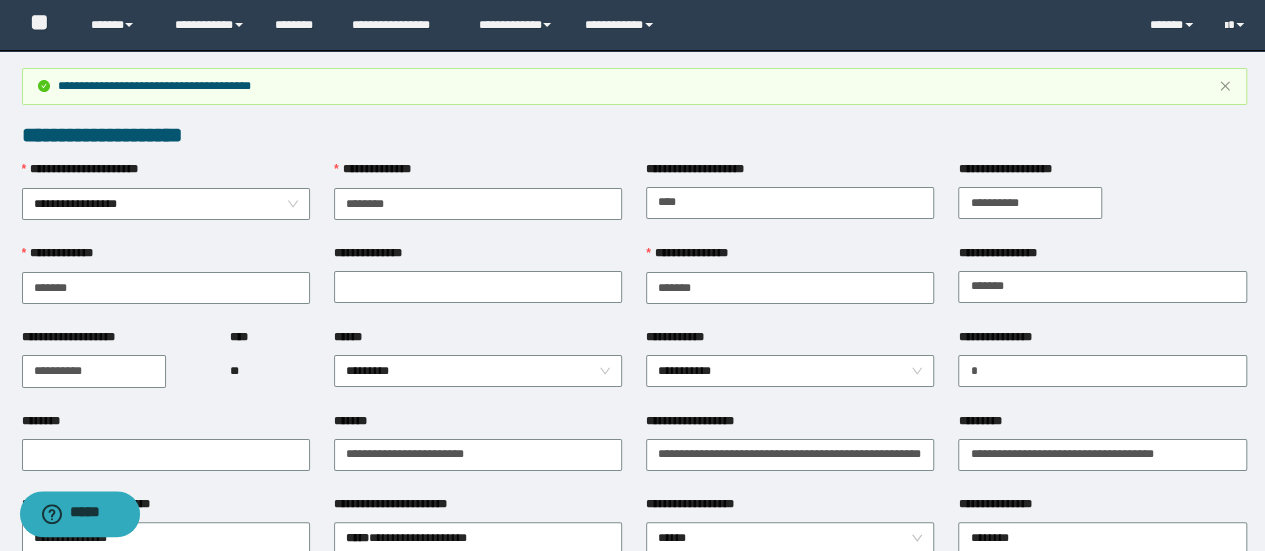 click on "**********" at bounding box center (634, 135) 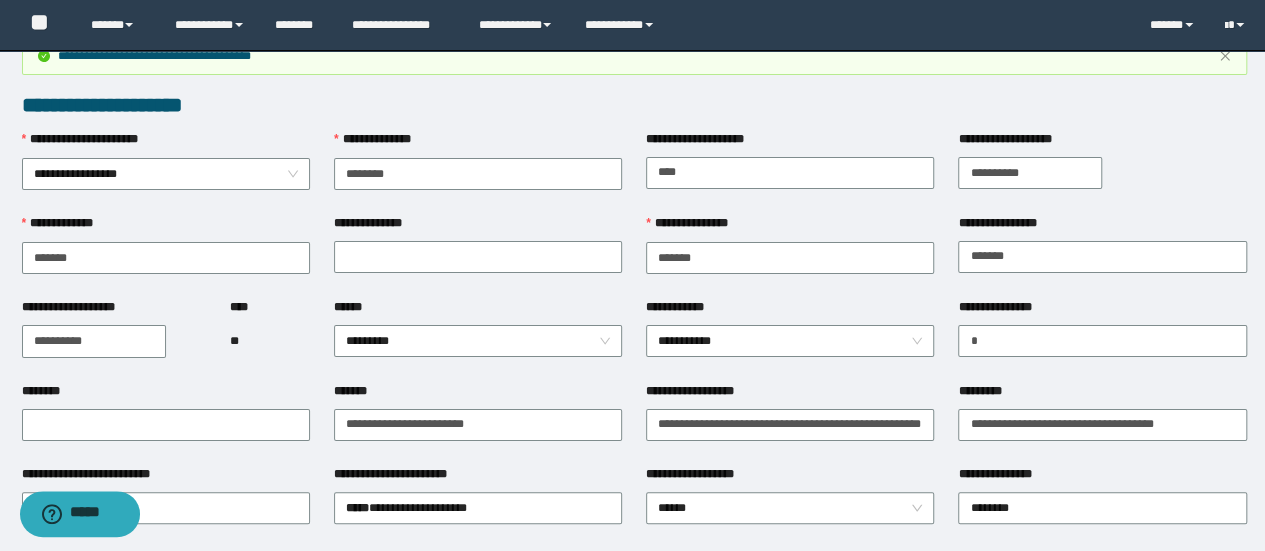 scroll, scrollTop: 0, scrollLeft: 0, axis: both 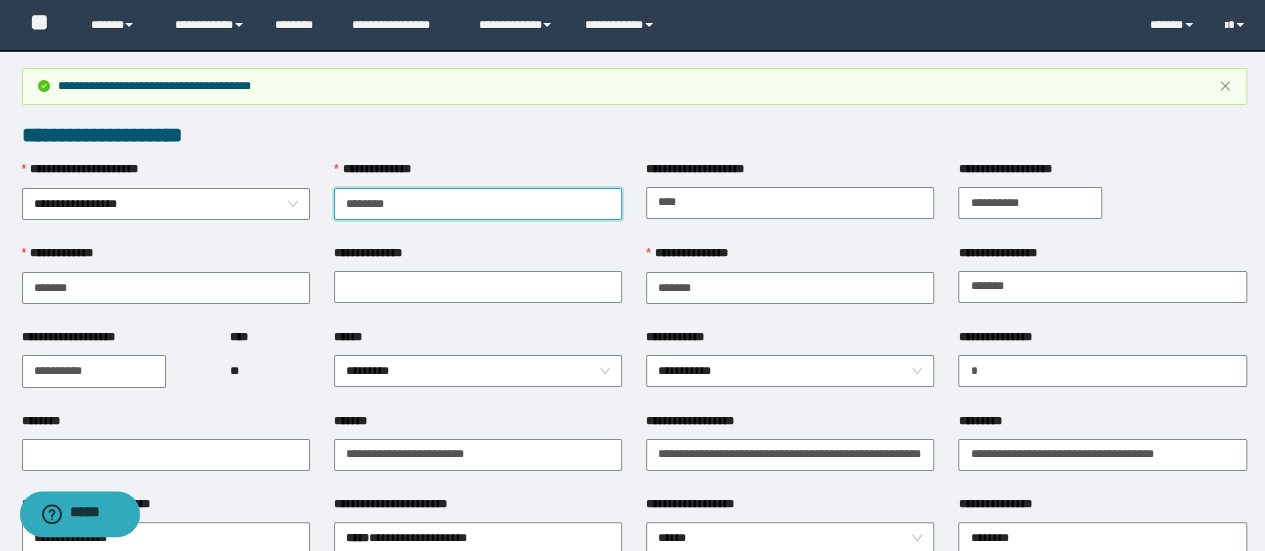click on "********" at bounding box center [478, 204] 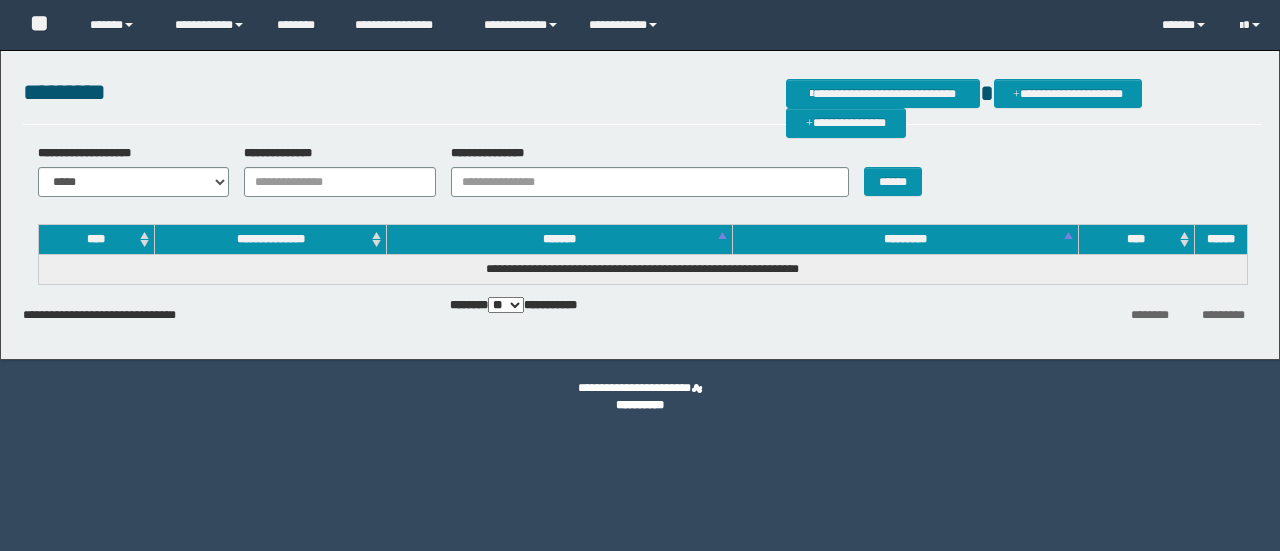 scroll, scrollTop: 0, scrollLeft: 0, axis: both 